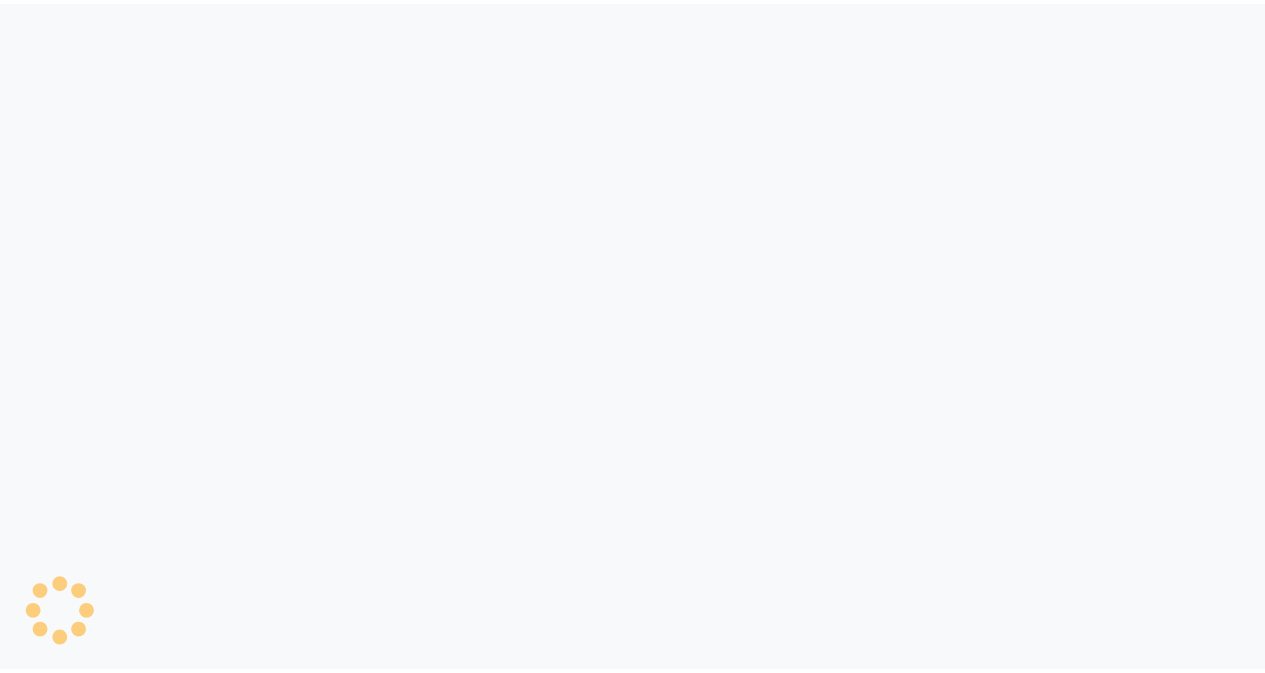 scroll, scrollTop: 0, scrollLeft: 0, axis: both 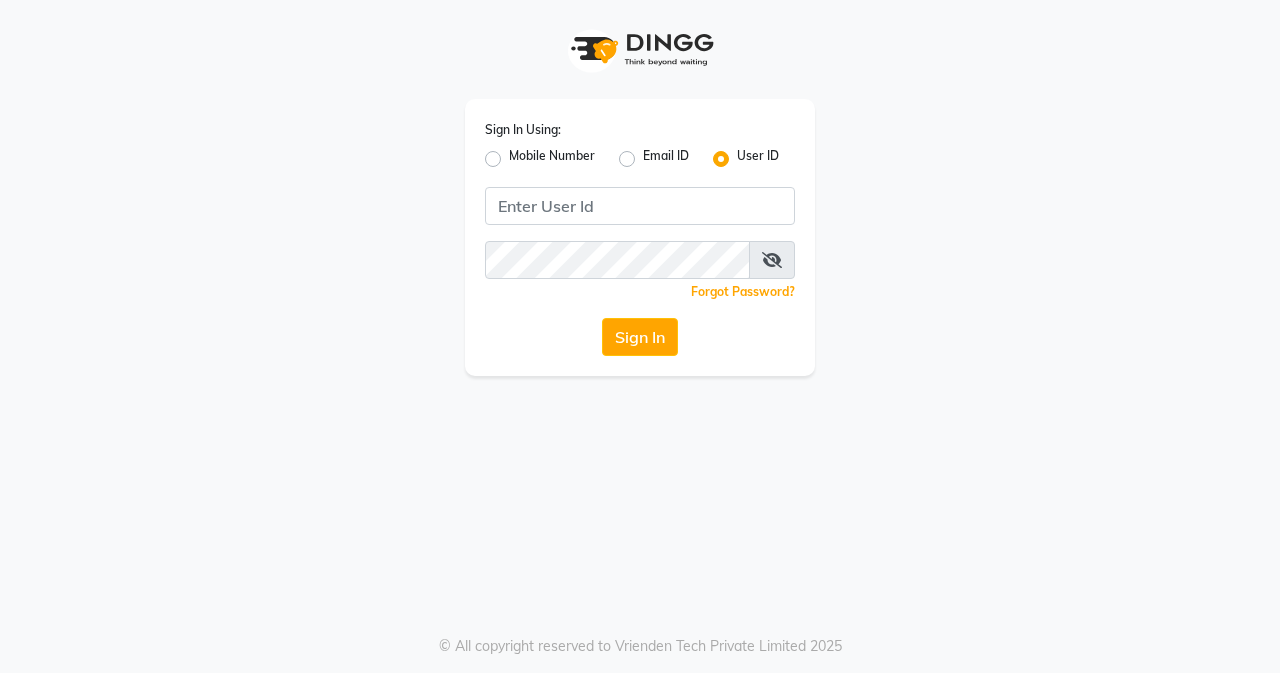 click on "Mobile Number" 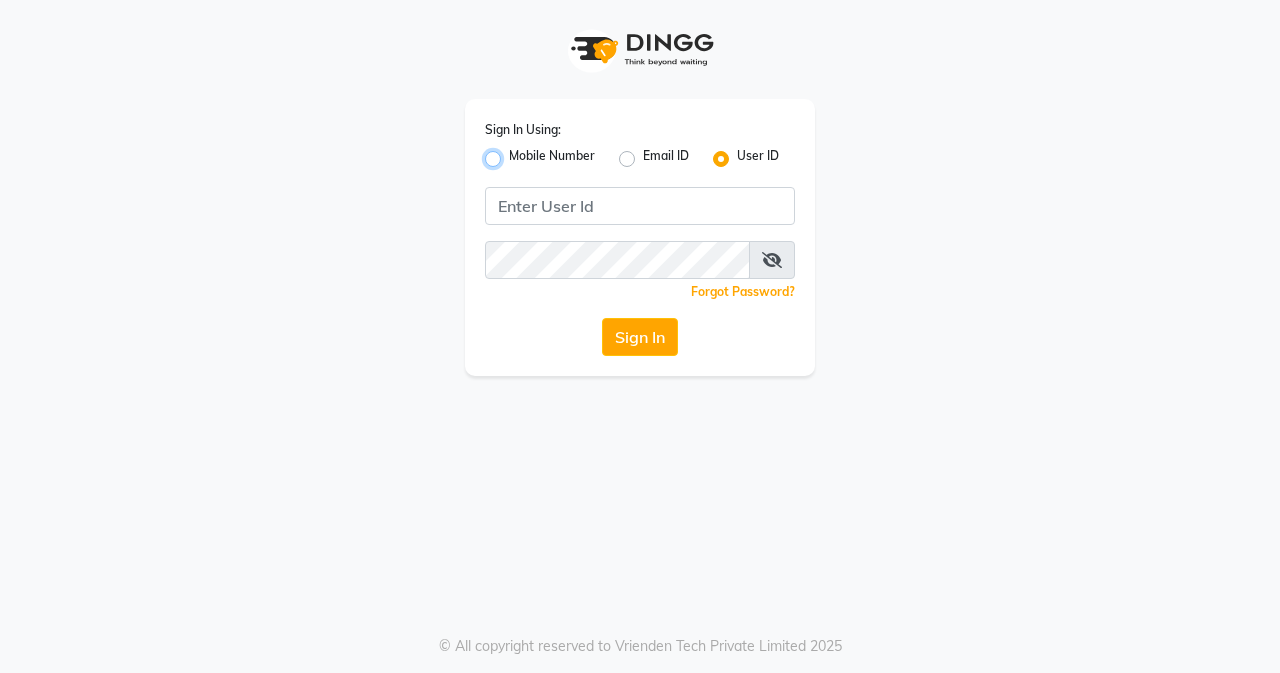 click on "Mobile Number" at bounding box center [515, 153] 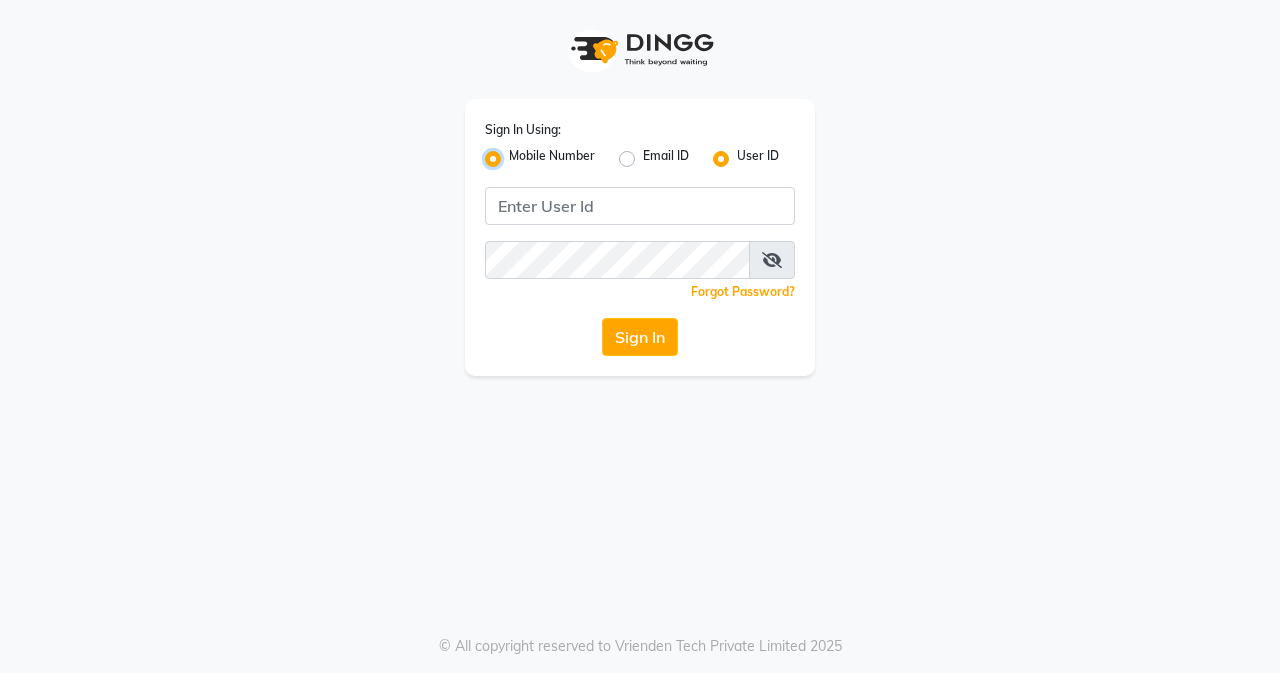 radio on "false" 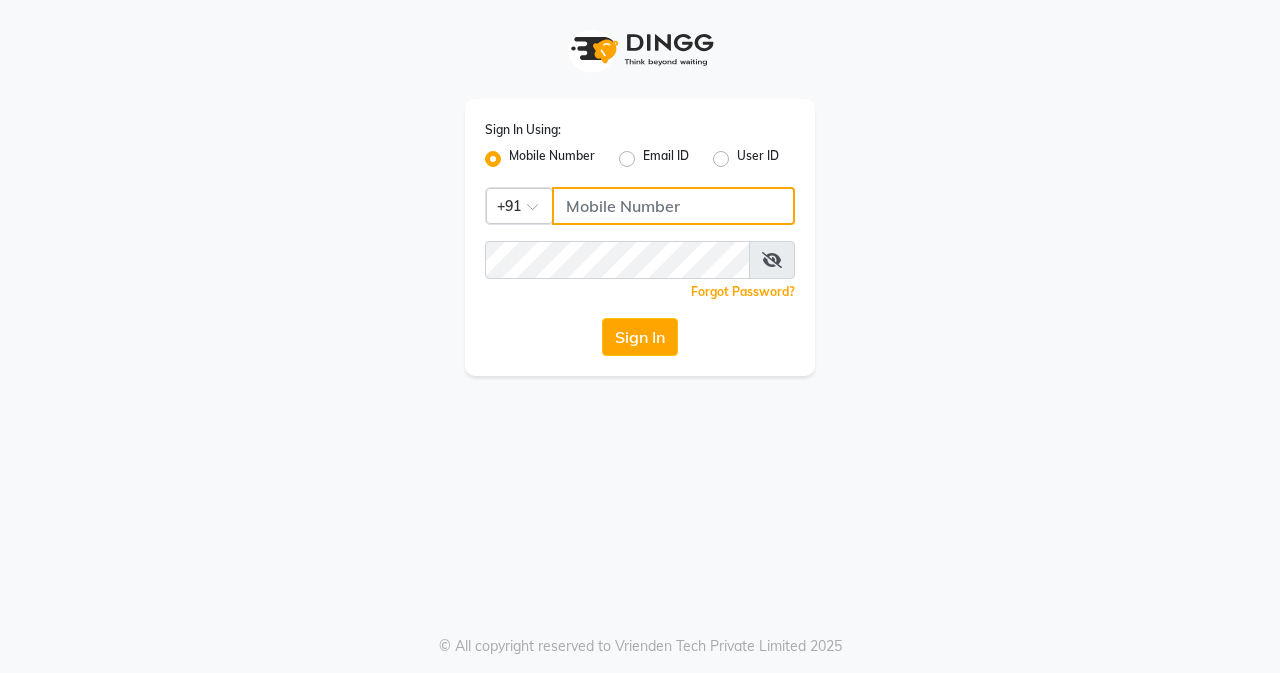 click 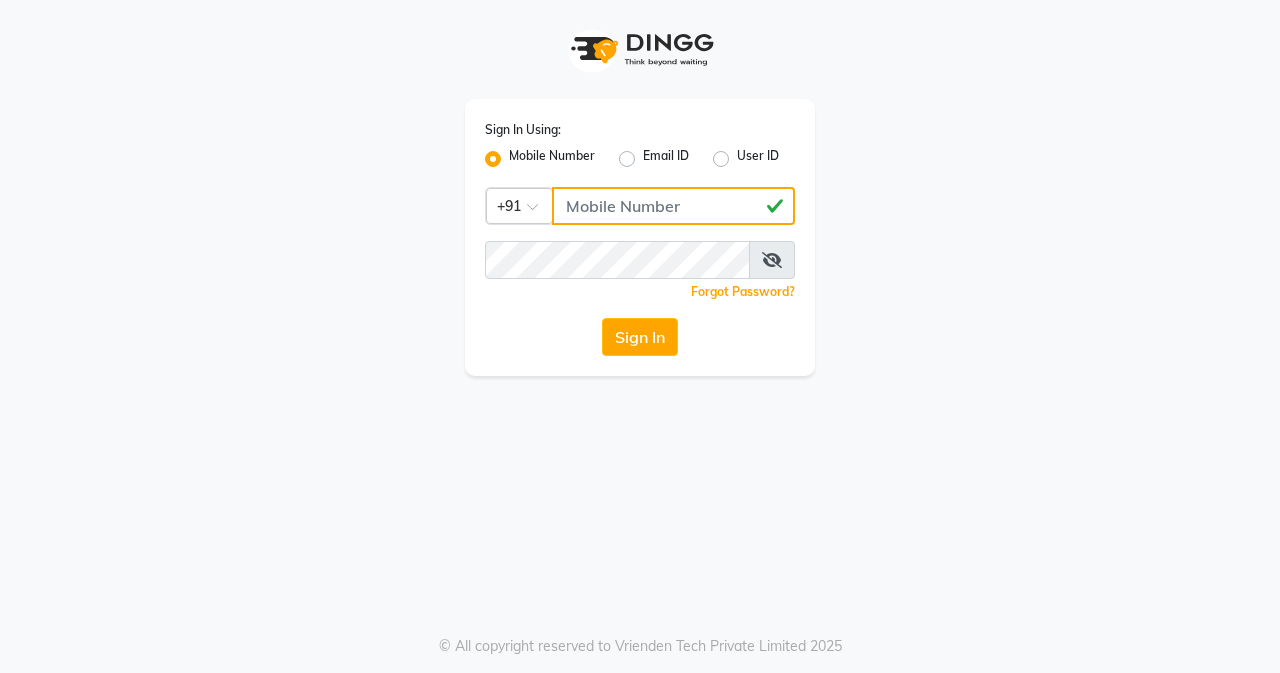 type on "[PHONE]" 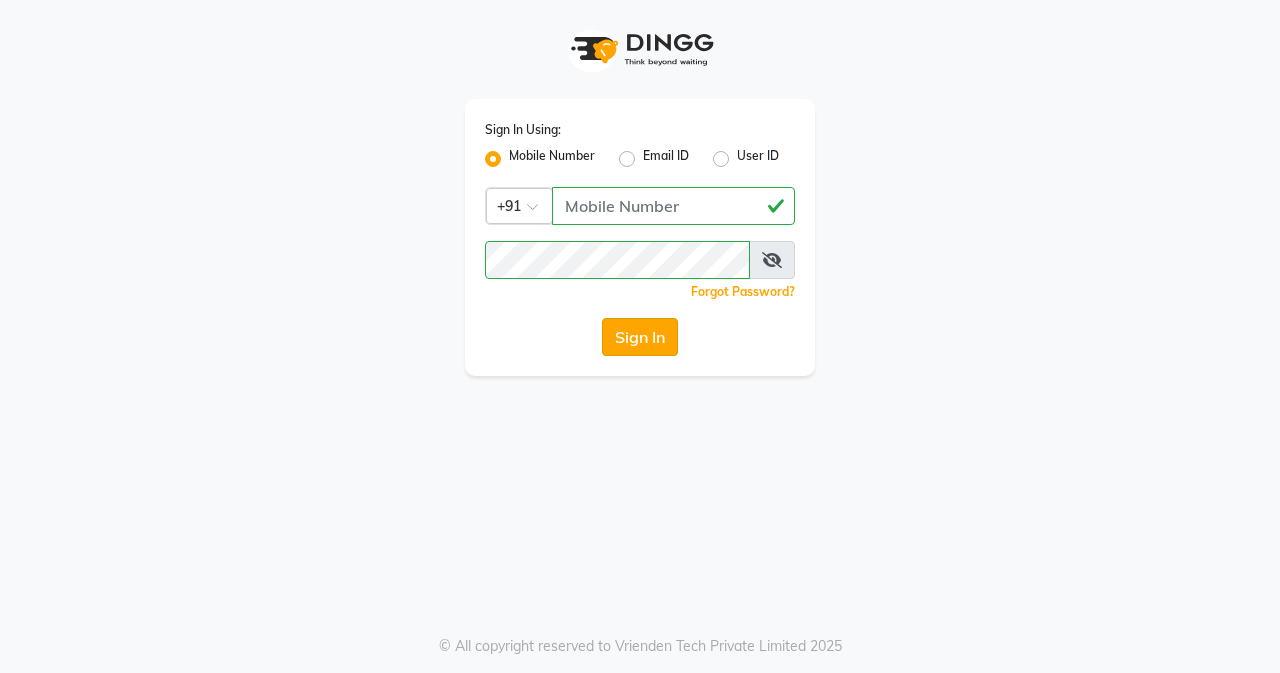 click on "Sign In" 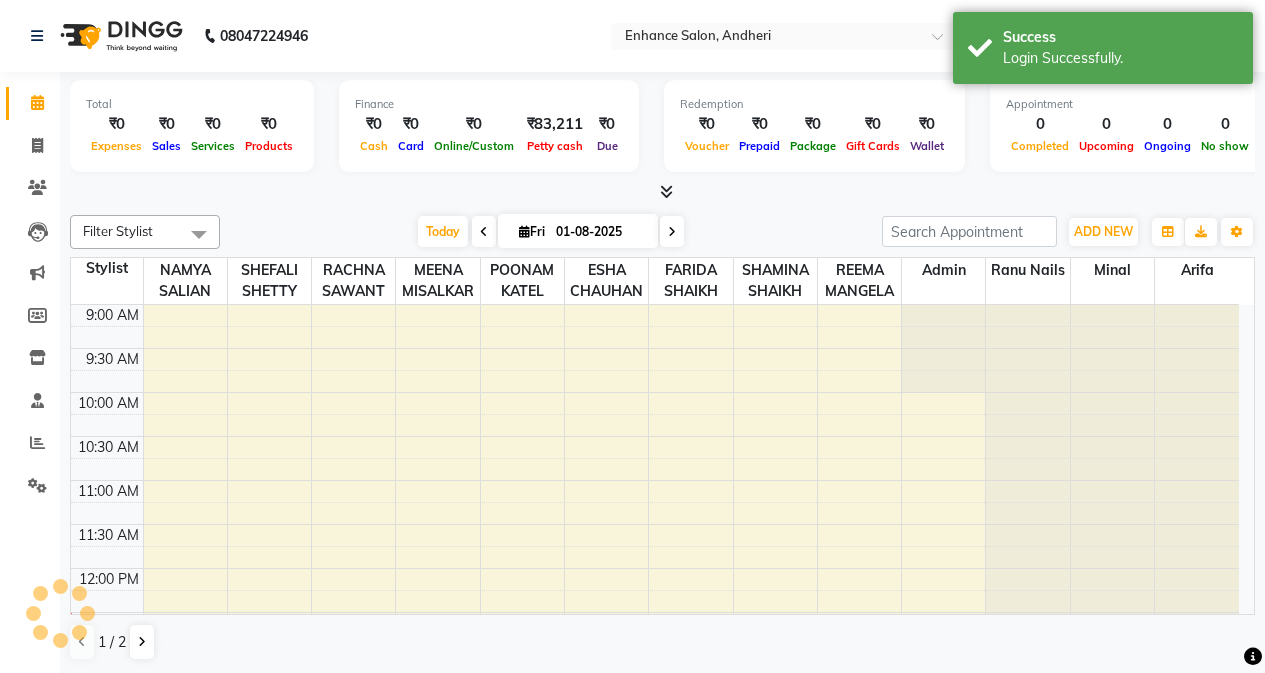 scroll, scrollTop: 0, scrollLeft: 0, axis: both 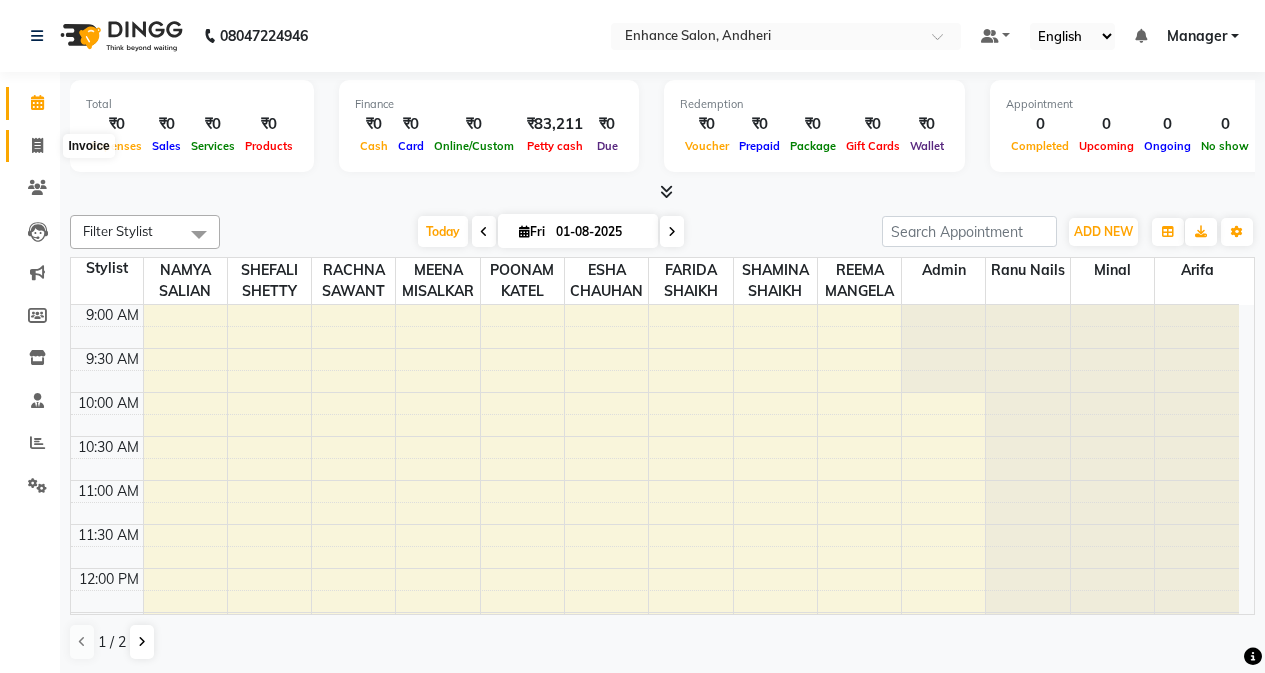 click 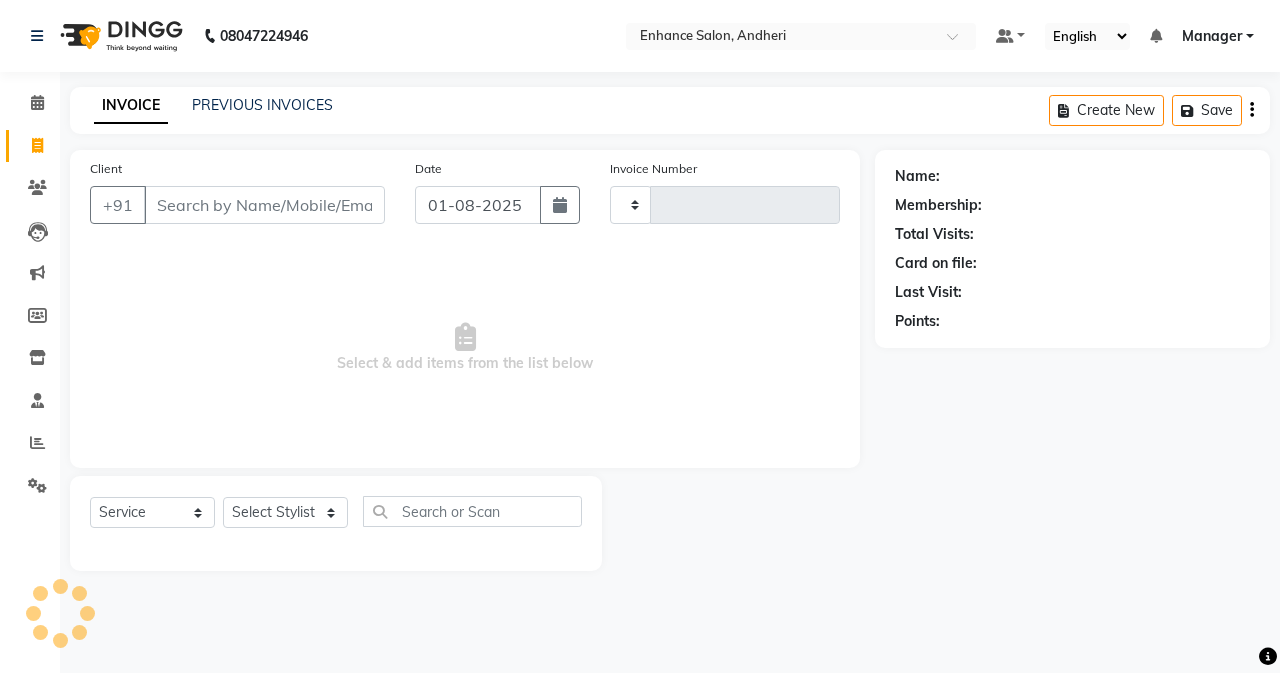 type on "2140" 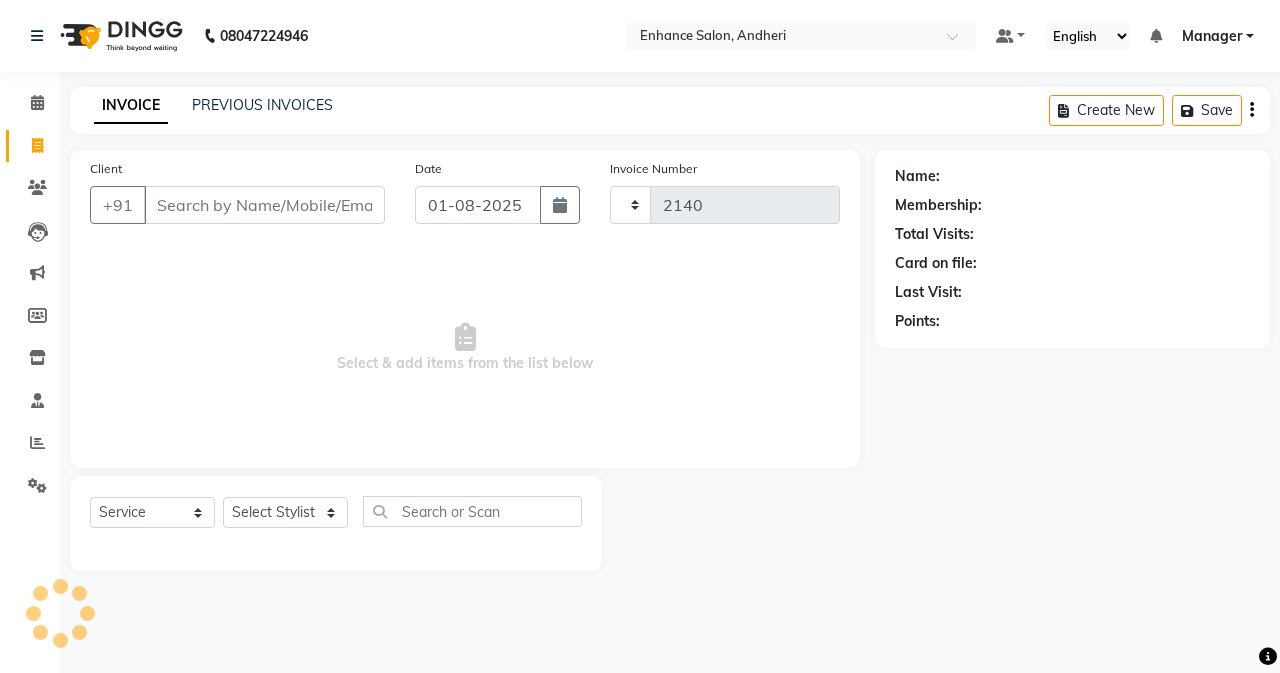 select on "7236" 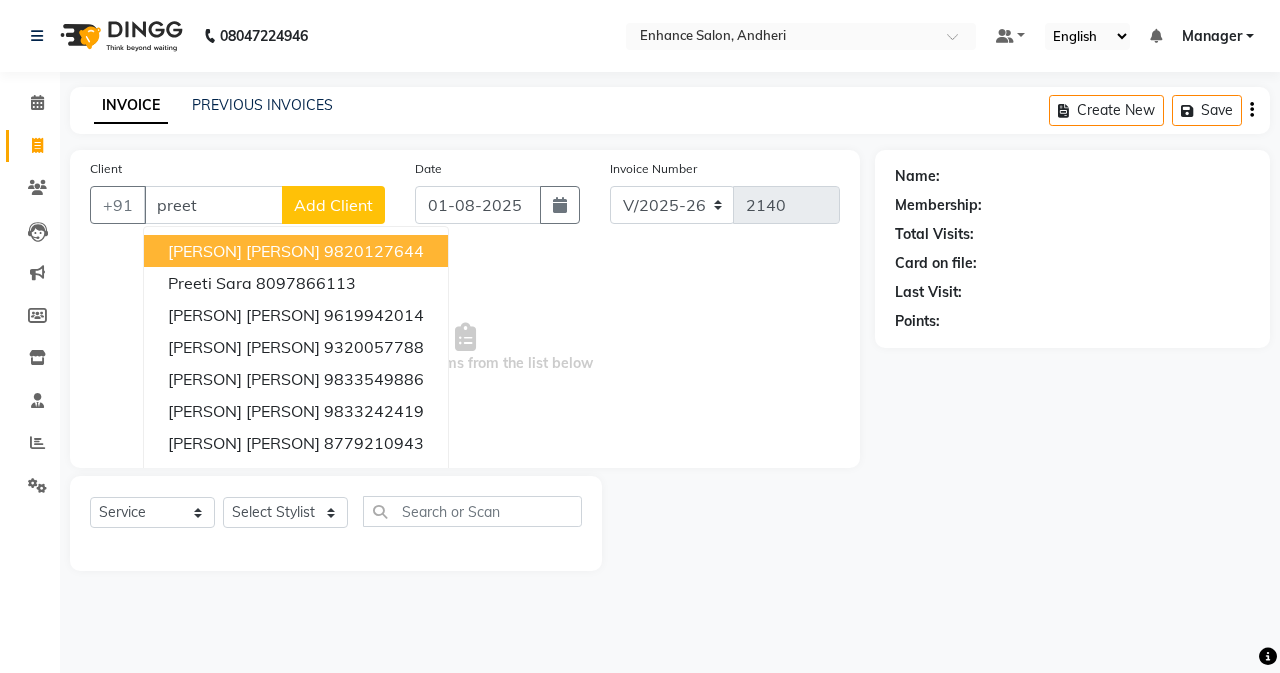 click on "[PERSON] [PERSON]" at bounding box center [244, 251] 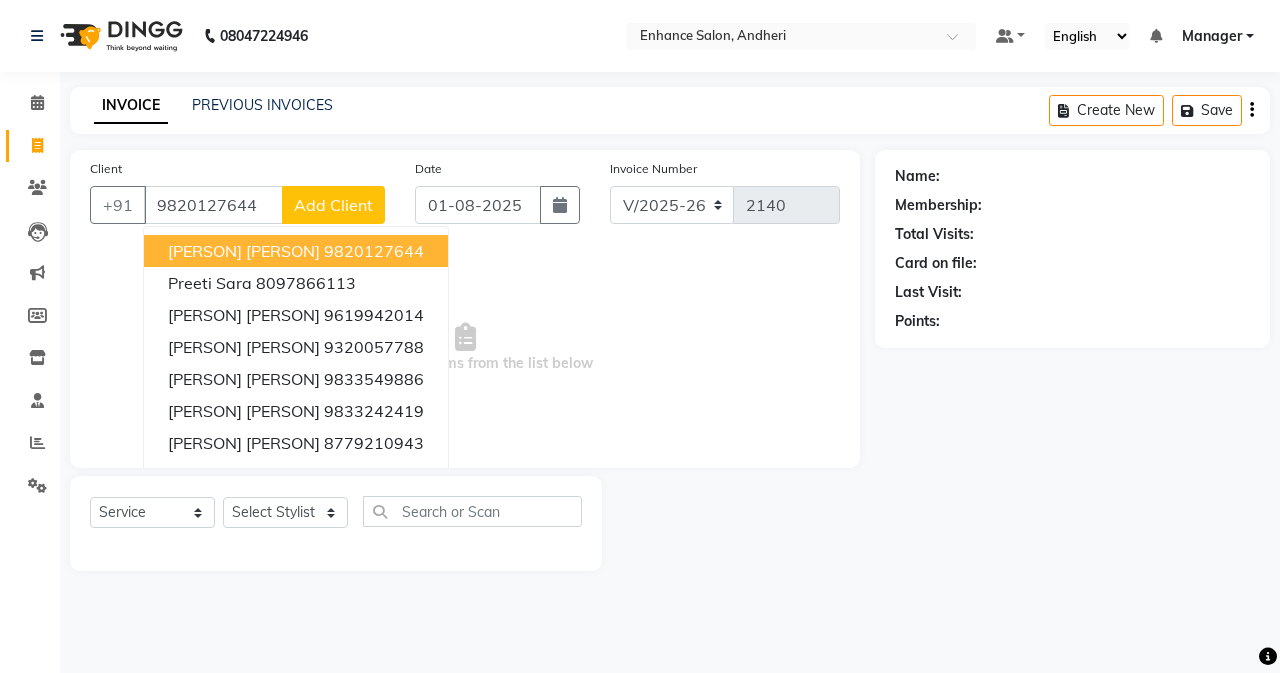type on "9820127644" 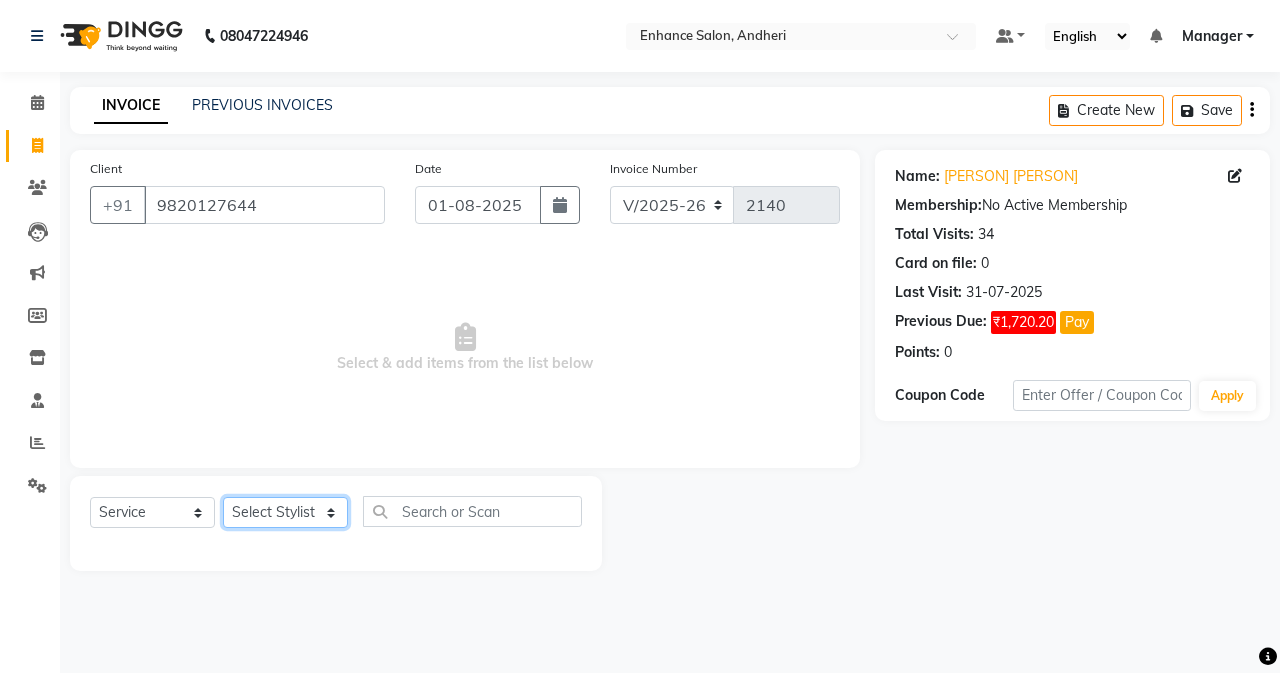 click on "Select Stylist Admin [PERSON] [PERSON] [PERSON] Manager [PERSON] [PERSON] [PERSON] [PERSON] [PERSON] [PERSON] [PERSON] [PERSON] [PERSON] [PERSON] [PERSON]" 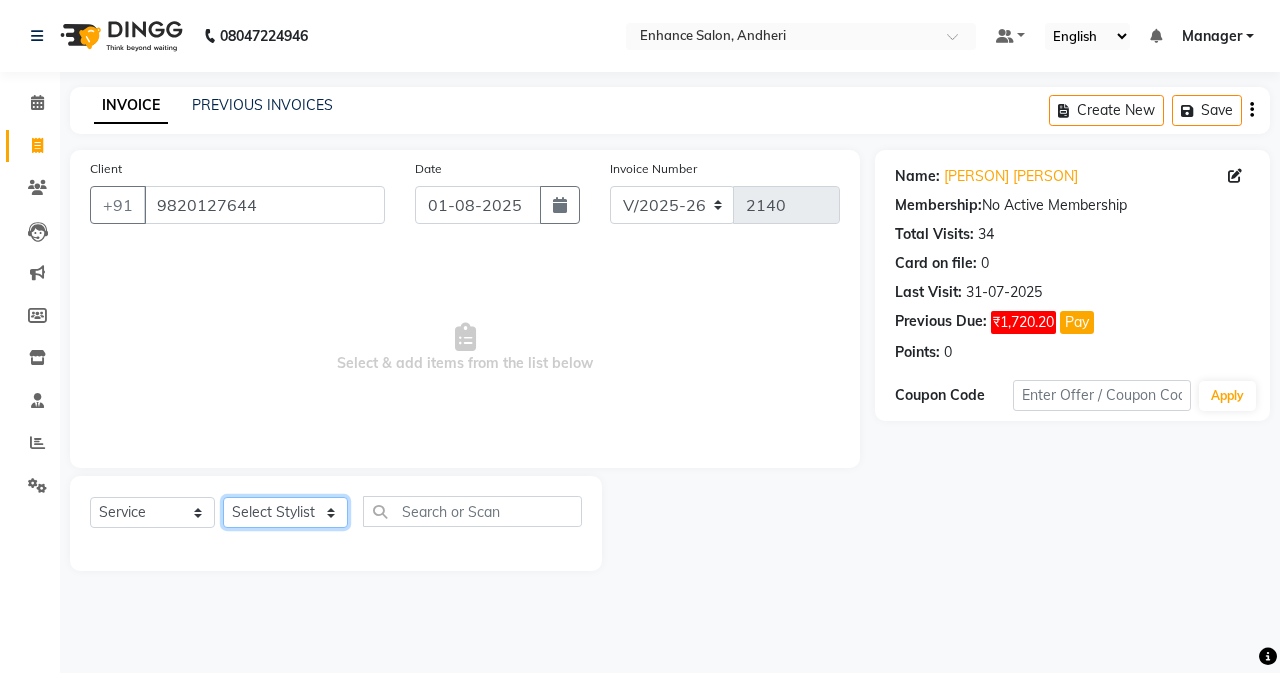 select on "61730" 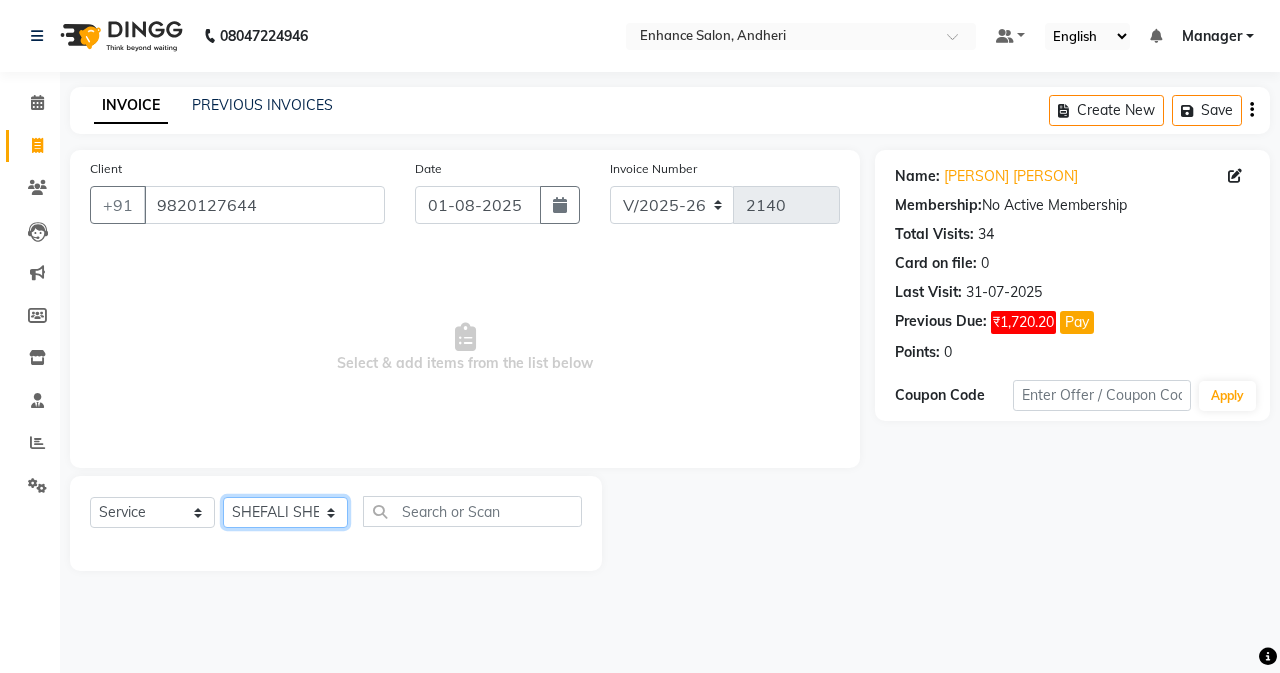 click on "Select Stylist Admin [PERSON] [PERSON] [PERSON] Manager [PERSON] [PERSON] [PERSON] [PERSON] [PERSON] [PERSON] [PERSON] [PERSON] [PERSON] [PERSON] [PERSON]" 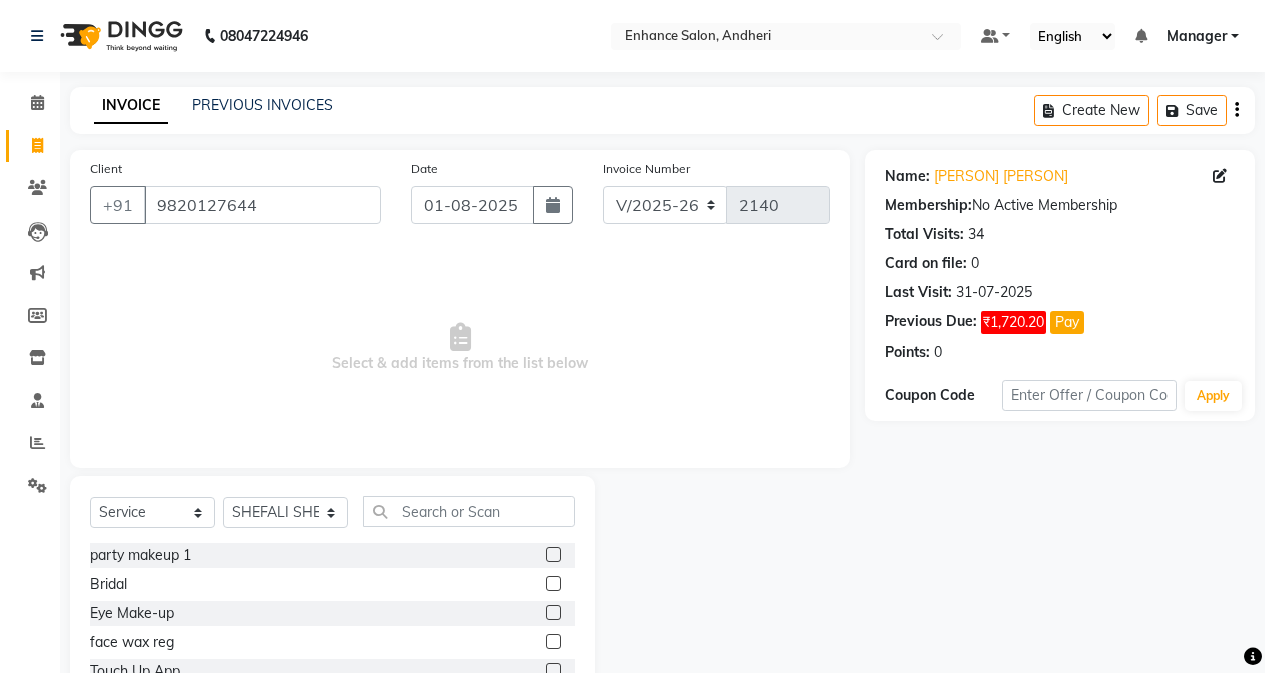 click 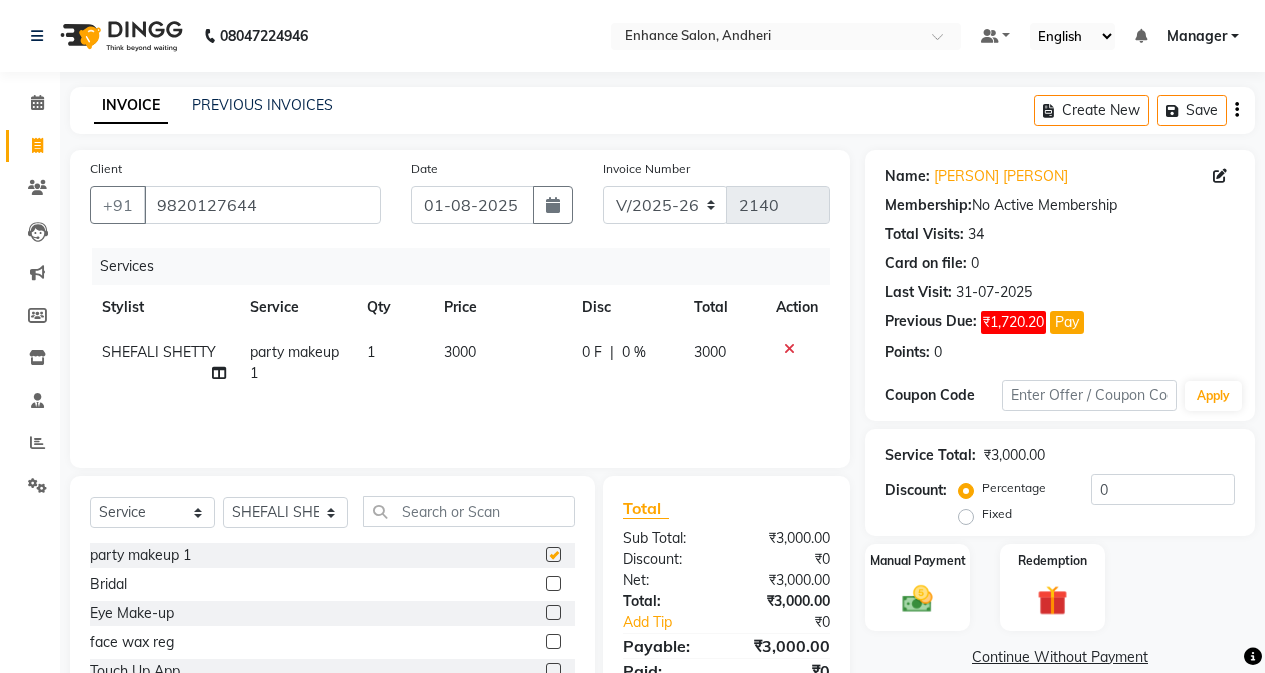 checkbox on "false" 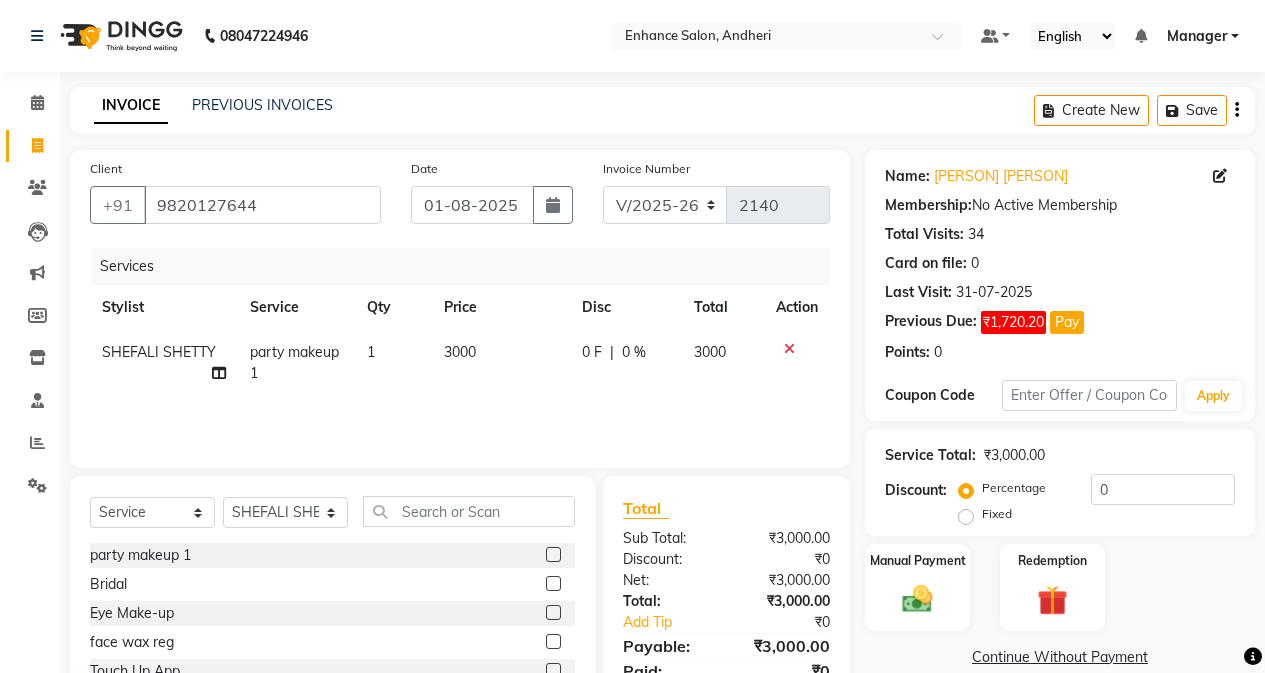 click on "3000" 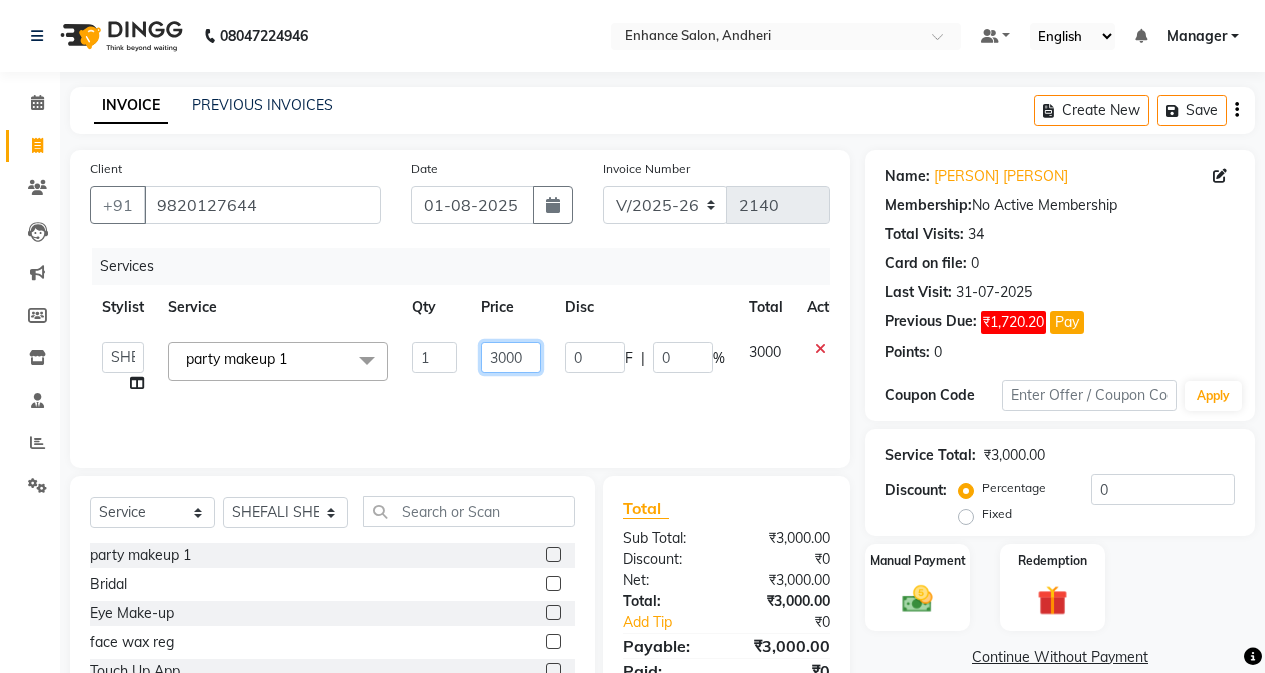 click on "3000" 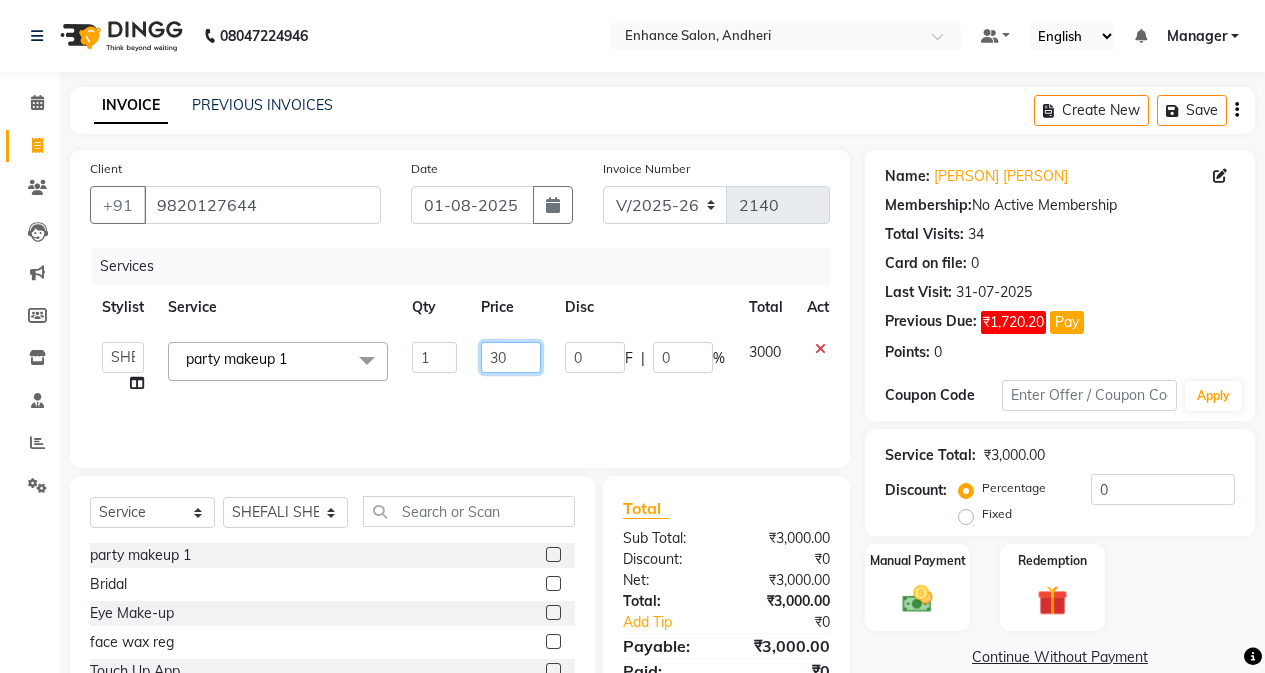 type on "3" 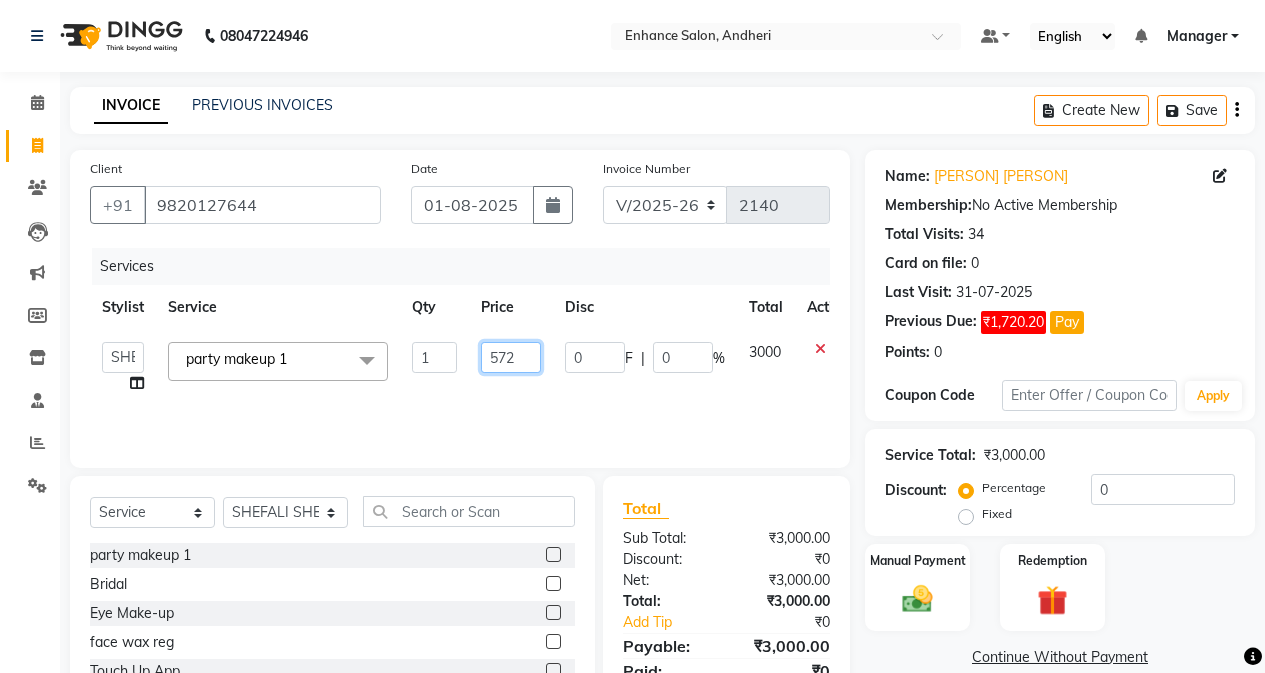 type on "5720" 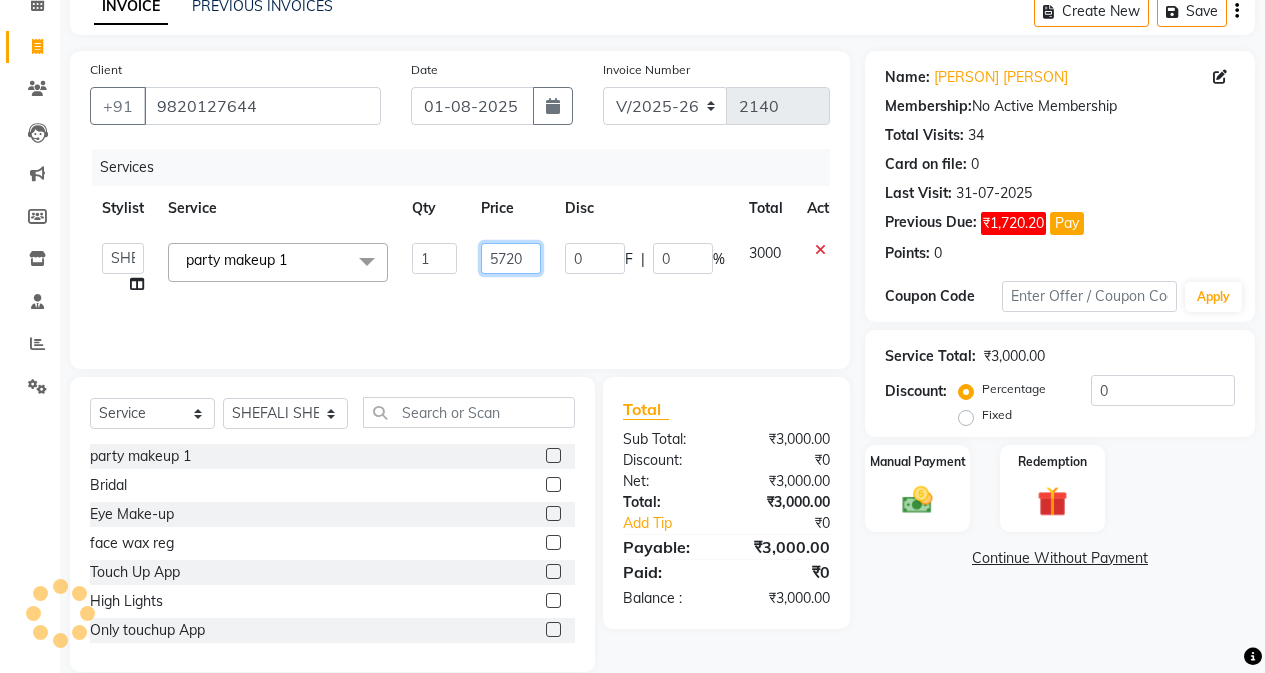 scroll, scrollTop: 100, scrollLeft: 0, axis: vertical 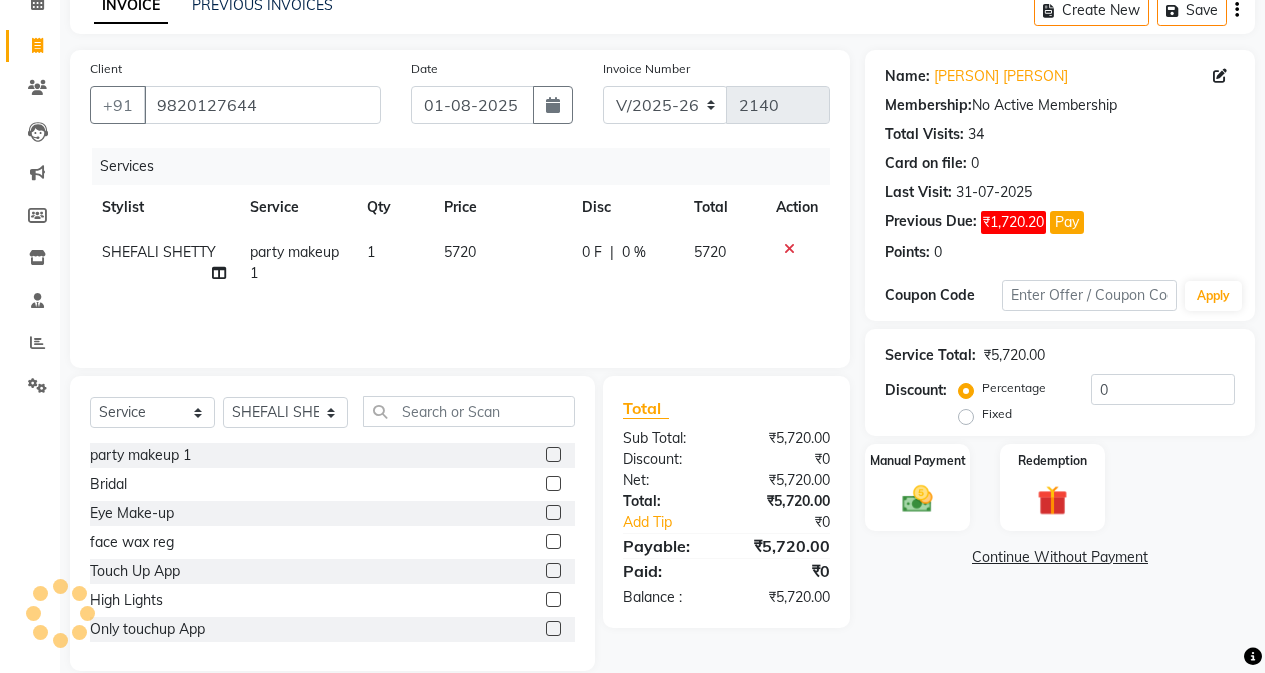 click on "Name: [PERSON] [PERSON] Membership: No Active Membership Total Visits: 34 Card on file: 0 Last Visit: [DATE] Previous Due: ₹1,720.20 Pay Points: 0 Coupon Code Apply Service Total: ₹5,720.00 Discount: Percentage Fixed 0 Manual Payment Redemption Continue Without Payment" 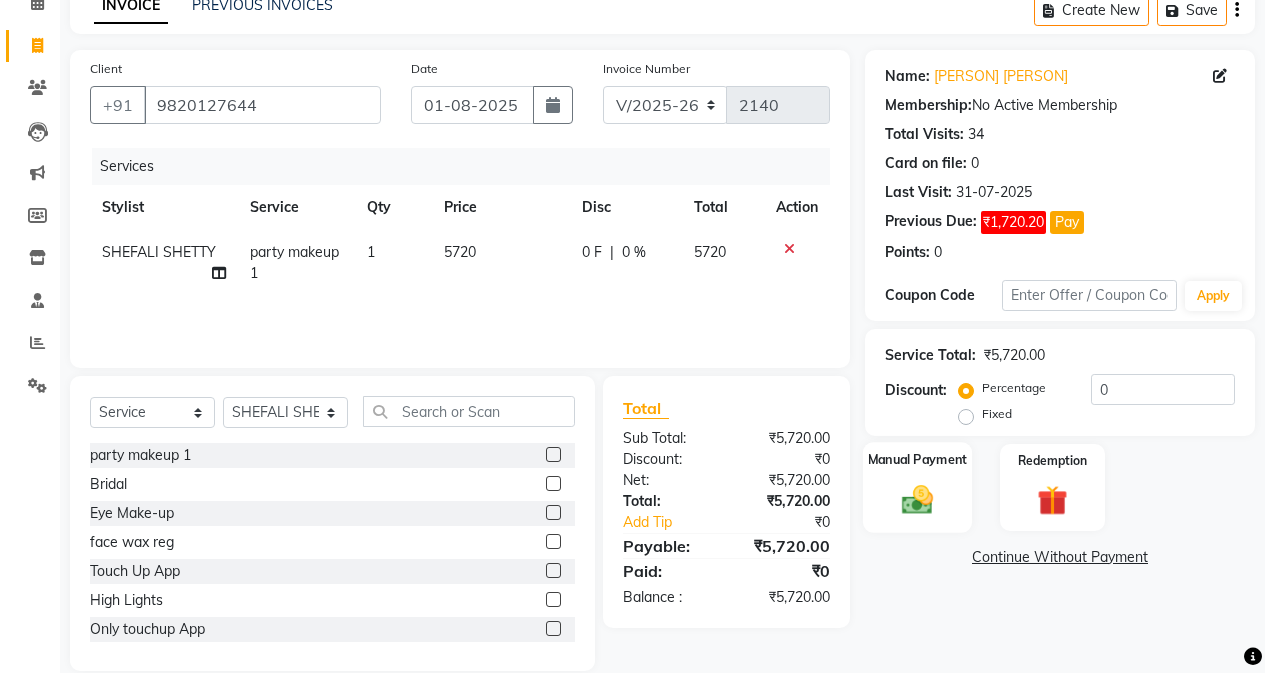 click on "Manual Payment" 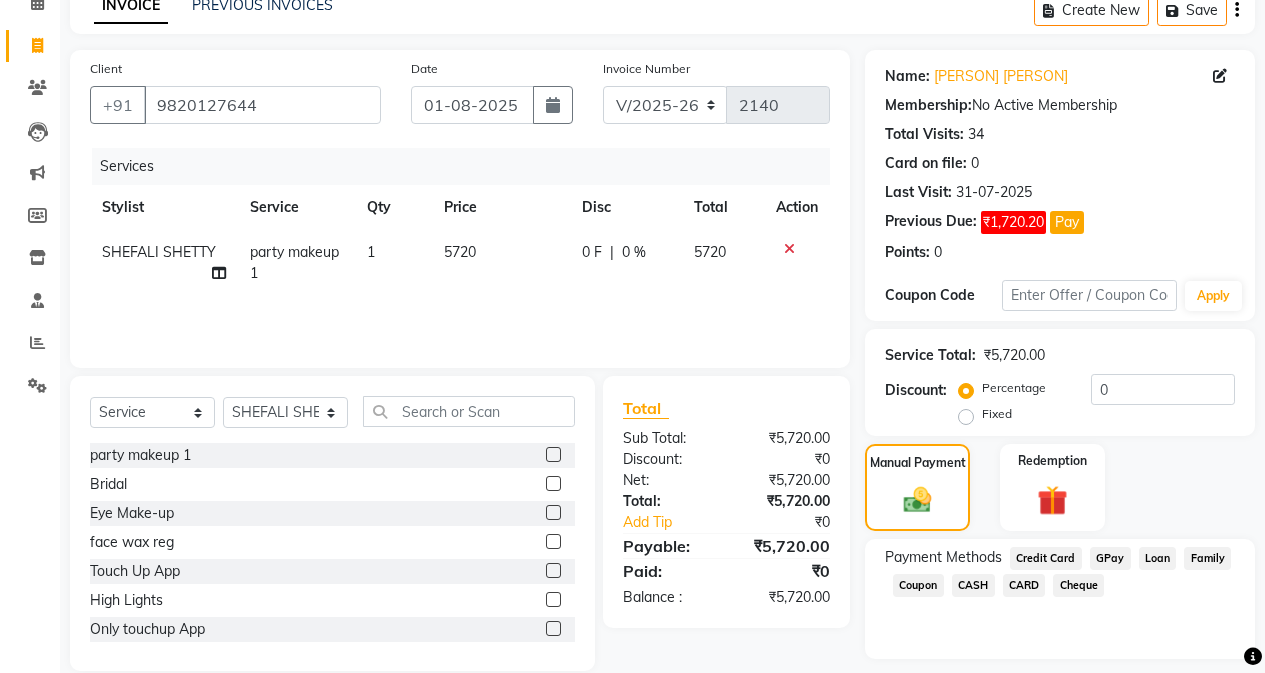 click on "CASH" 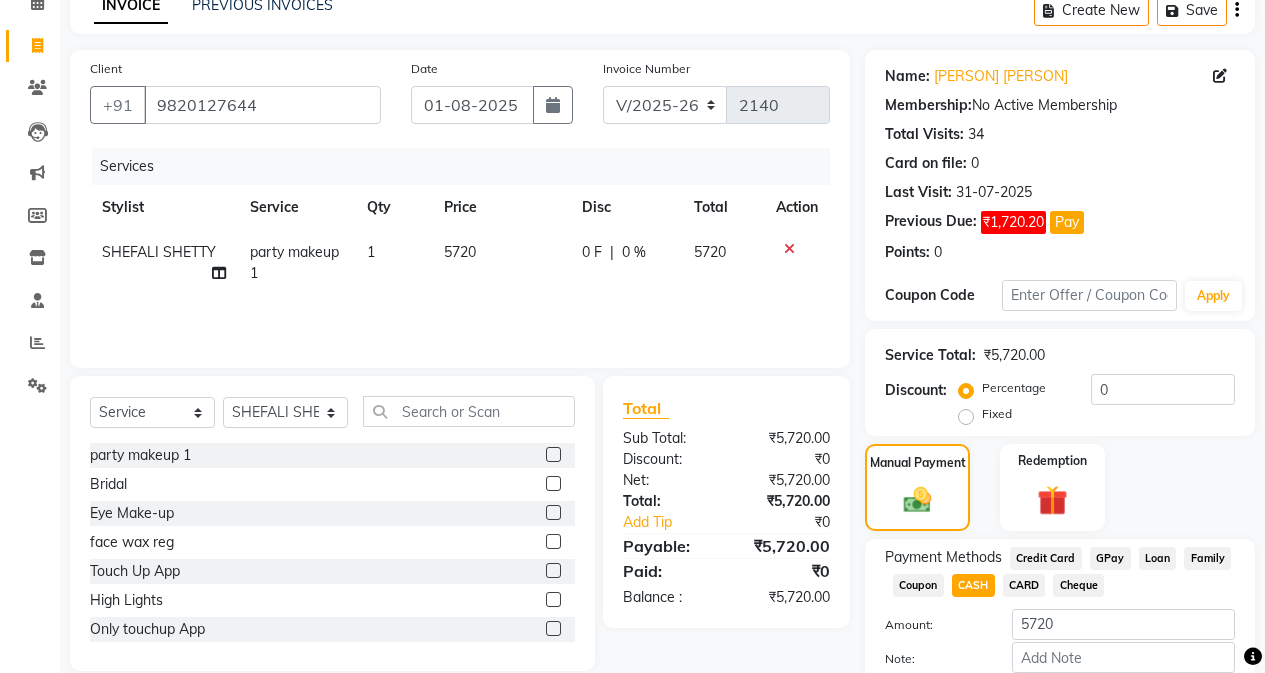 scroll, scrollTop: 213, scrollLeft: 0, axis: vertical 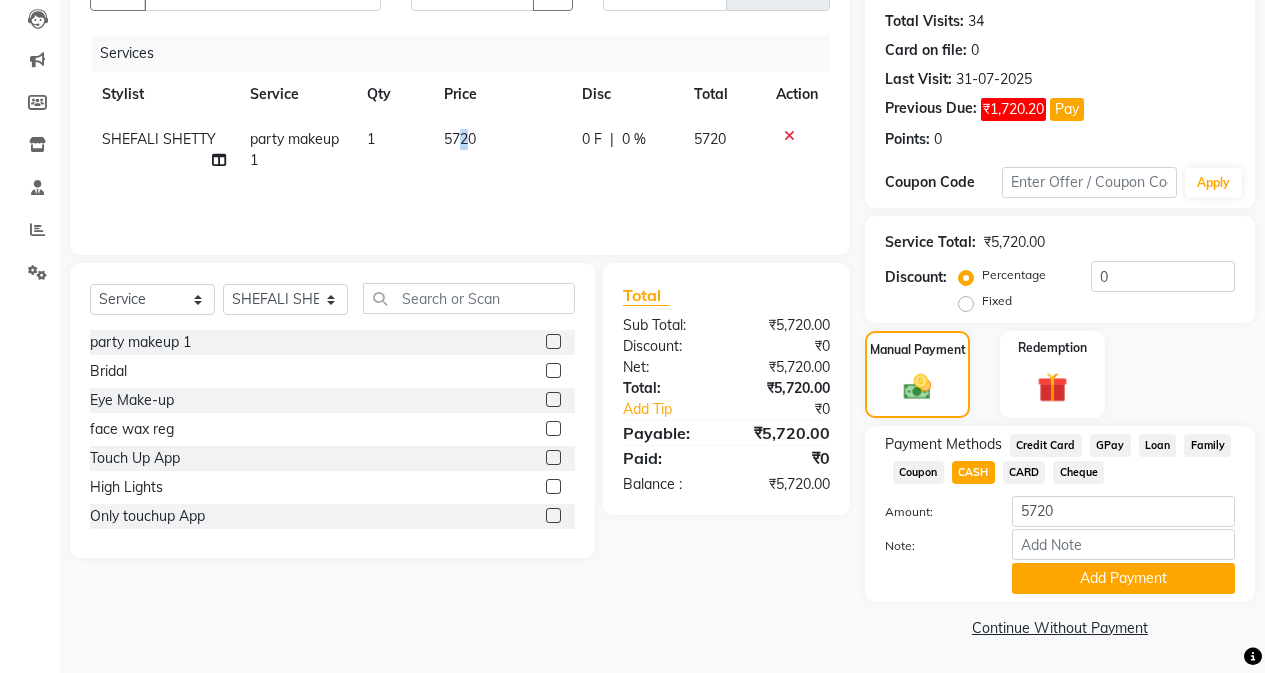 click on "5720" 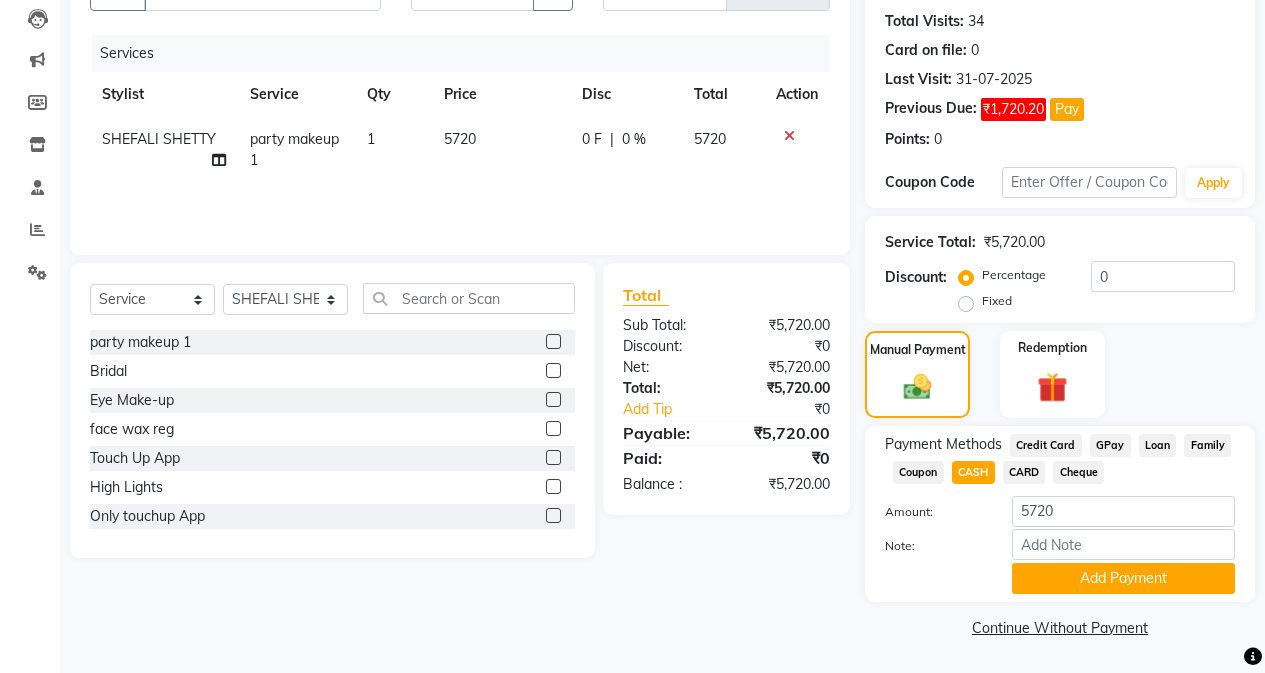 select on "61730" 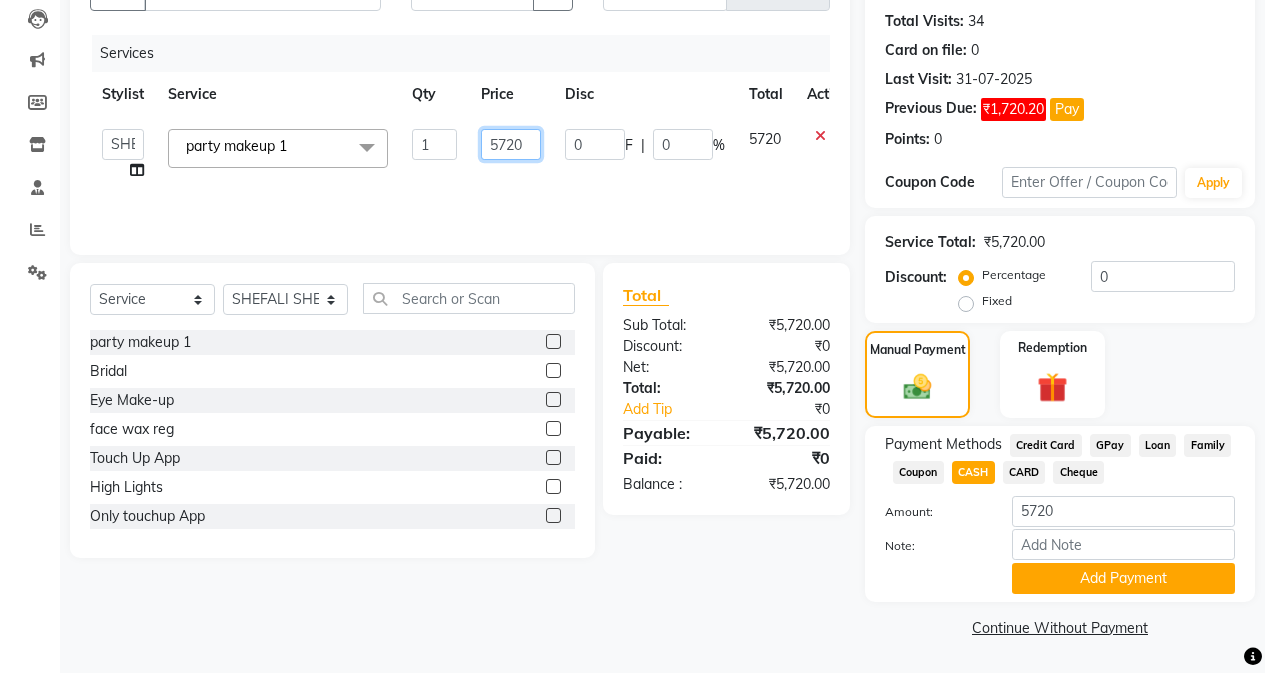 click on "5720" 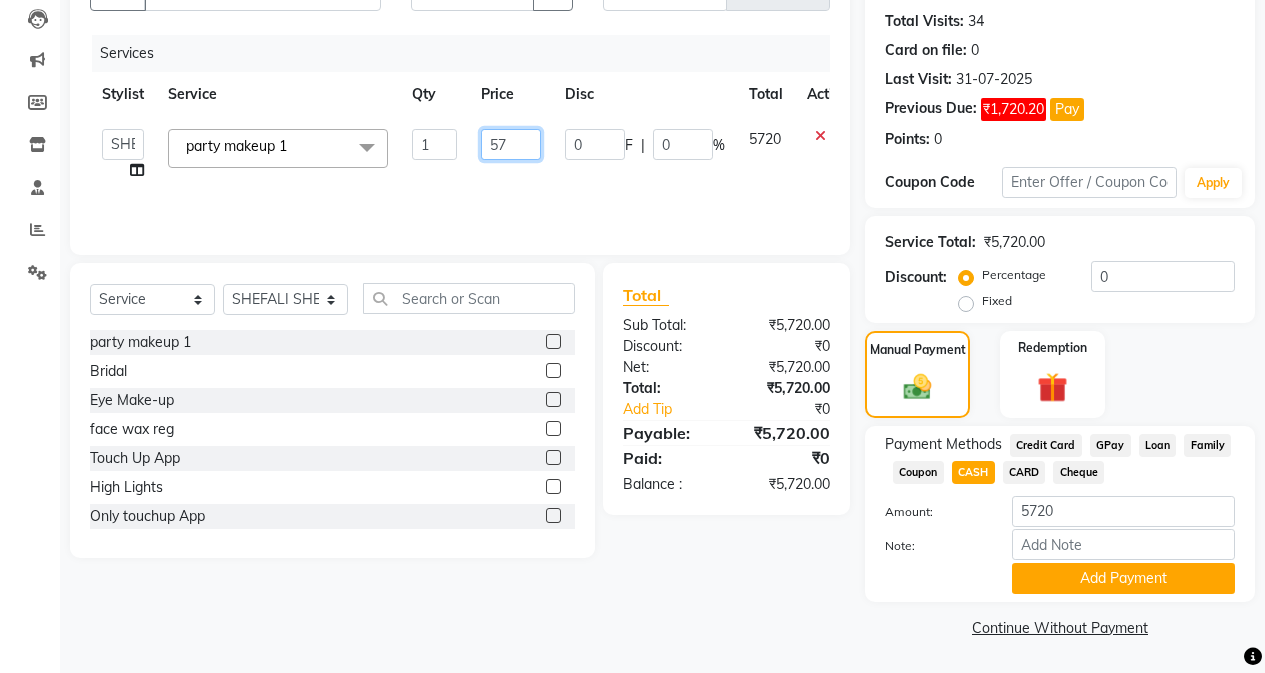type on "5" 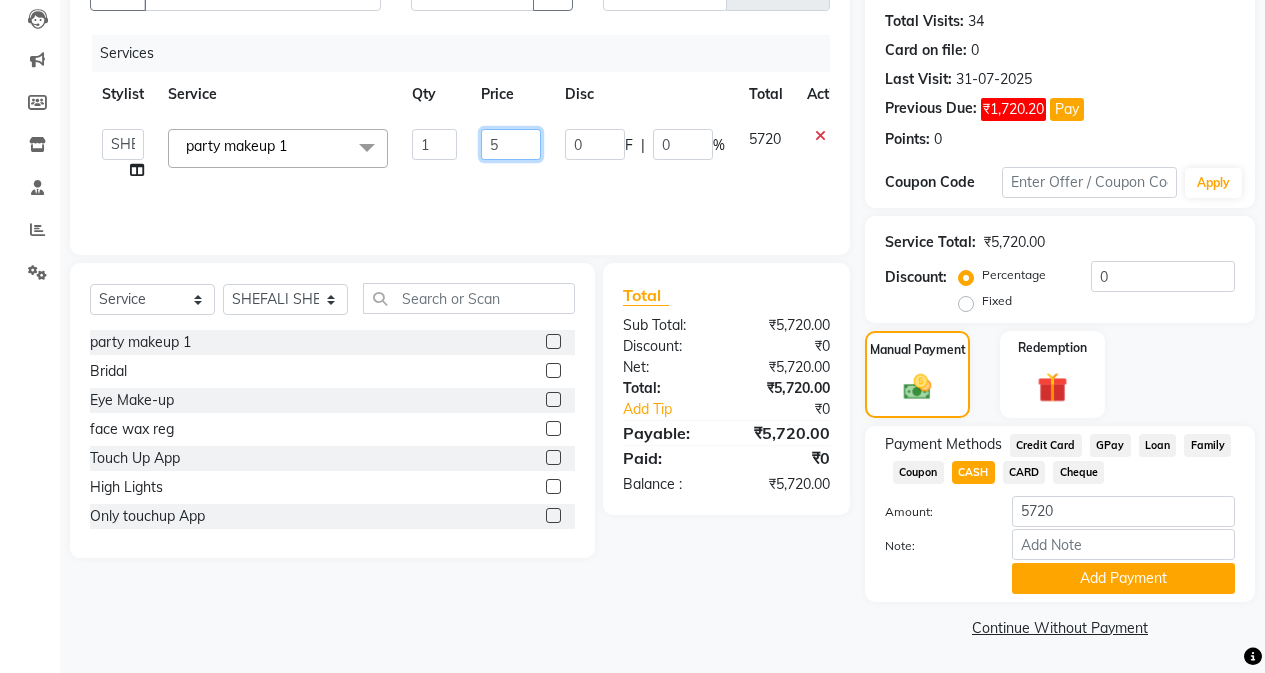 type 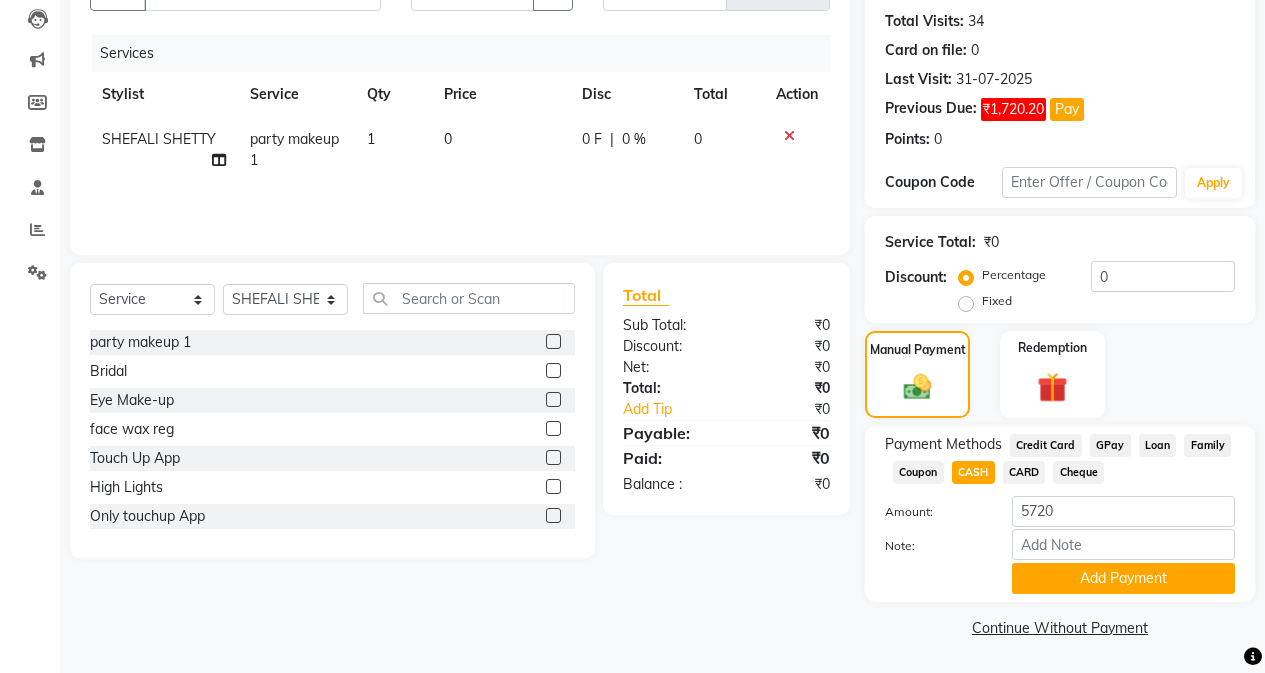 click on "Credit Card" 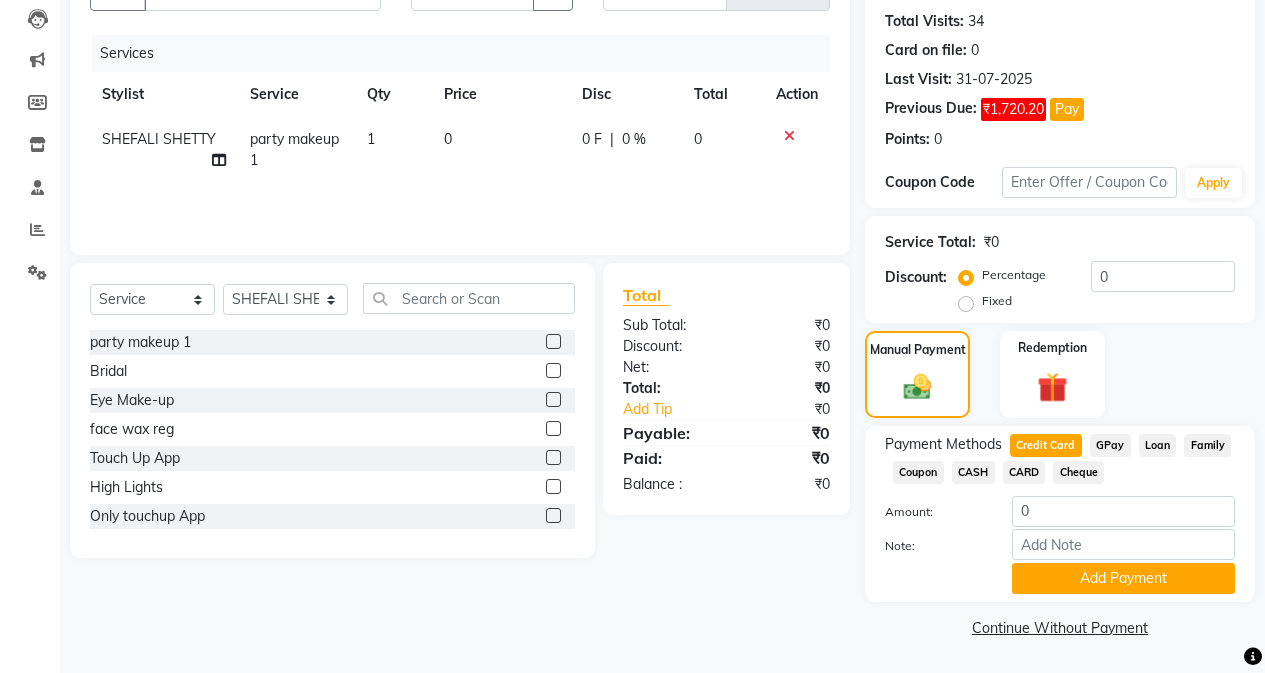 click on "CASH" 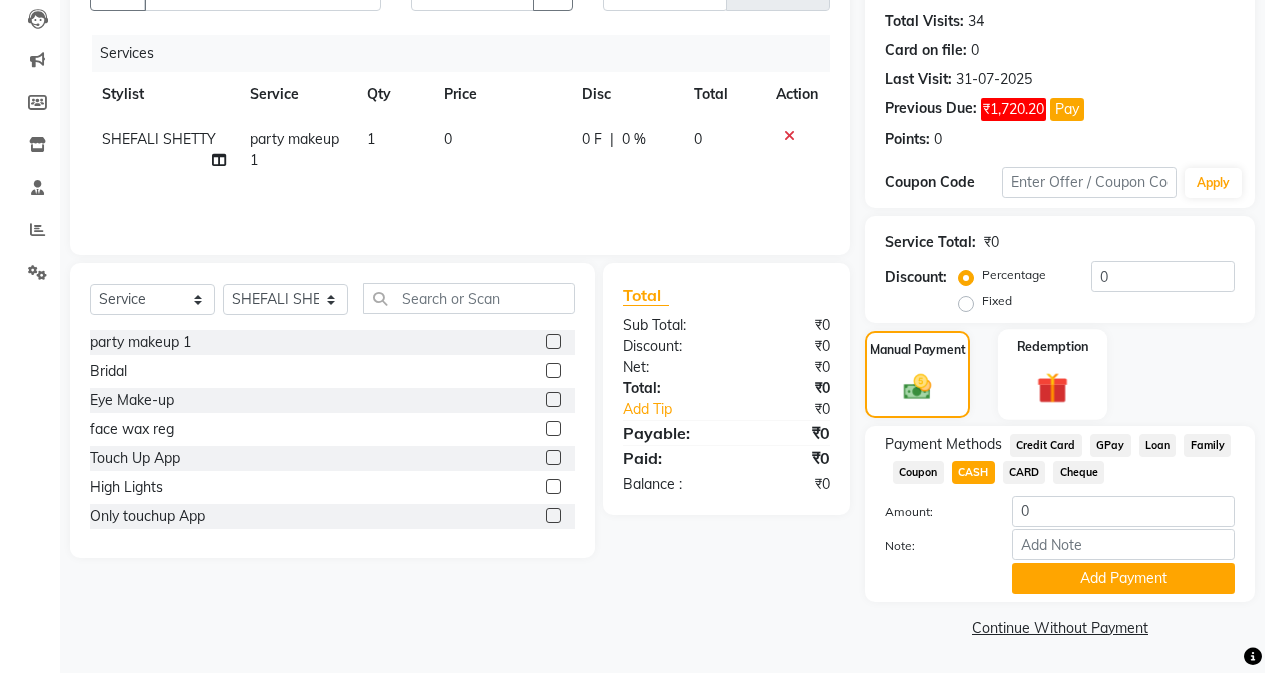 click on "Redemption" 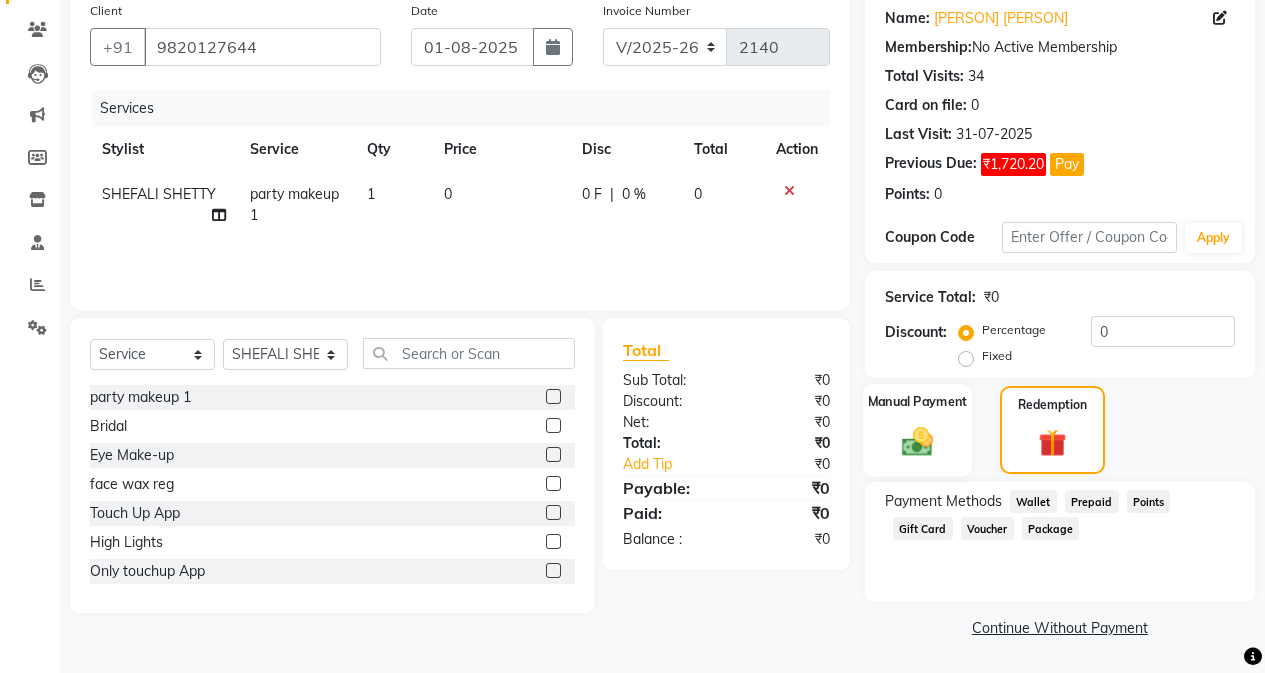 click on "Manual Payment" 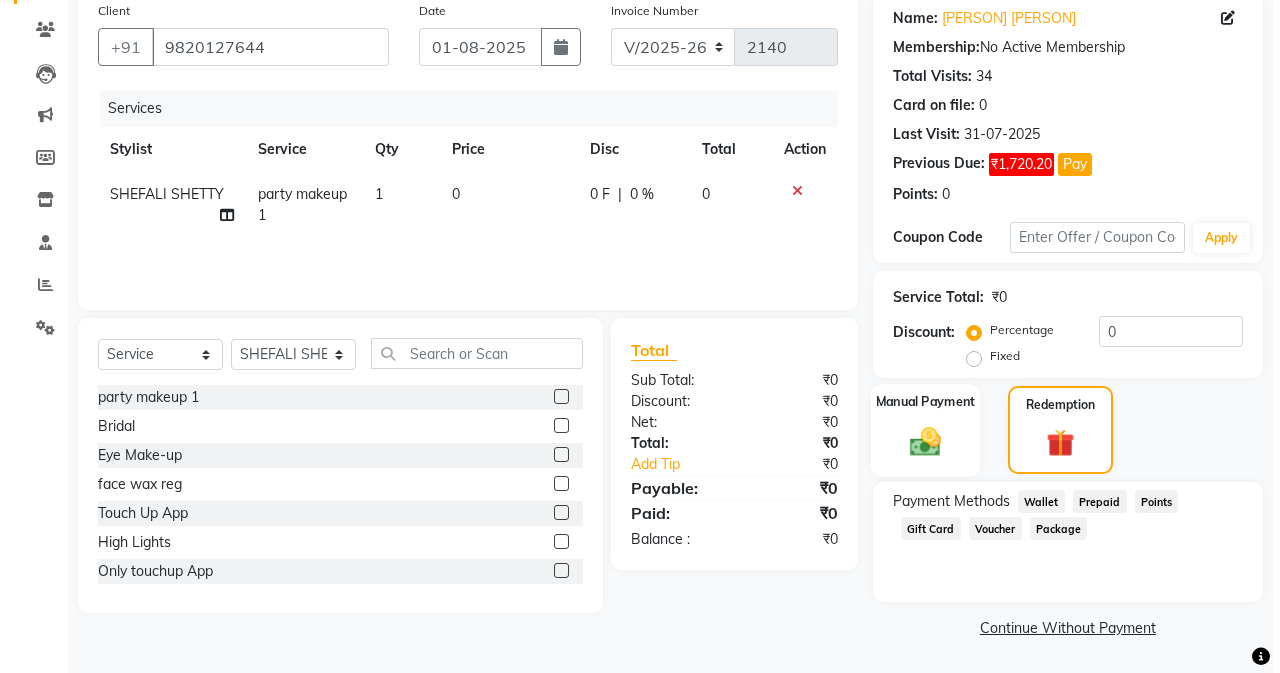 scroll, scrollTop: 213, scrollLeft: 0, axis: vertical 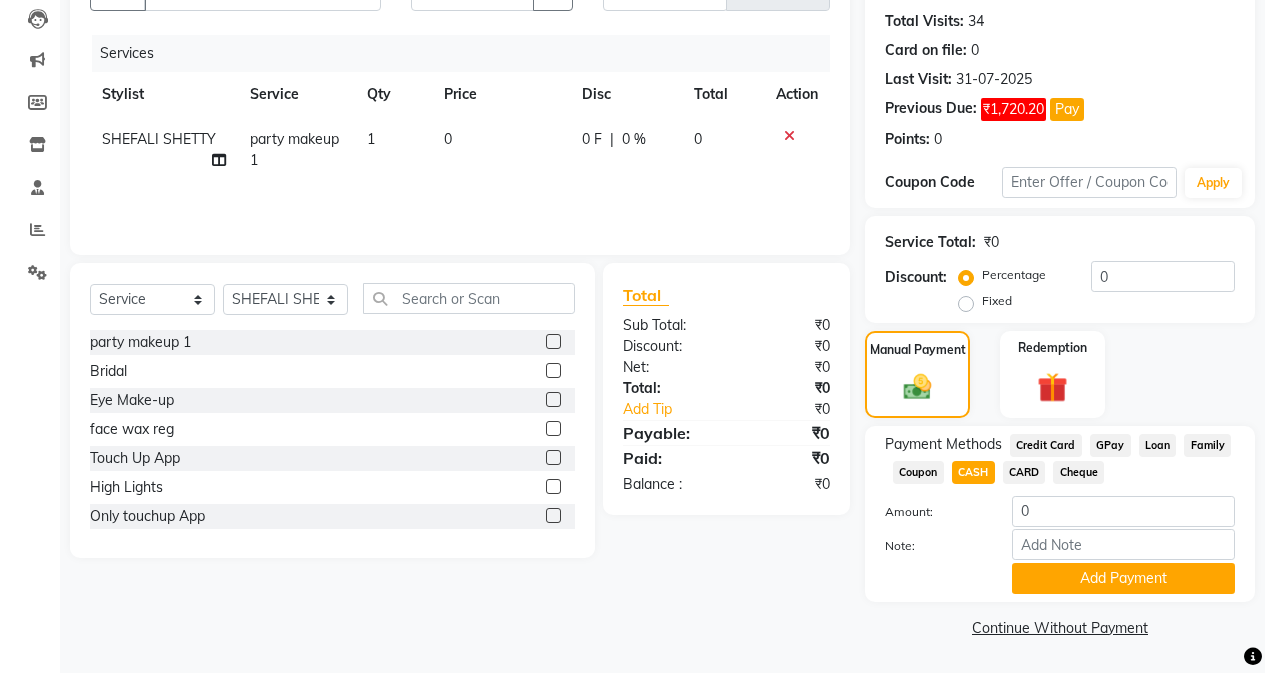 click on "0" 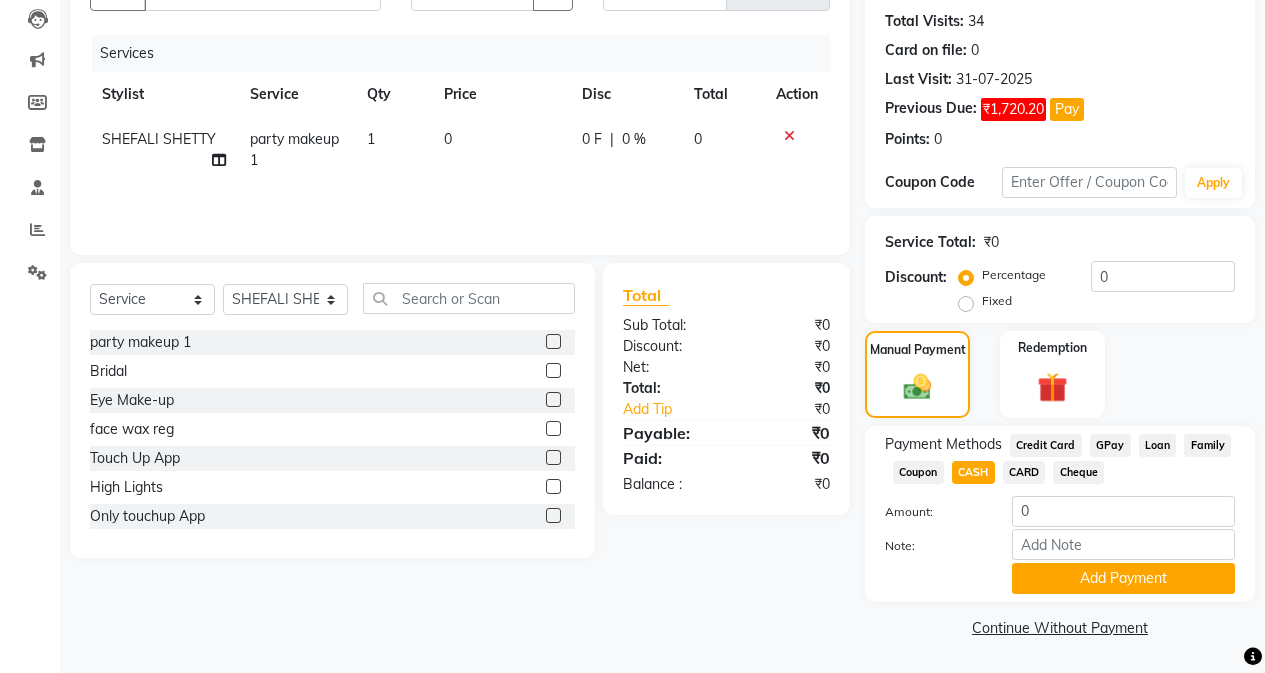 select on "61730" 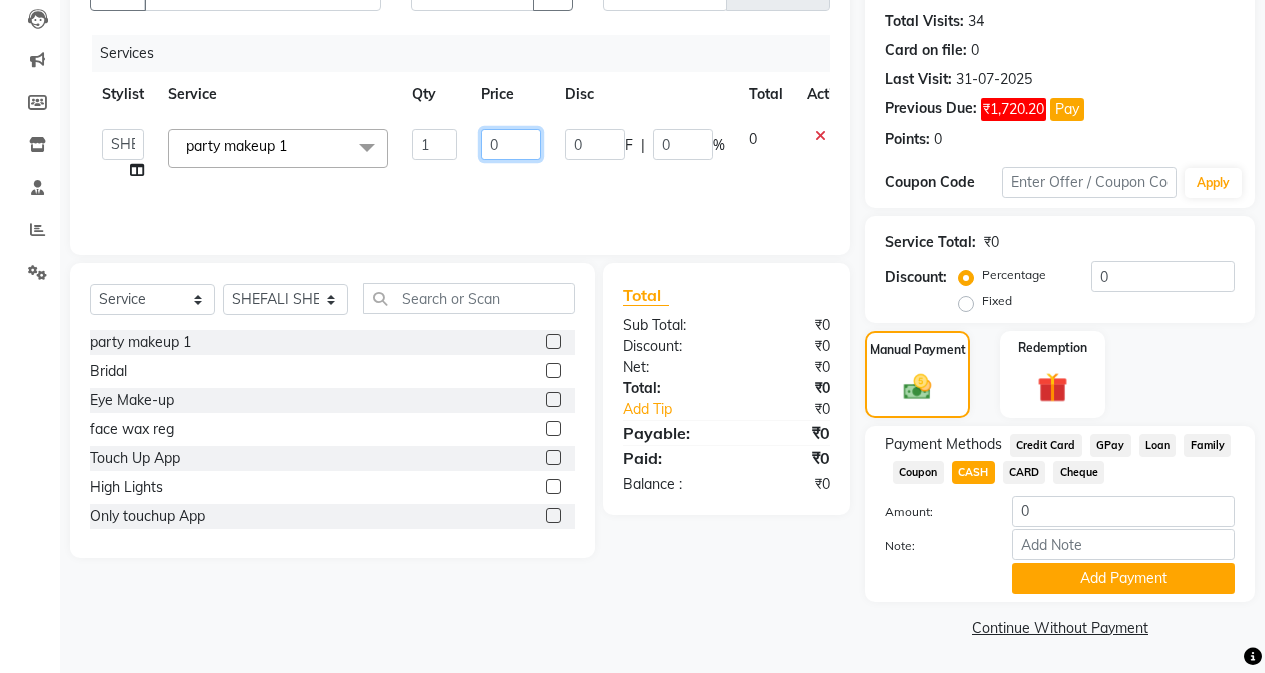 click on "0" 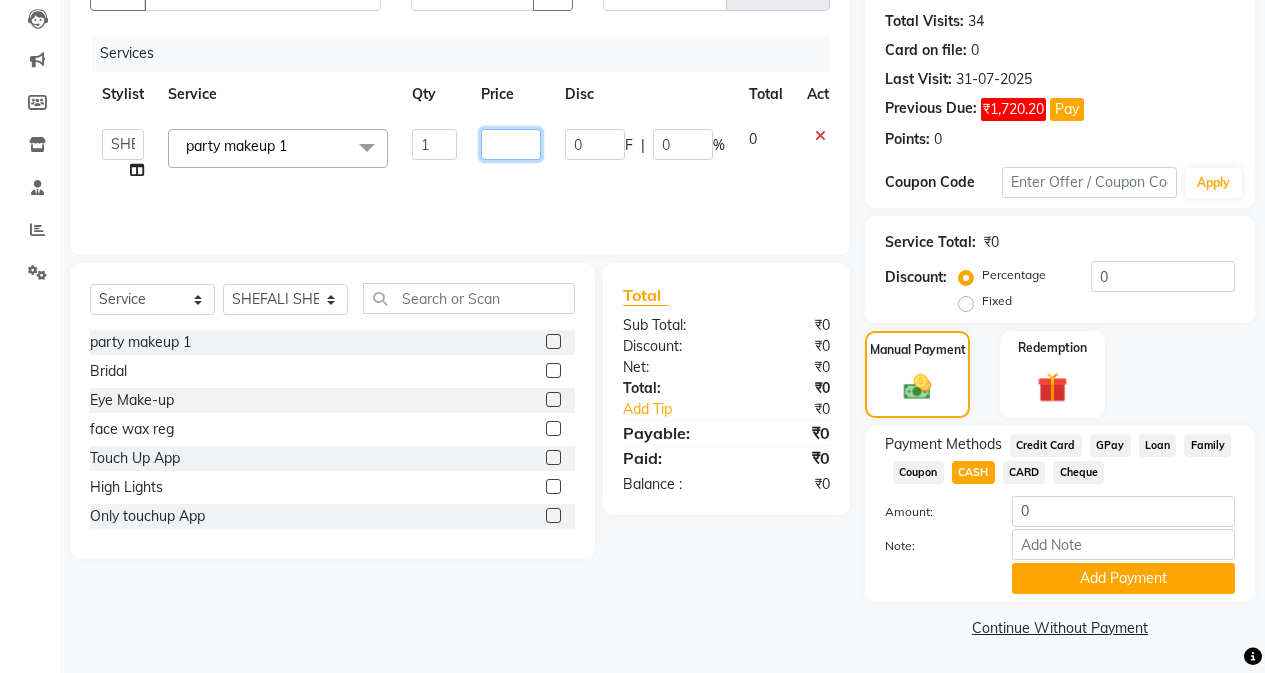 type on "4" 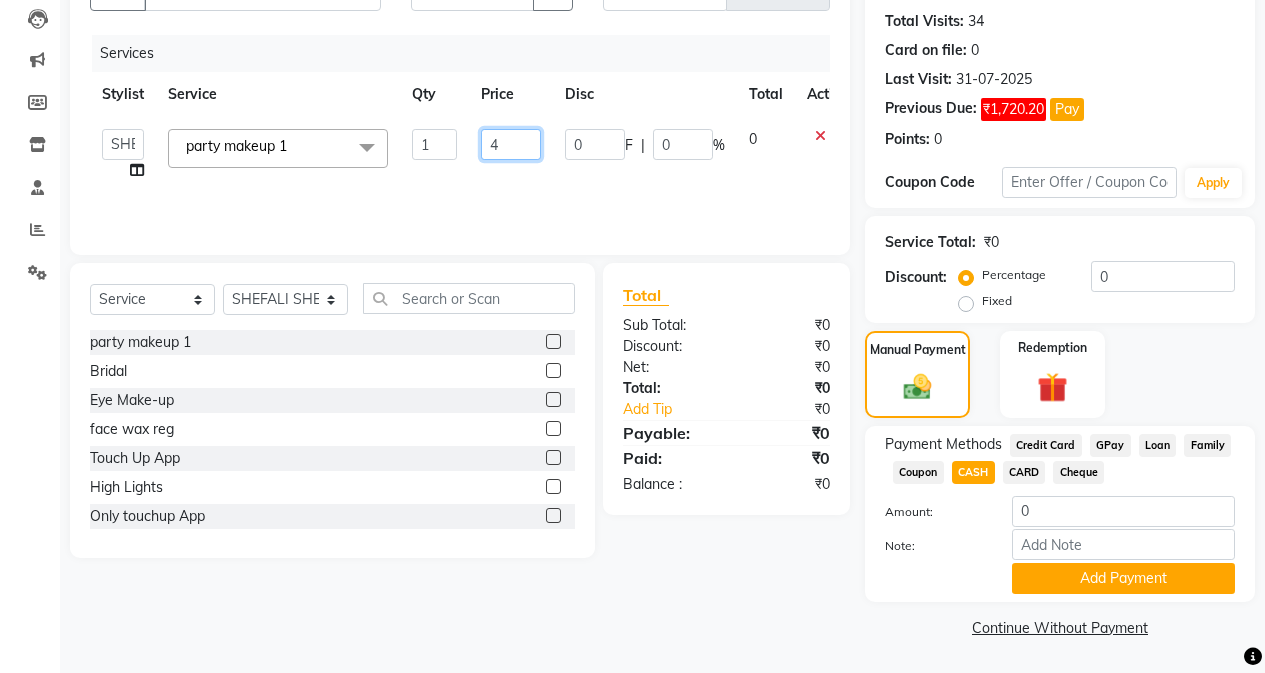 type 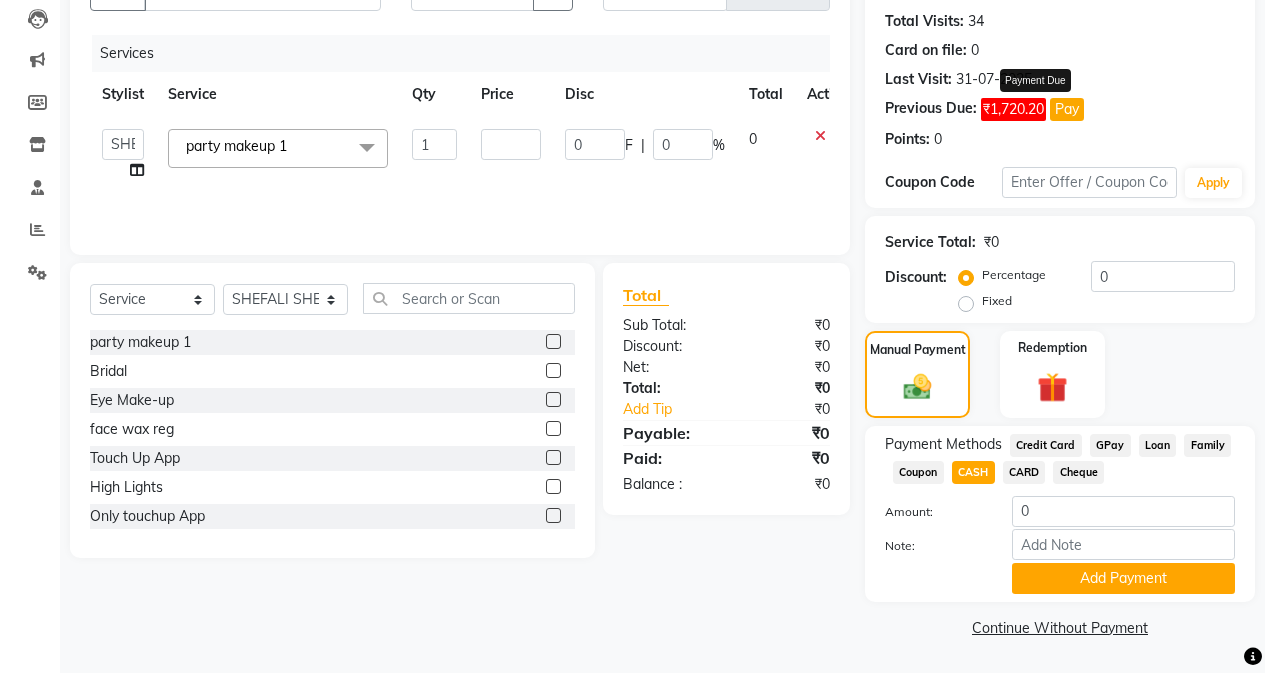 click on "Pay" 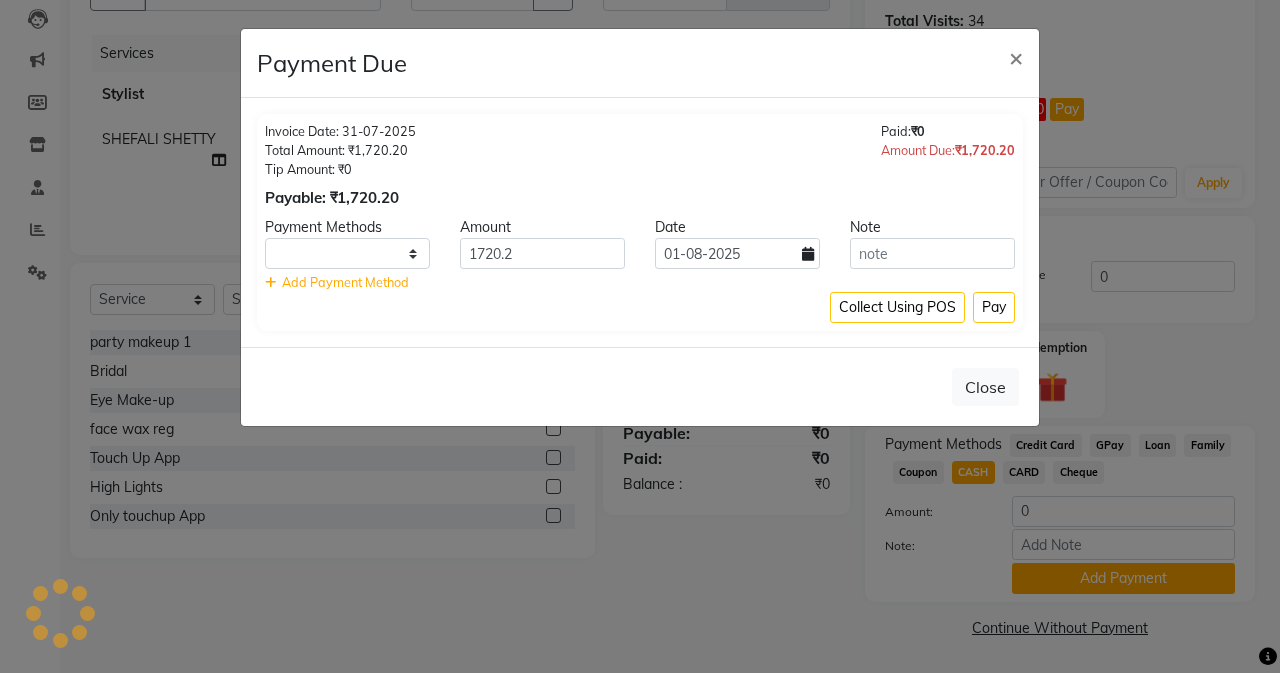 select on "1" 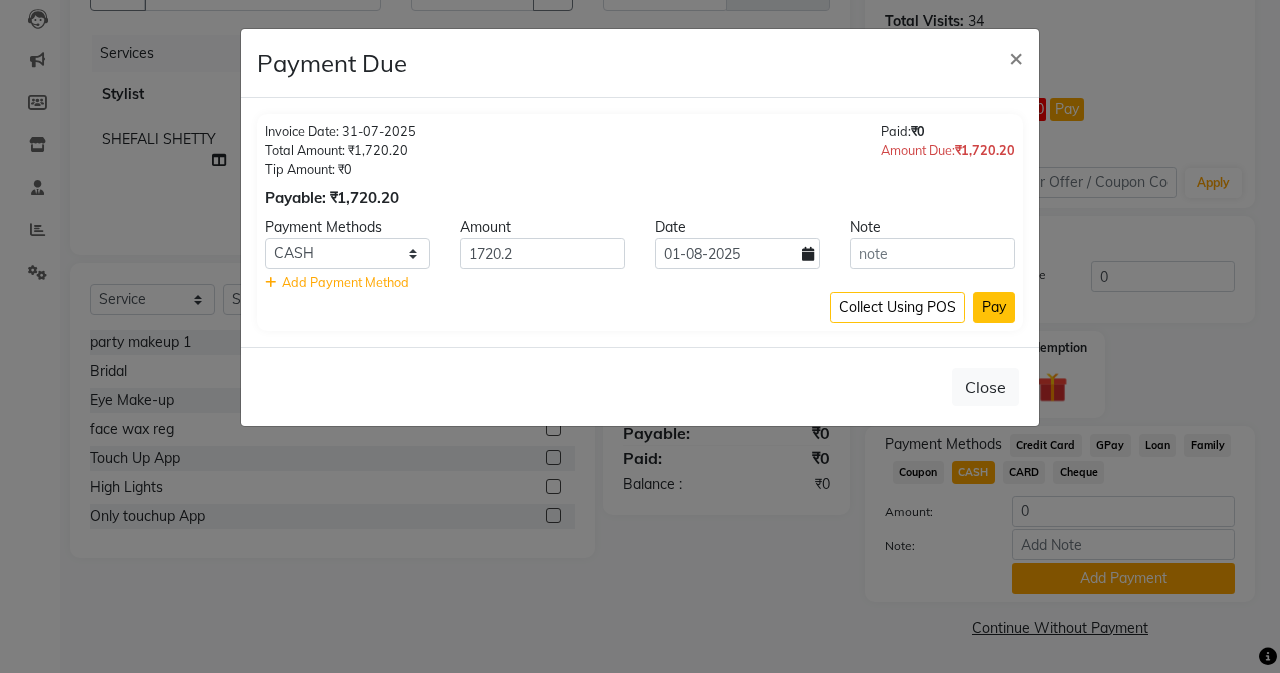 click on "Pay" 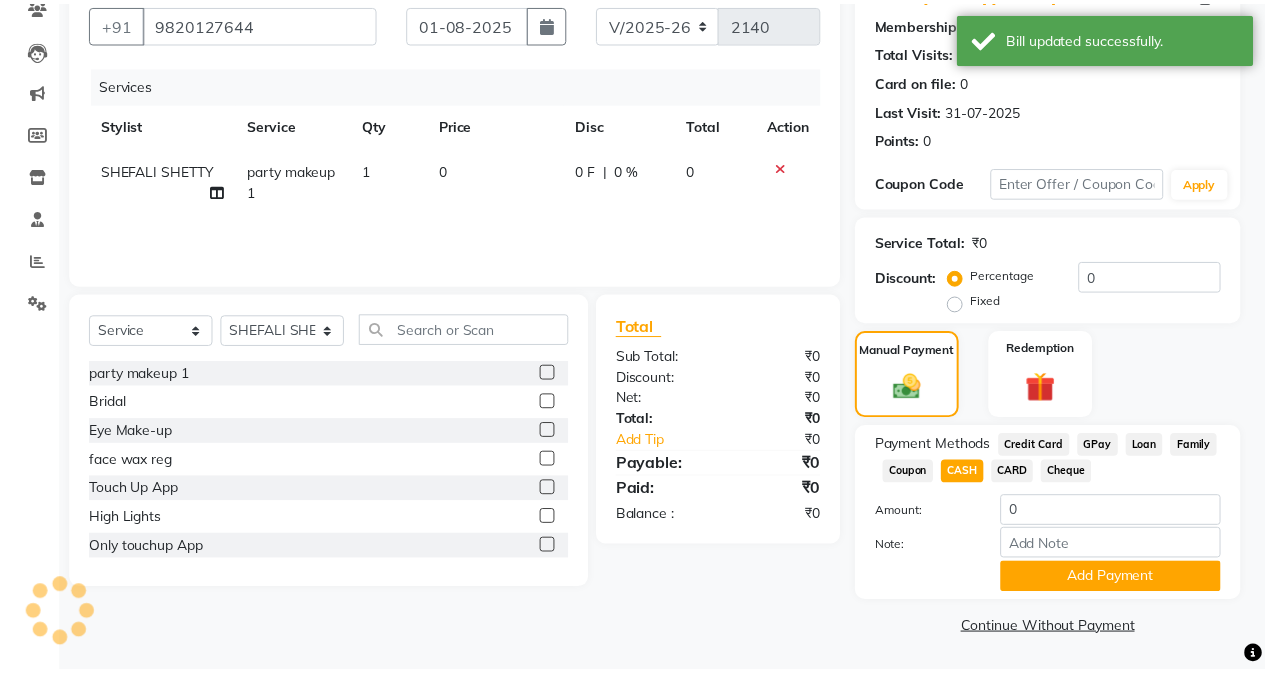 scroll, scrollTop: 182, scrollLeft: 0, axis: vertical 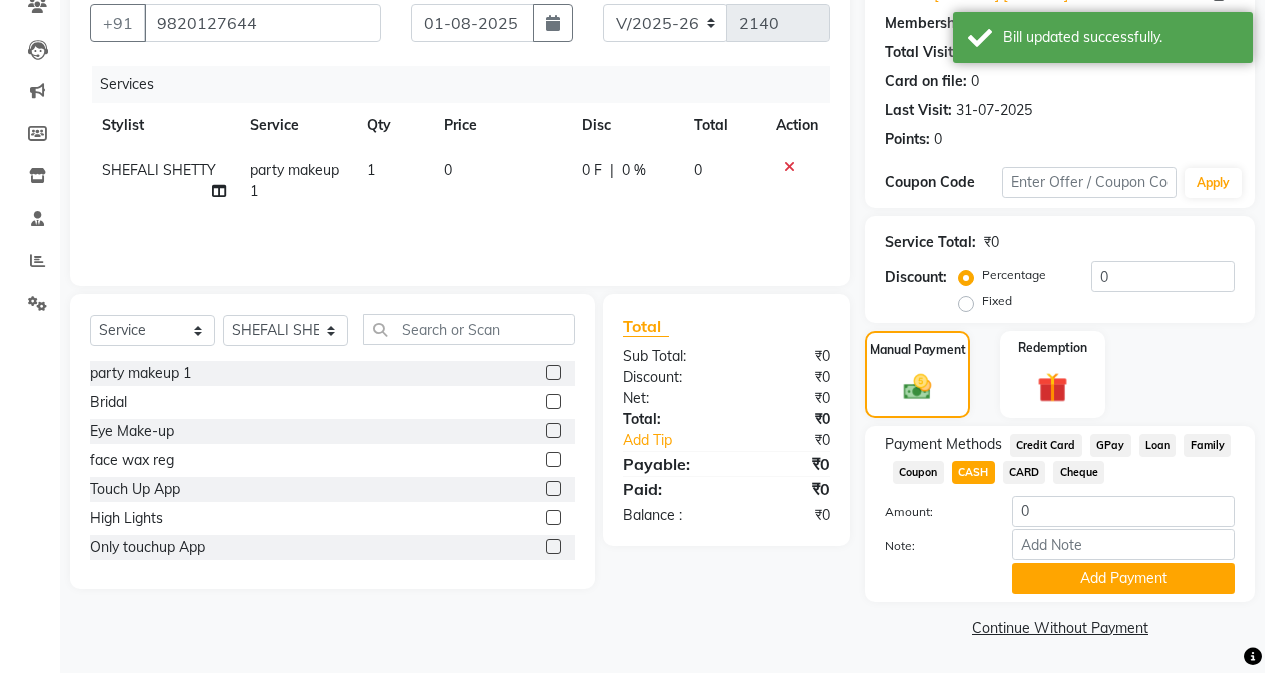 click on "0" 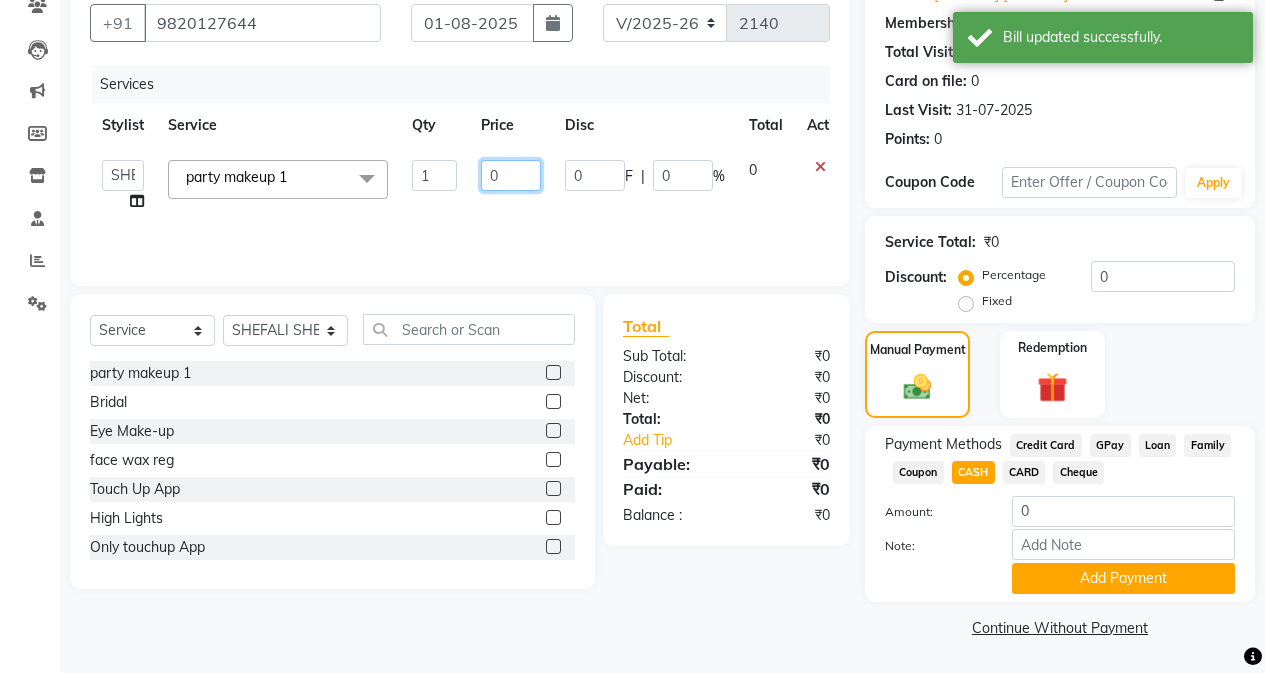 click on "0" 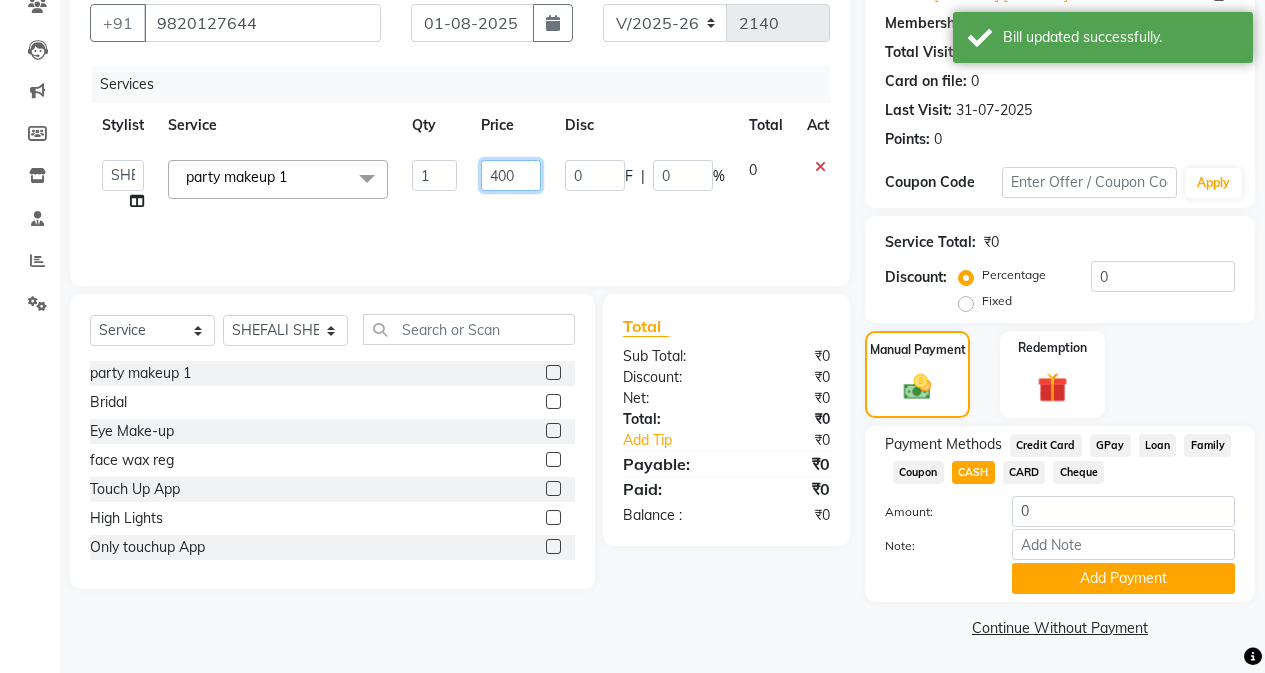 type on "4000" 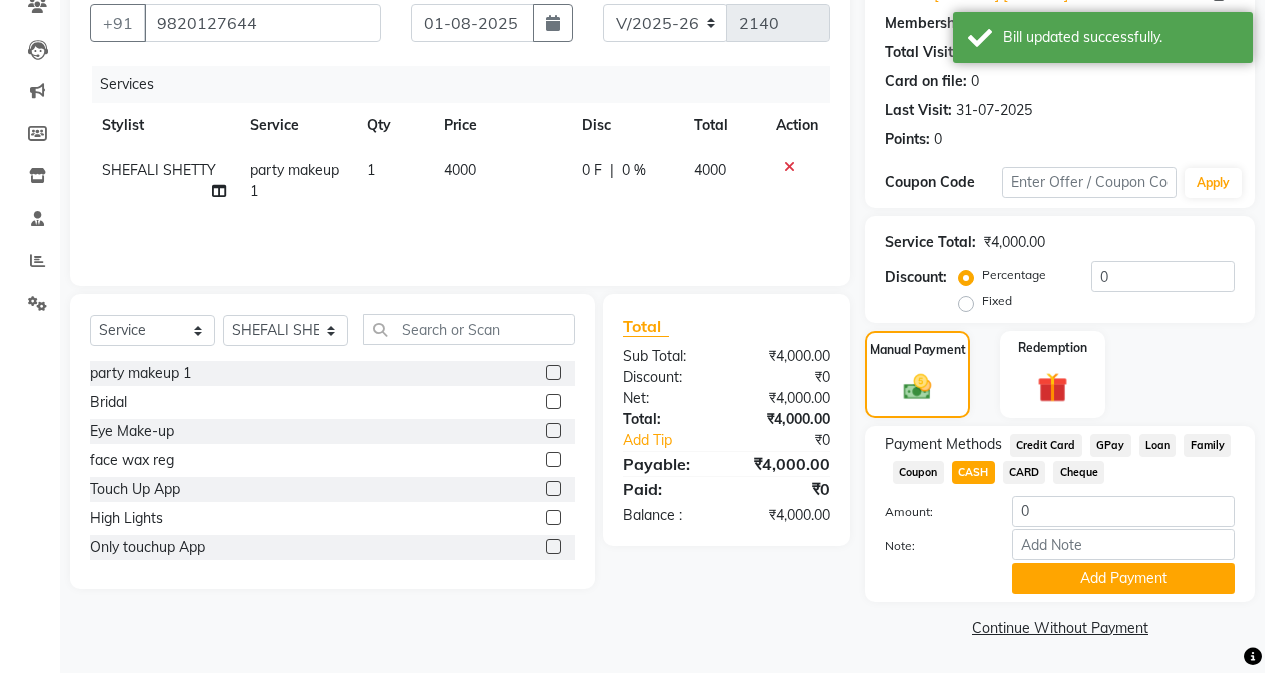 click on "Client +91 [PHONE] Date [DATE] Invoice Number V/[YEAR] V/[YEAR]-[YEAR] 2140 Services Stylist Service Qty Price Disc Total Action [PERSON] party makeup 1 1 4000 0 F | 0 % 4000 Select Service Product Membership Package Voucher Prepaid Gift Card Select Stylist Admin [PERSON] [PERSON] [PERSON] Manager [PERSON] [PERSON] [PERSON] [PERSON] [PERSON] [PERSON] [PERSON] [PERSON] [PERSON] [PERSON] [PERSON] party makeup 1 Bridal Eye Make-up face wax reg Touch Up App High Lights Only touchup App Side locks peel 400 inner spa inner spa tube service tip previous balance food Dandruff treatment Prepaid Deposit Aroma Gold serum K18 saree drape Moisture Plus shampoo Colour conditioner MilkShake Malibu SPF 50 Massage Head Massage Neck & Shoulder Massage Neck, Shoulder & Back Massage Arms Massage Legs Massage Feet Massage Body wedding sangeet cocktail Mehendi reception Student Maji Full (Touch-up) Maji Crown Maji Deep Crown Maji Global Botox :" 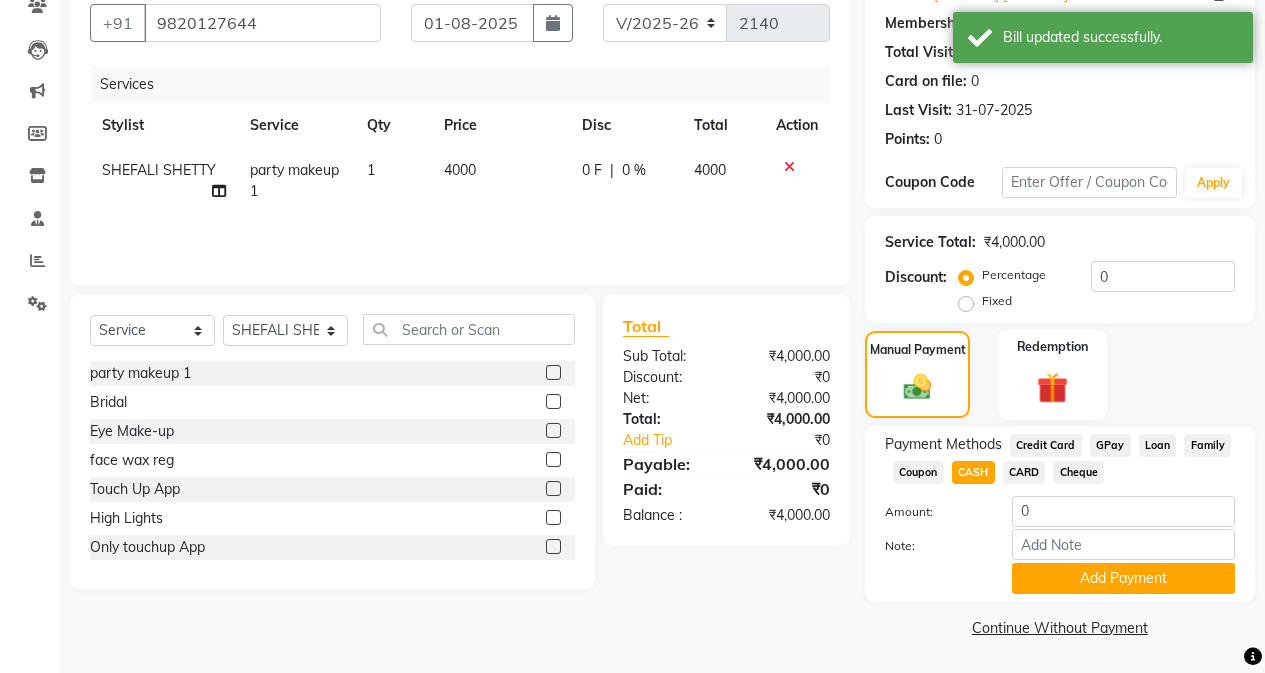 click on "Redemption" 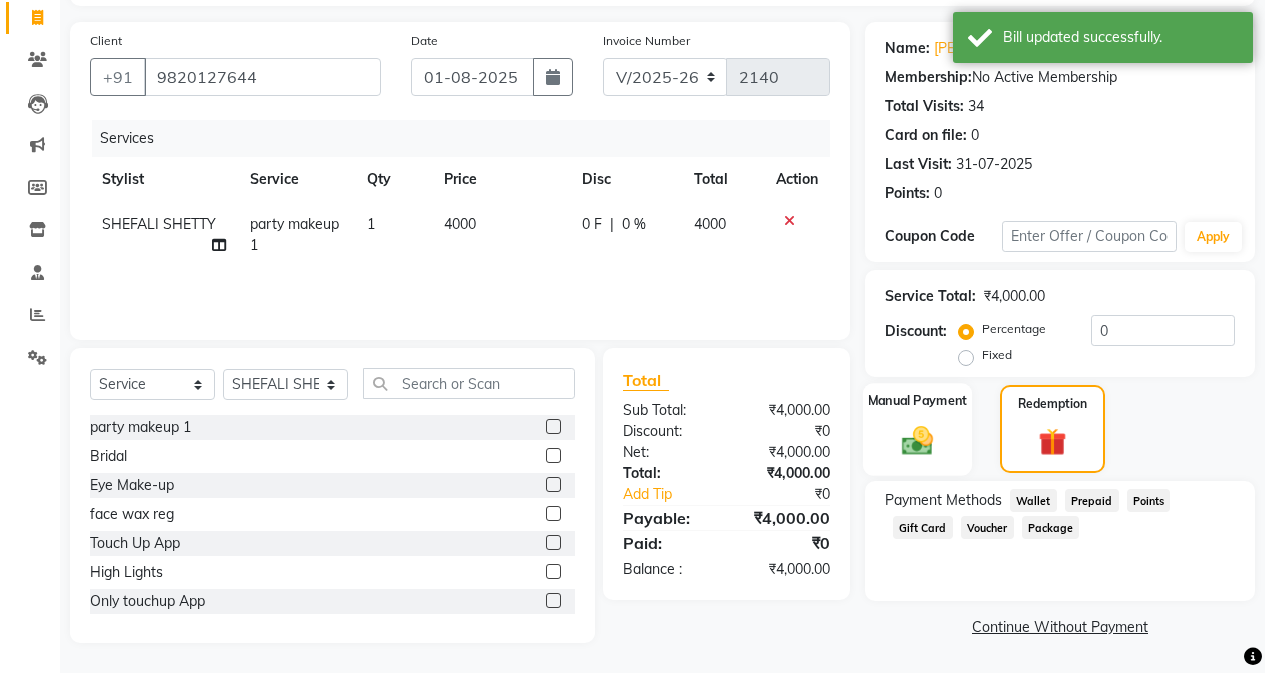 click on "Manual Payment" 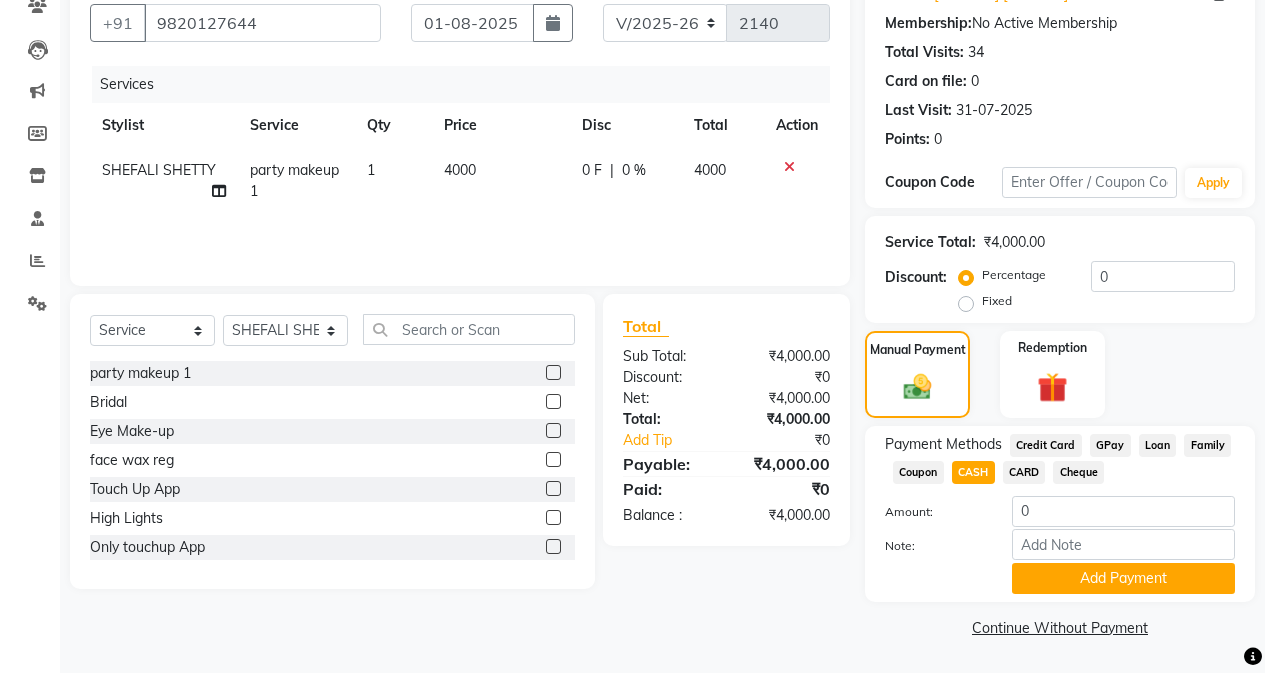 click on "CASH" 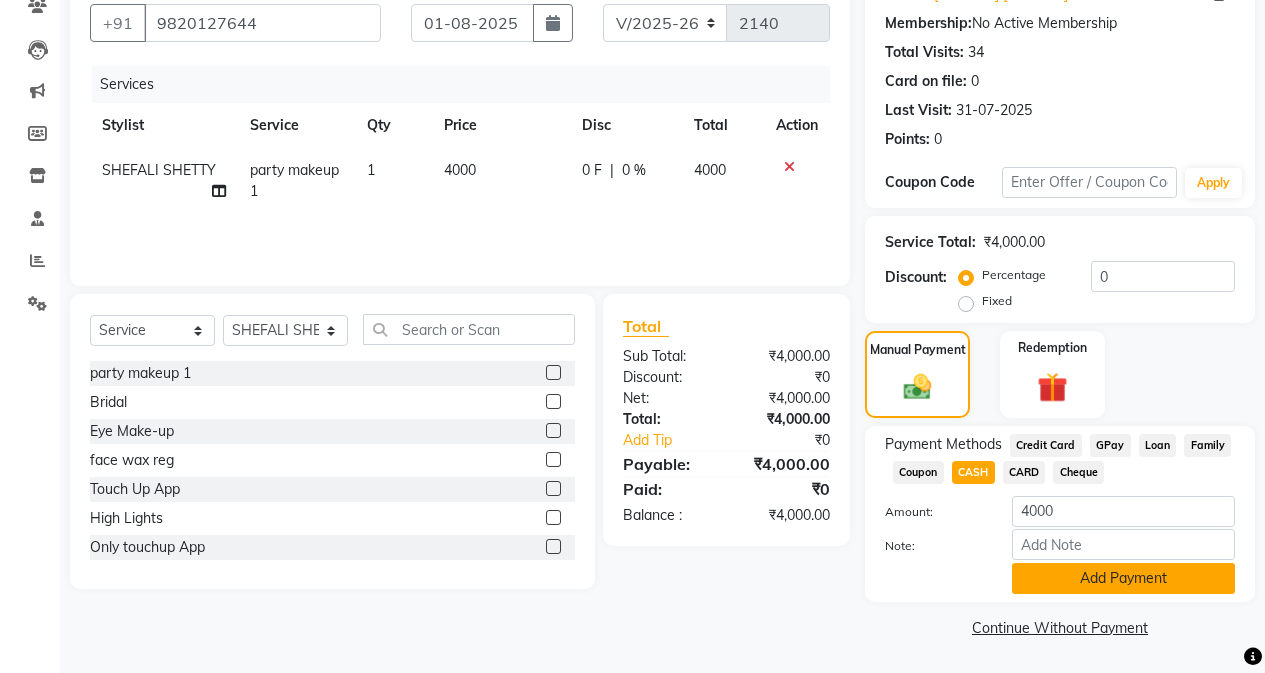 click on "Add Payment" 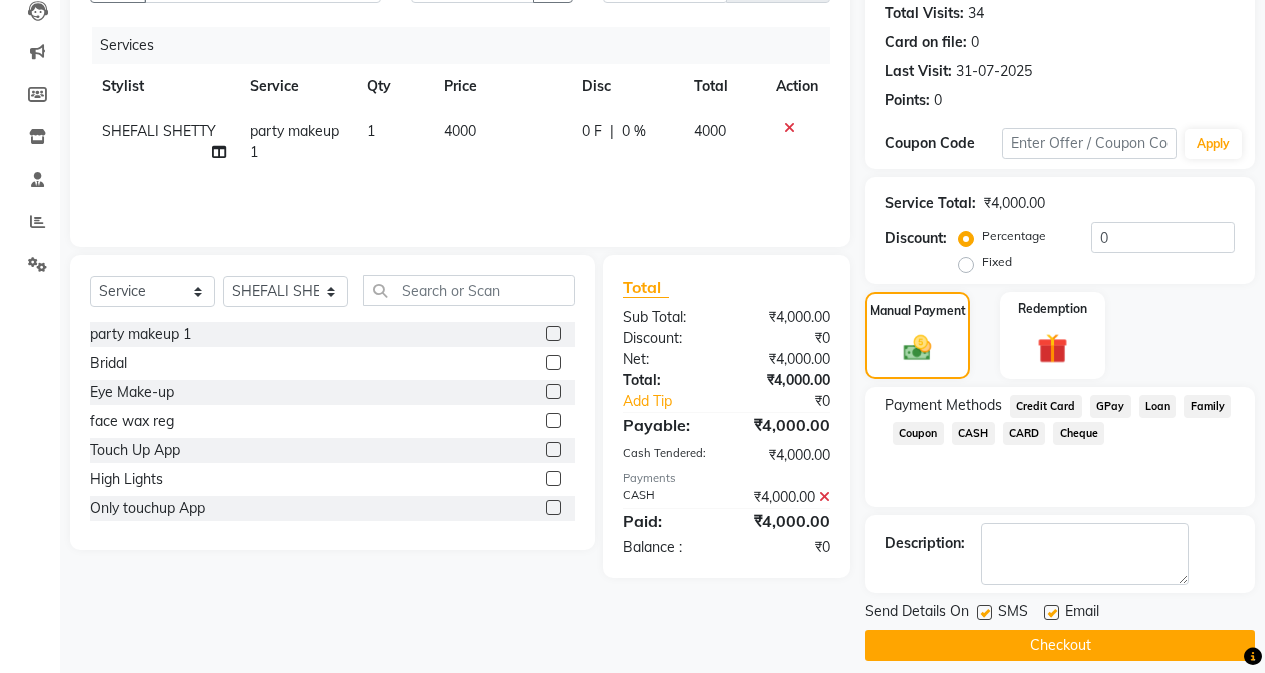 scroll, scrollTop: 239, scrollLeft: 0, axis: vertical 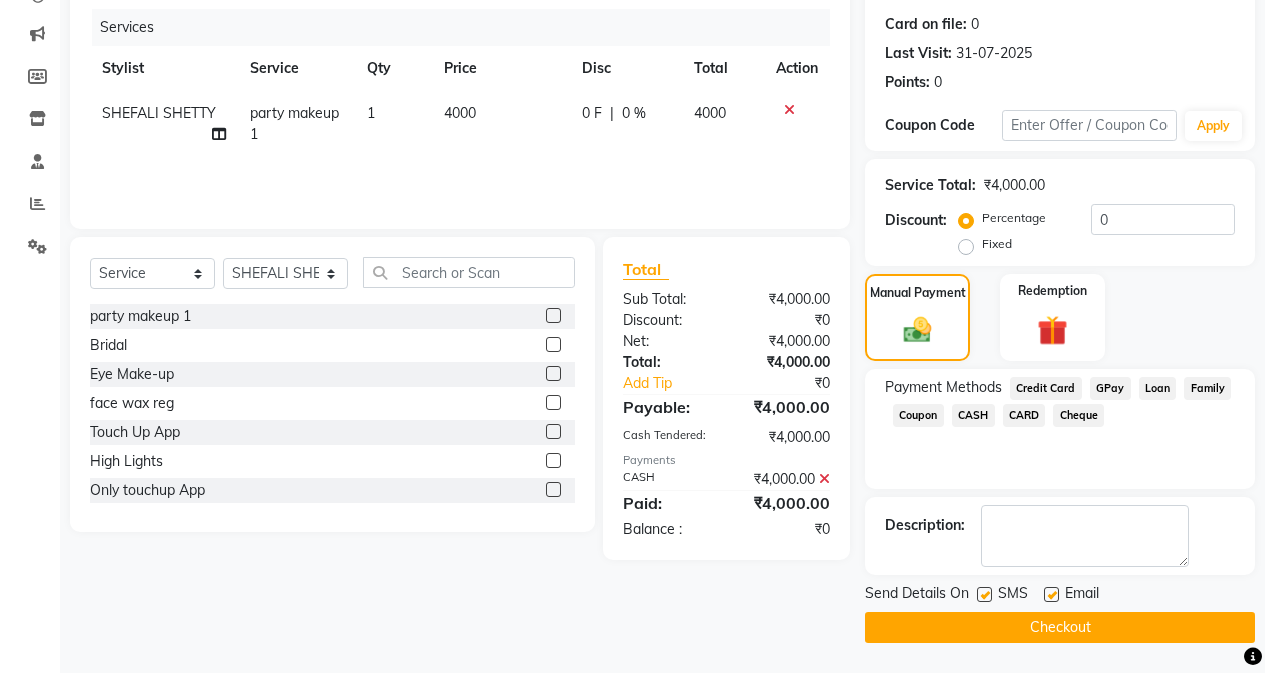 click on "Checkout" 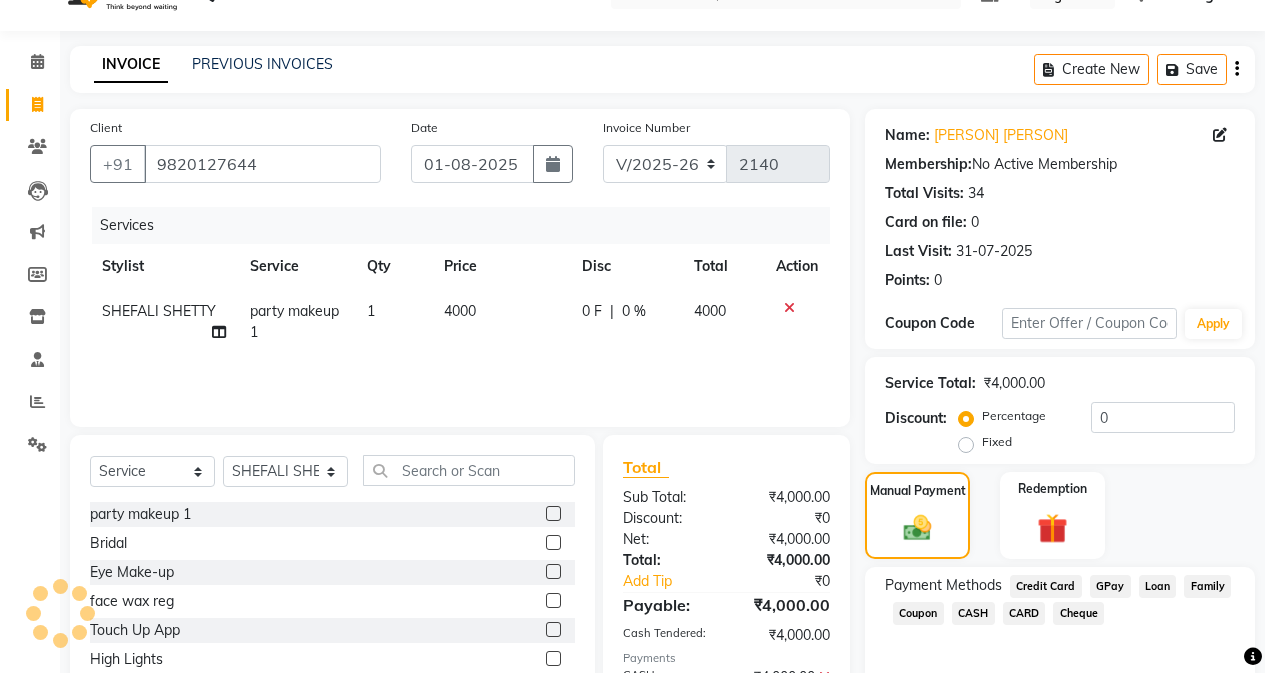 scroll, scrollTop: 39, scrollLeft: 0, axis: vertical 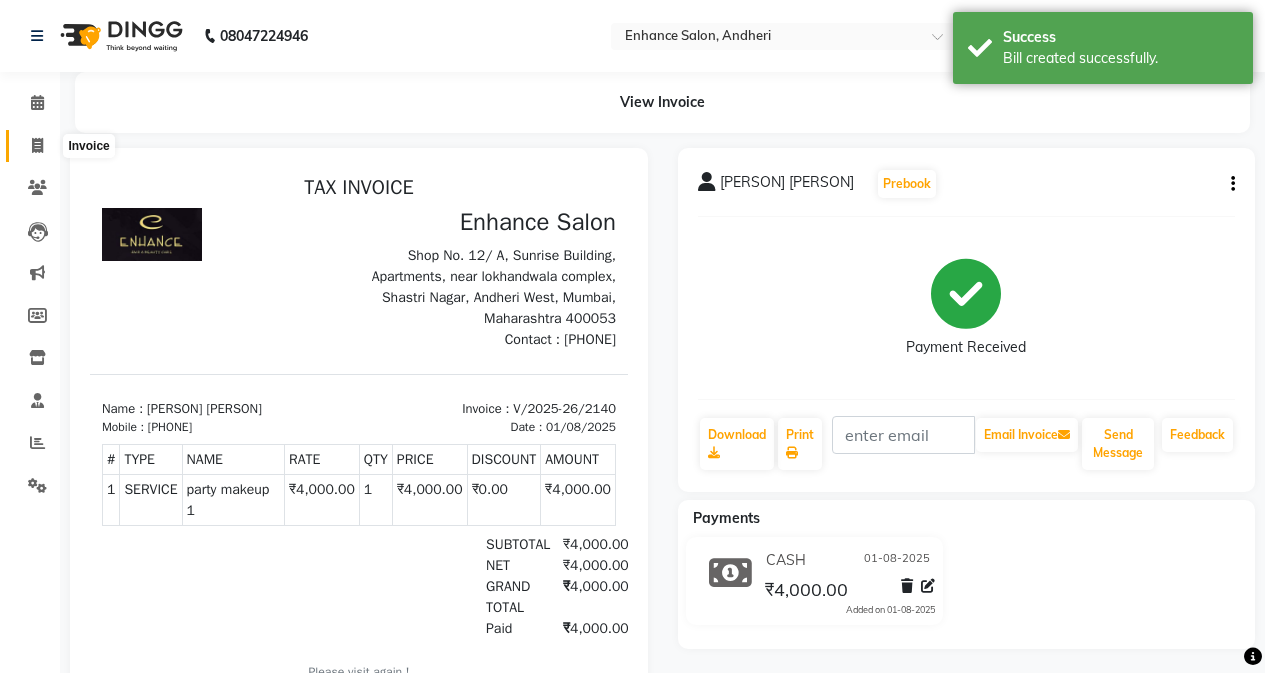 click 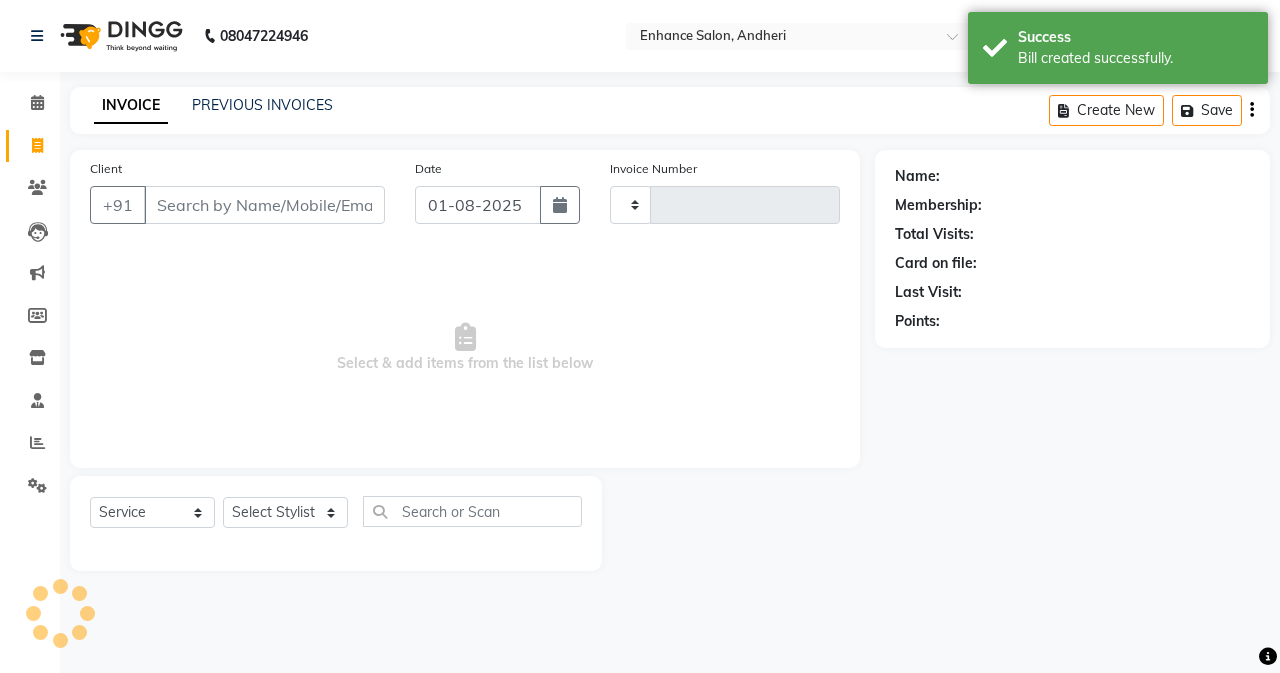 type on "2141" 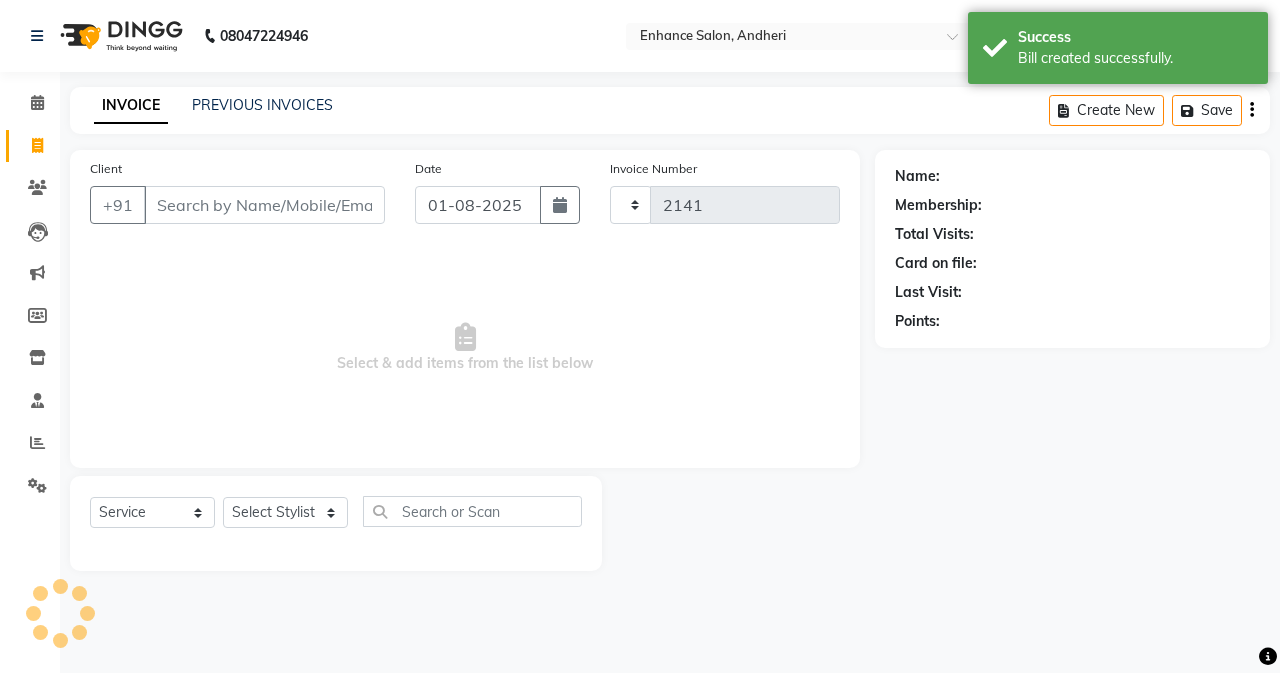 select on "7236" 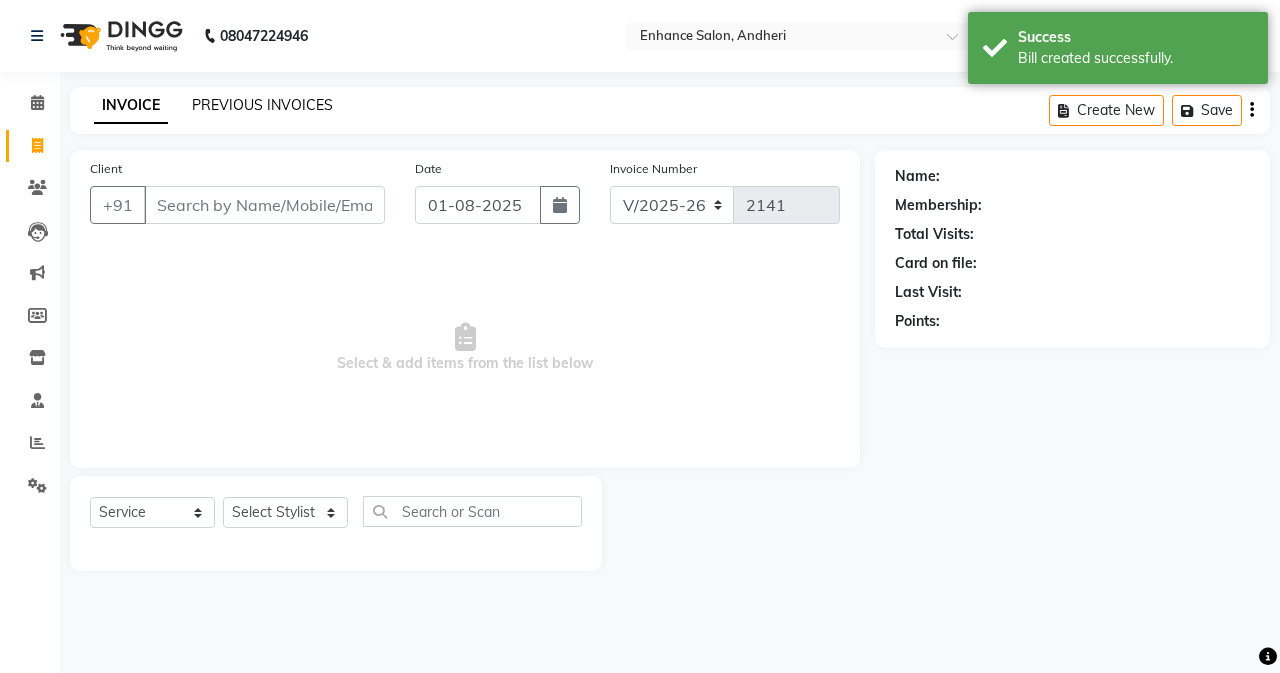 click on "PREVIOUS INVOICES" 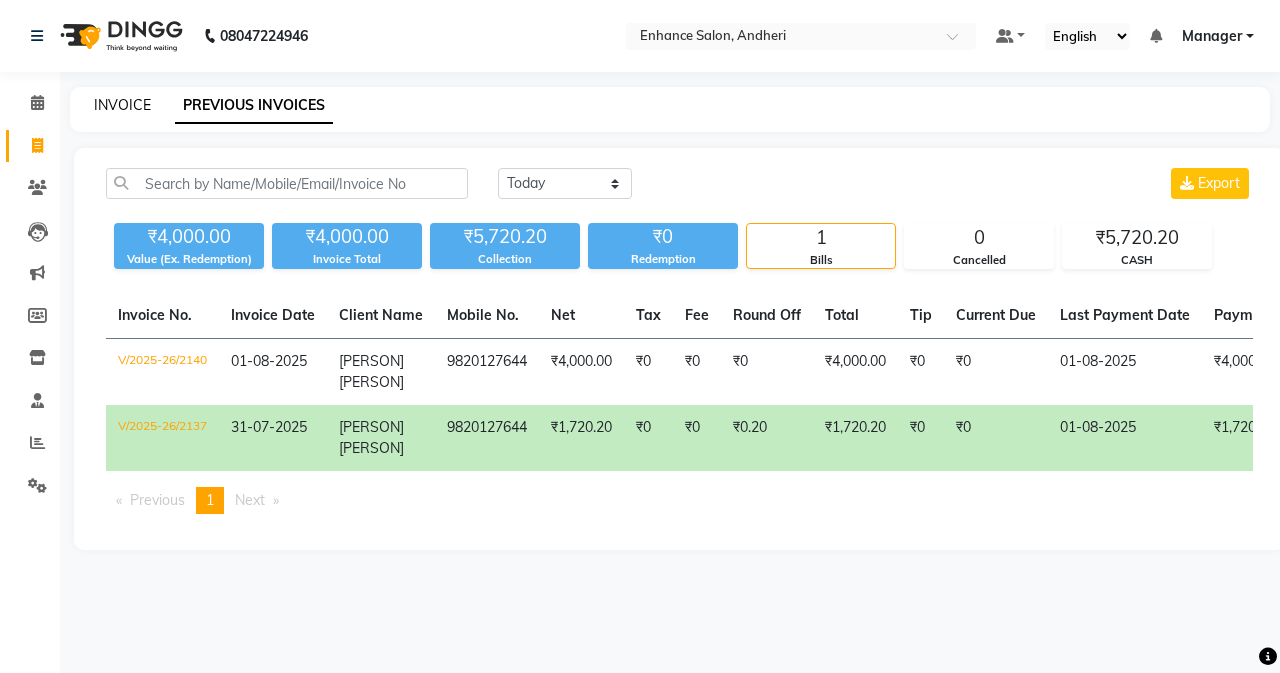 click on "INVOICE" 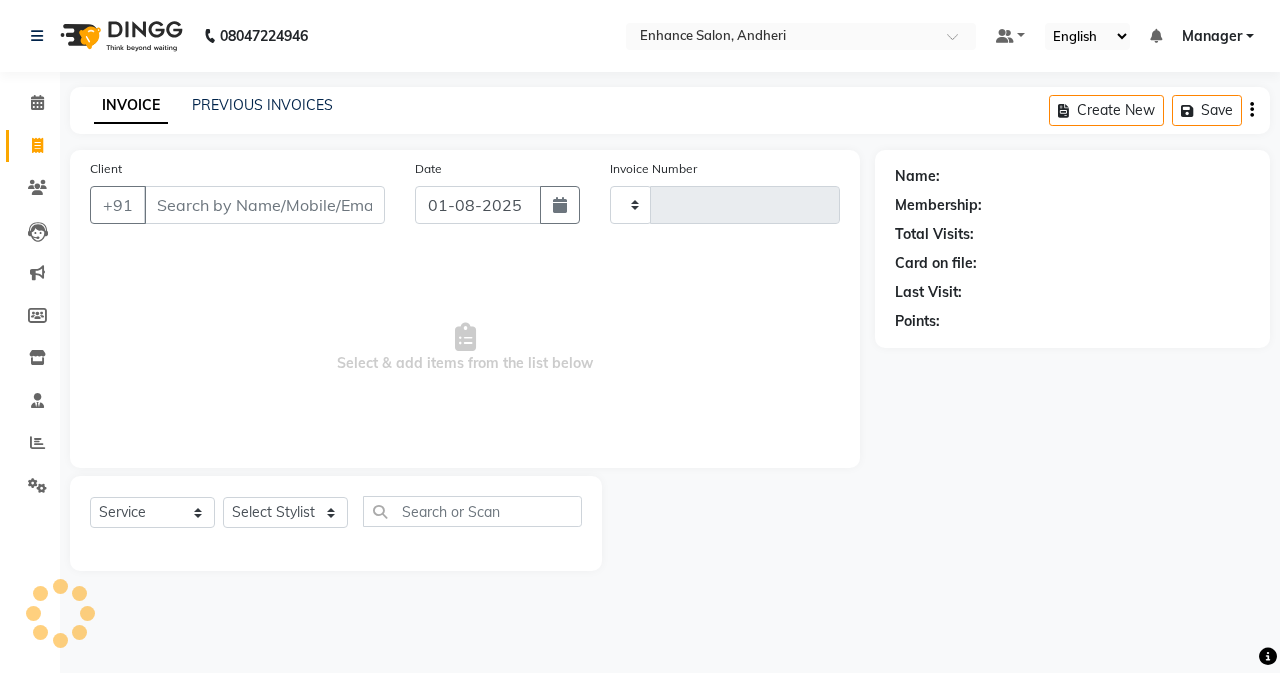 type on "2141" 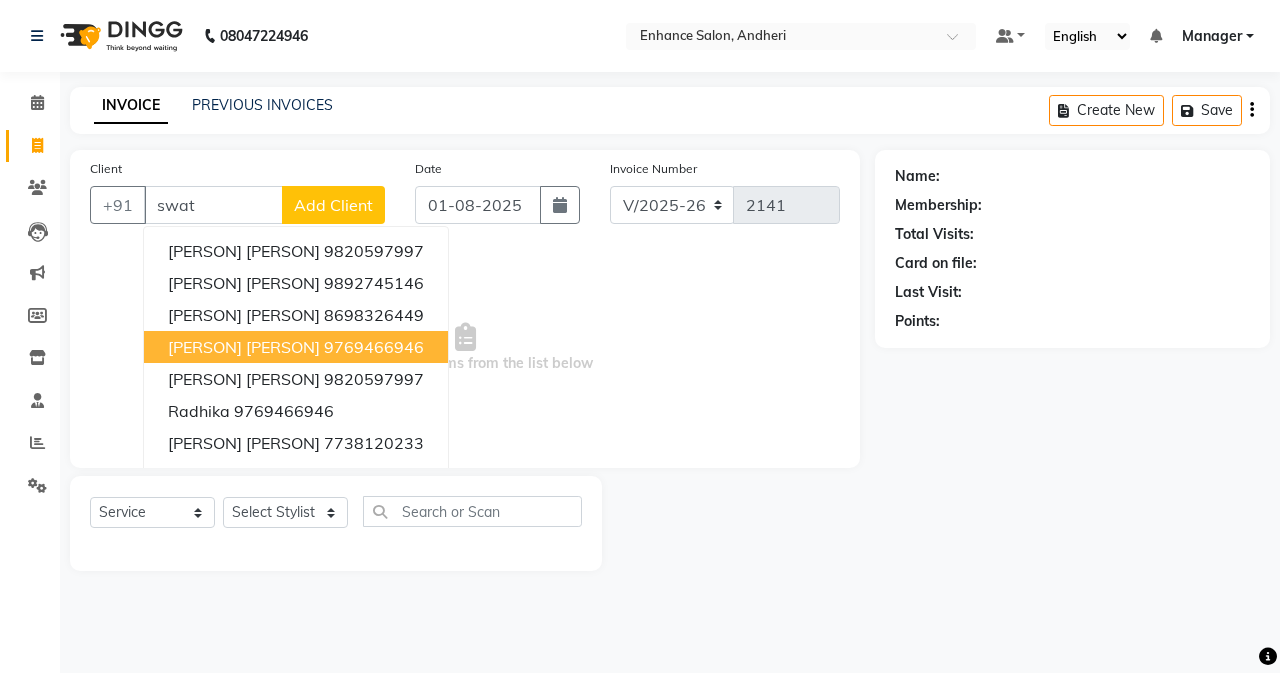 click on "9769466946" at bounding box center (374, 347) 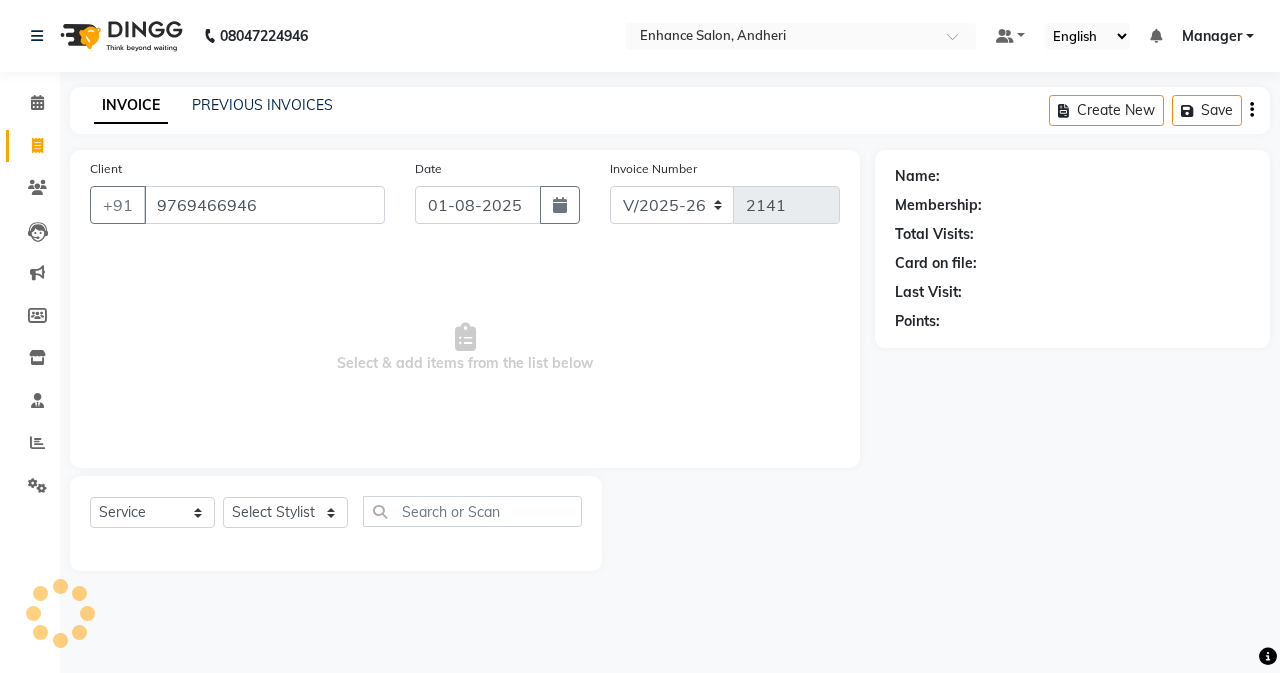 type on "9769466946" 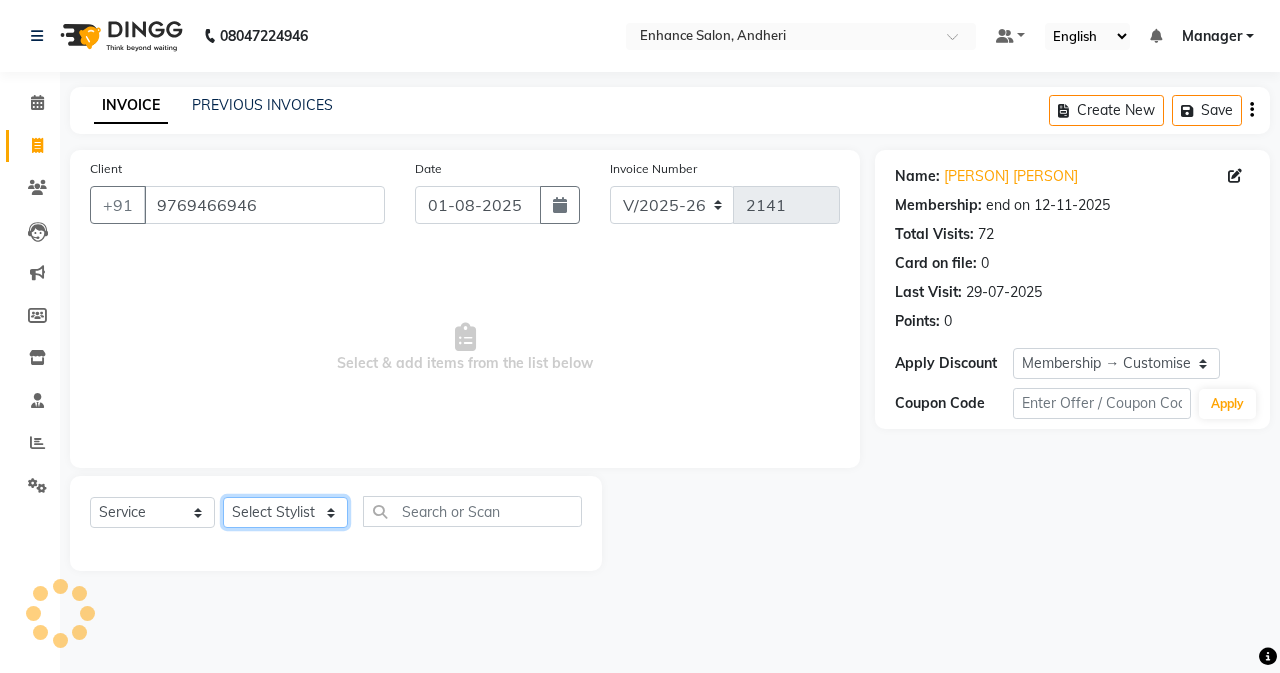 click on "Select Stylist Admin [PERSON] [PERSON] [PERSON] Manager [PERSON] [PERSON] [PERSON] [PERSON] [PERSON] [PERSON] [PERSON] [PERSON] [PERSON] [PERSON] [PERSON]" 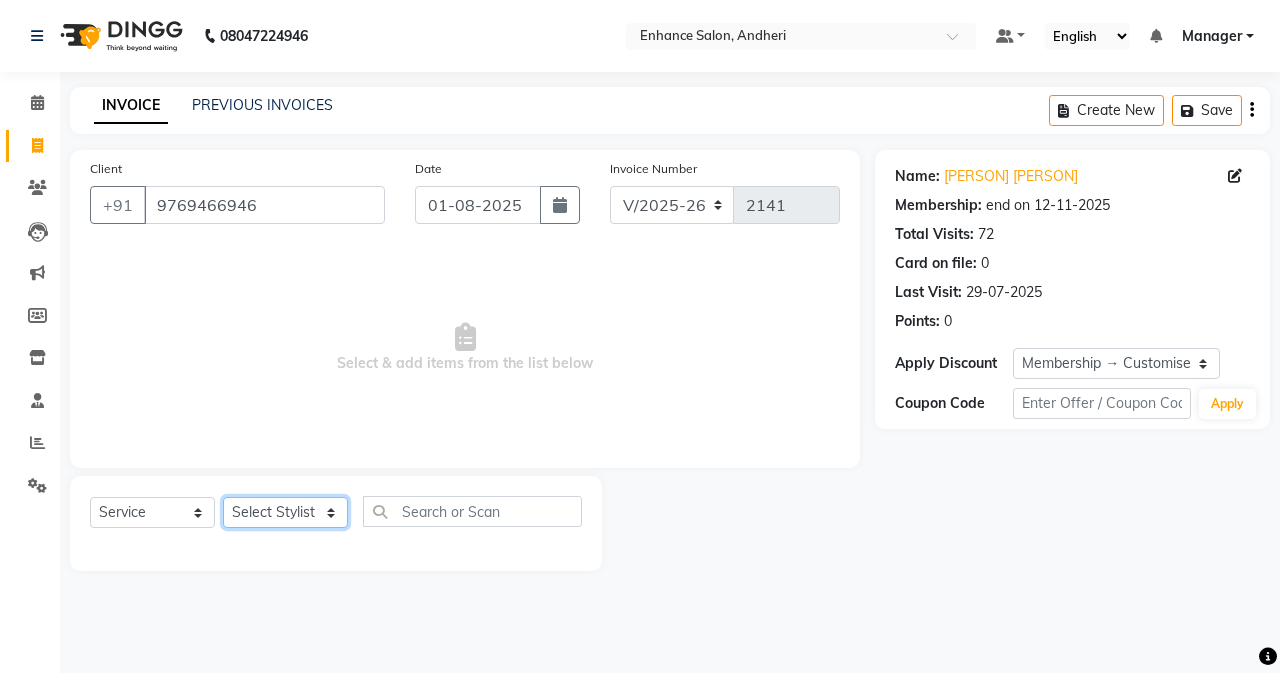 select on "61734" 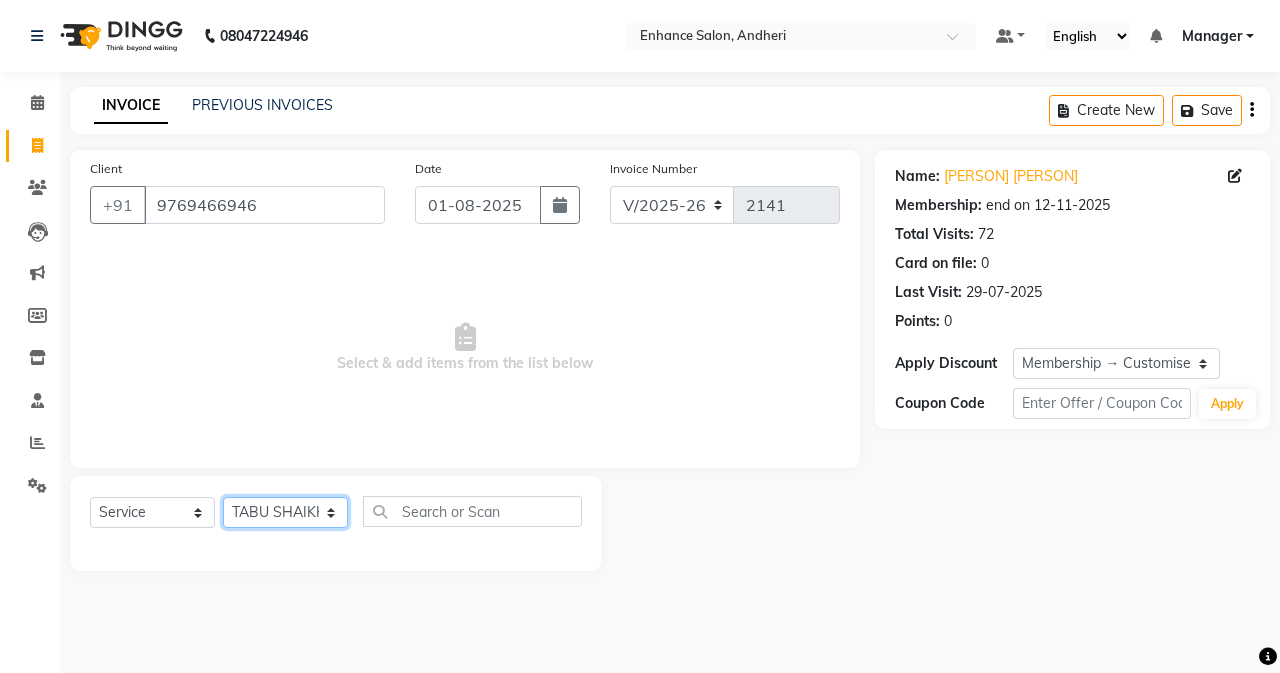 click on "Select Stylist Admin [PERSON] [PERSON] [PERSON] Manager [PERSON] [PERSON] [PERSON] [PERSON] [PERSON] [PERSON] [PERSON] [PERSON] [PERSON] [PERSON] [PERSON]" 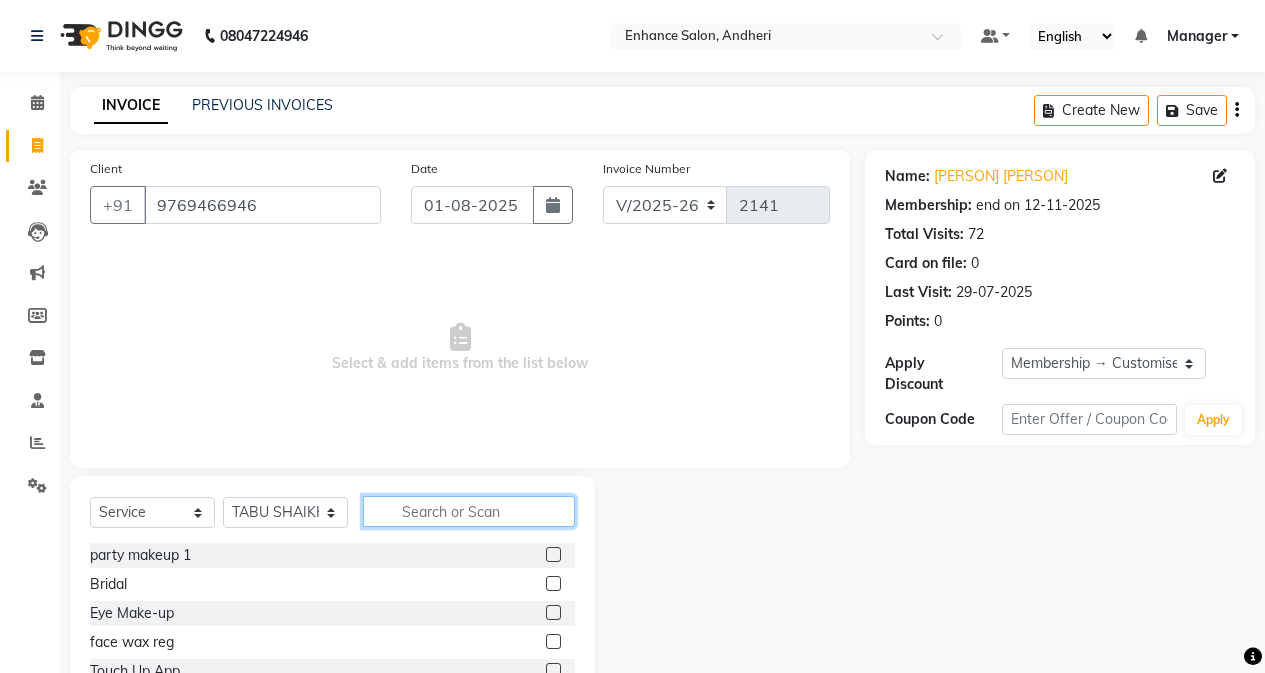 click 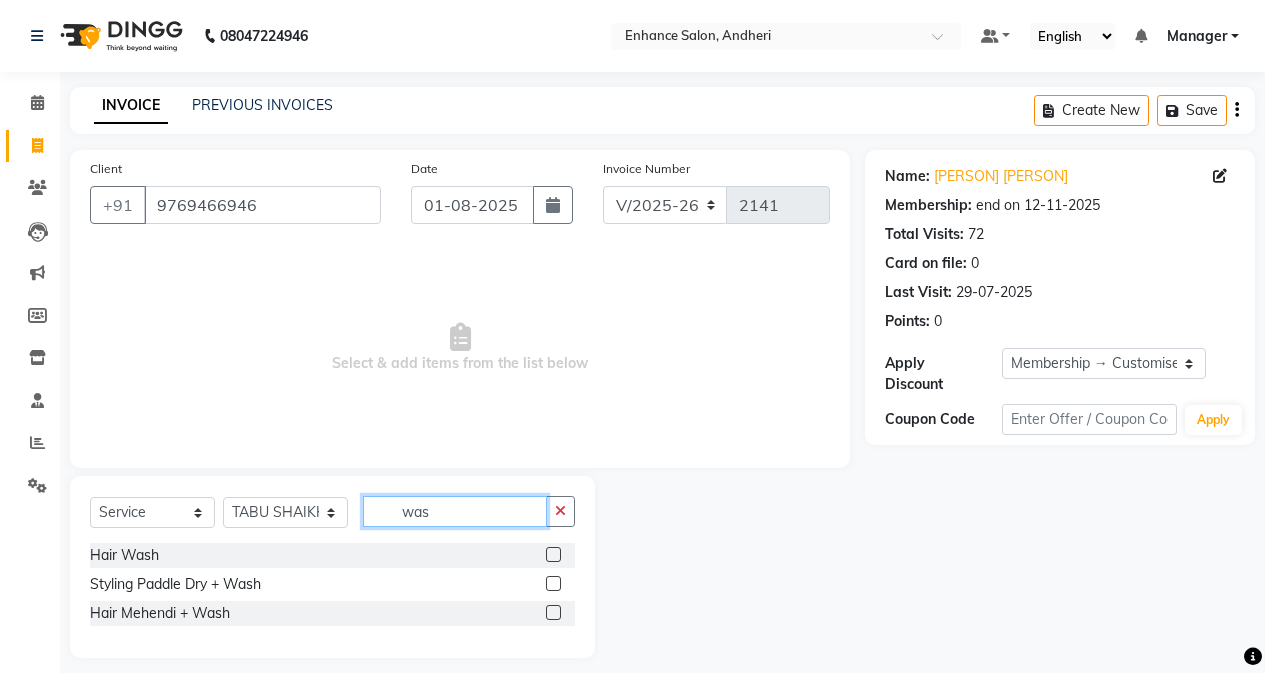 type on "was" 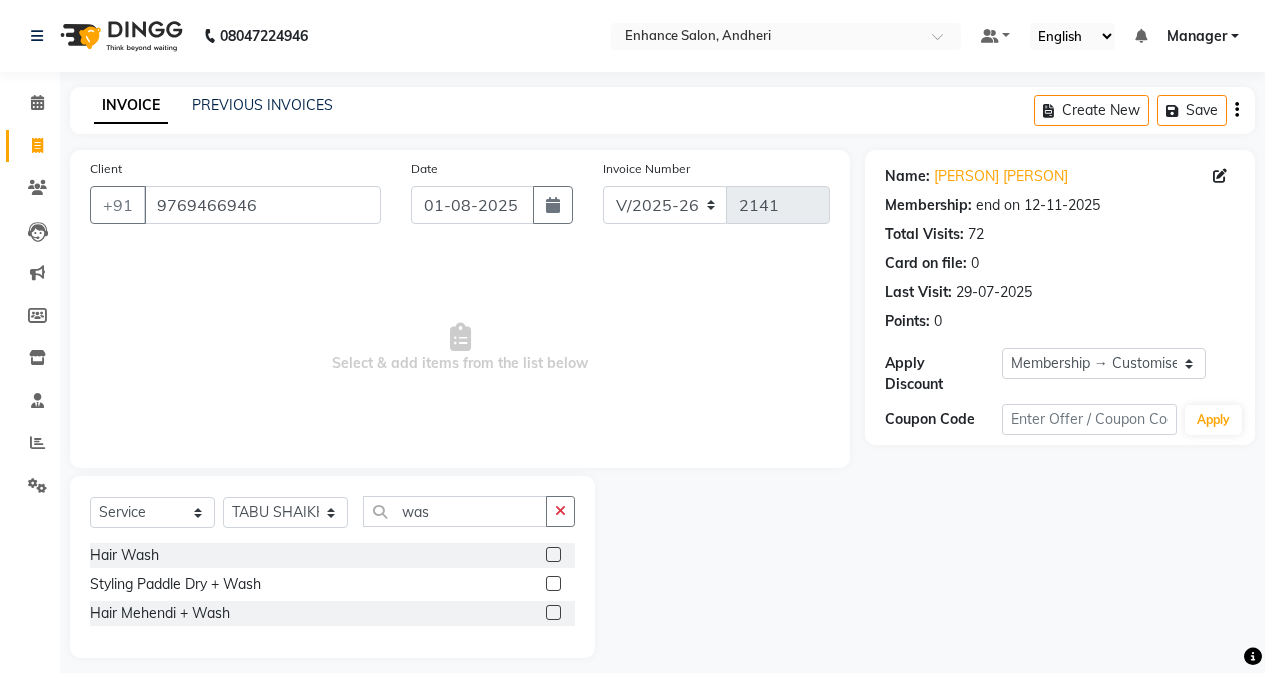 click 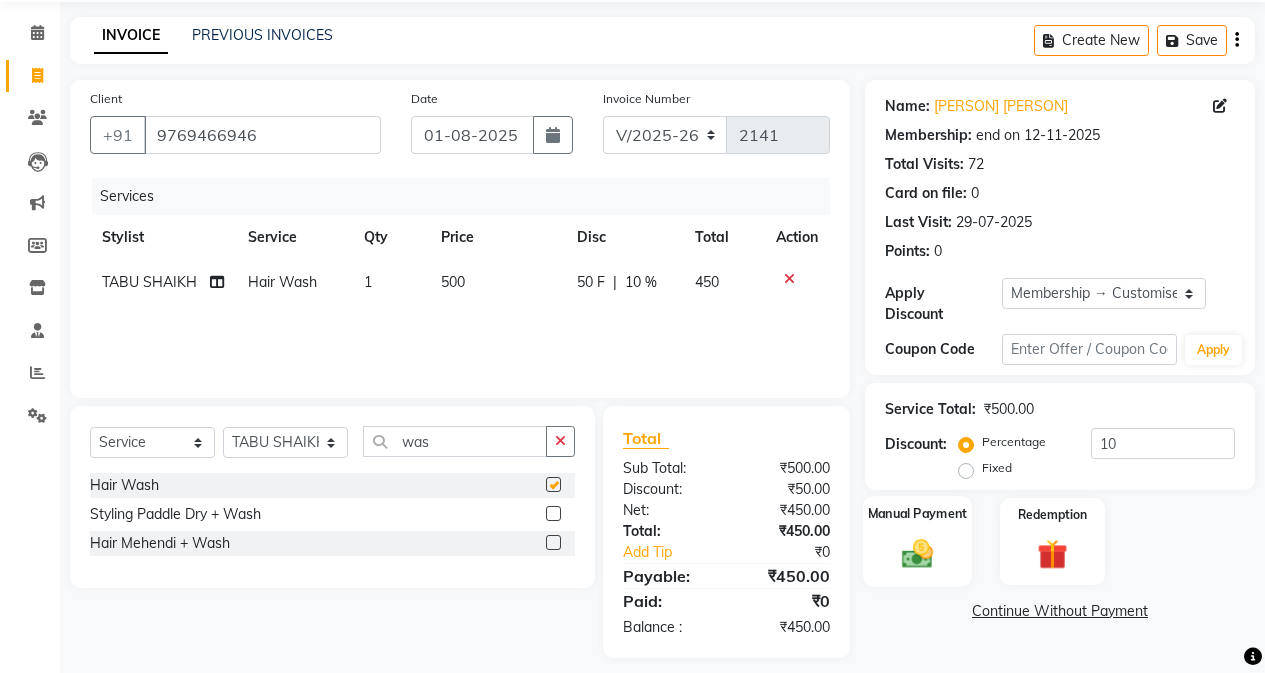 checkbox on "false" 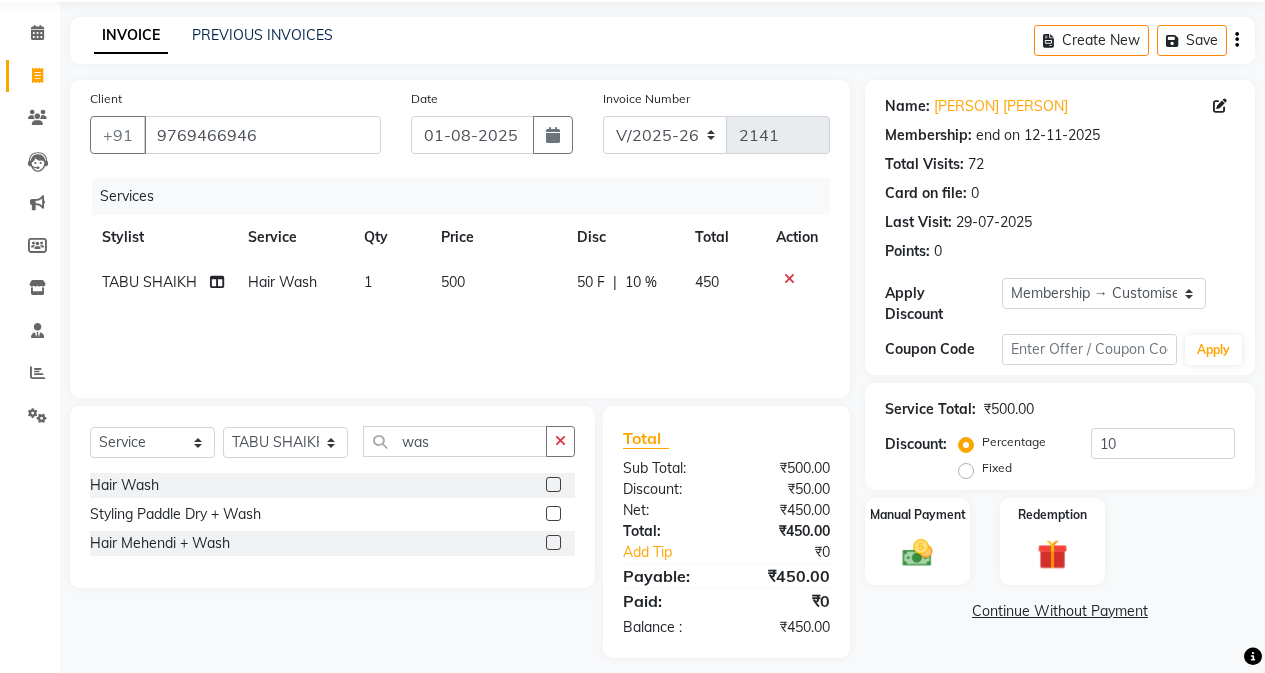 scroll, scrollTop: 85, scrollLeft: 0, axis: vertical 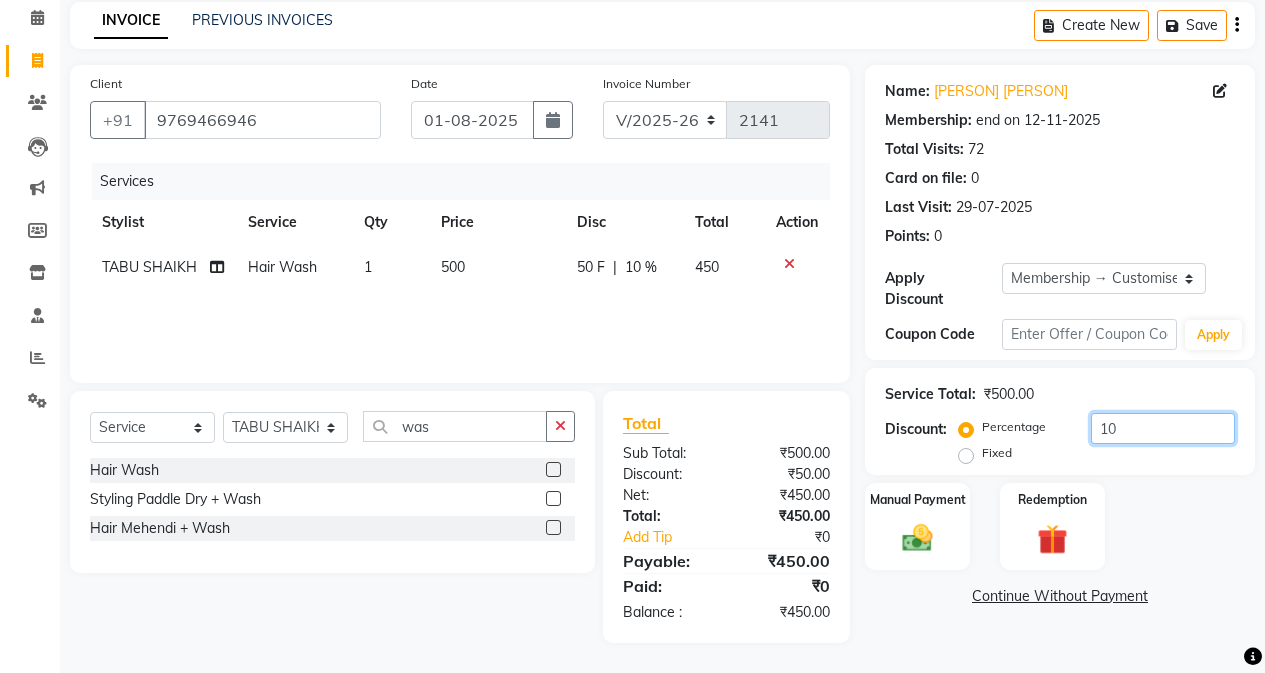 click on "10" 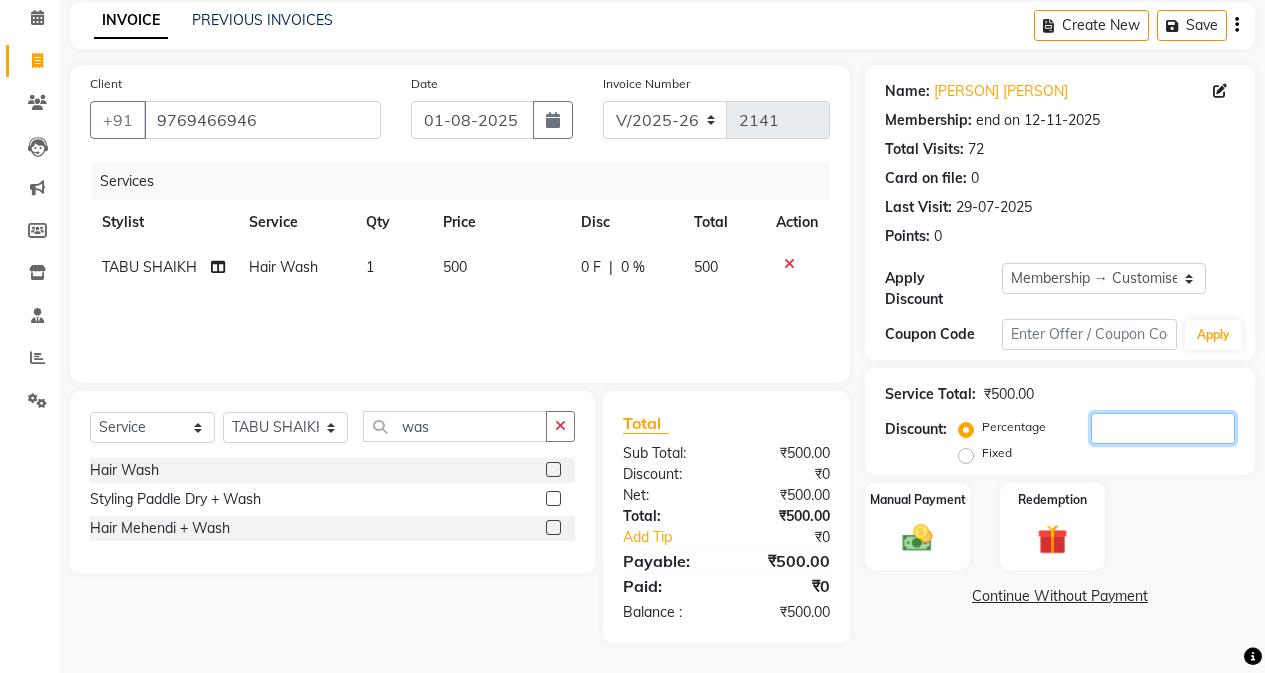 type 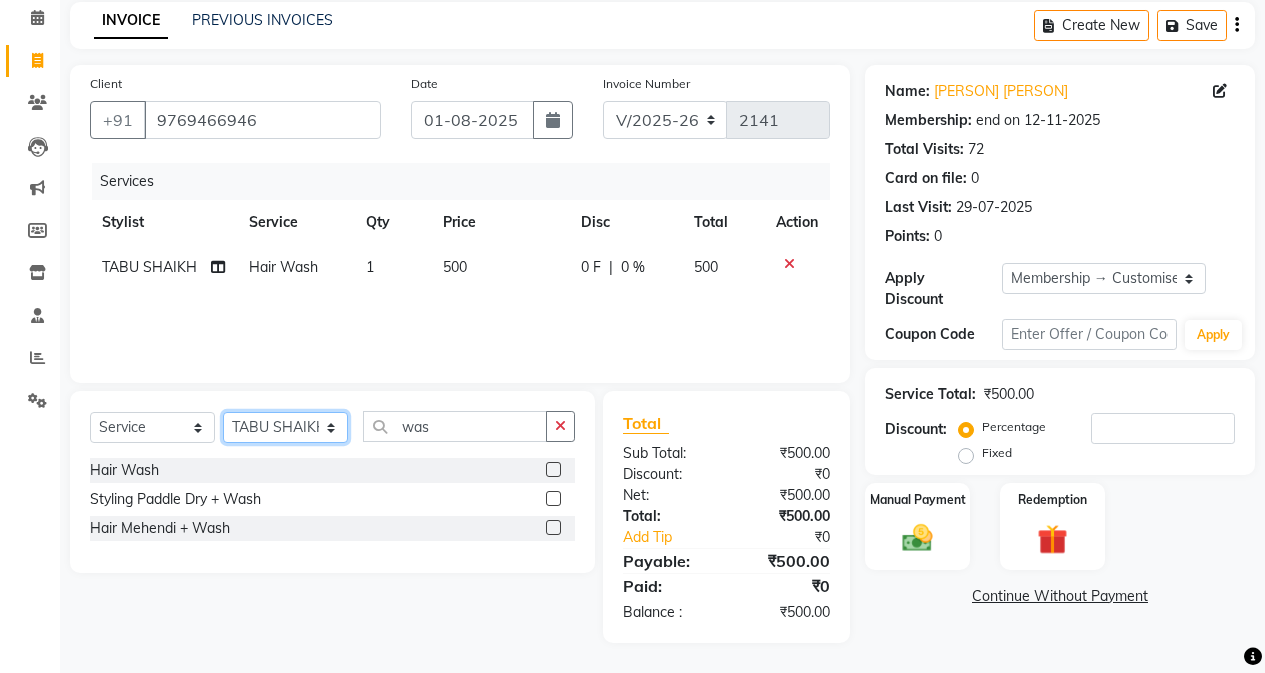 click on "Select Stylist Admin [PERSON] [PERSON] [PERSON] Manager [PERSON] [PERSON] [PERSON] [PERSON] [PERSON] [PERSON] [PERSON] [PERSON] [PERSON] [PERSON] [PERSON]" 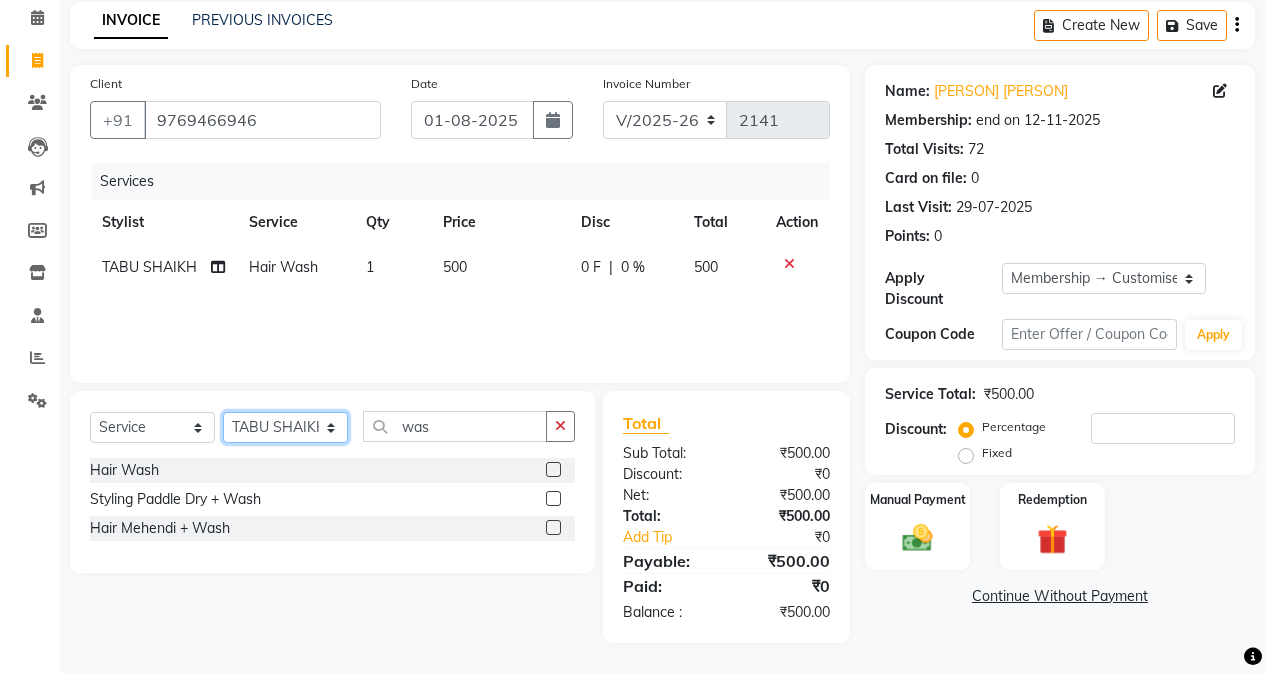 select on "61731" 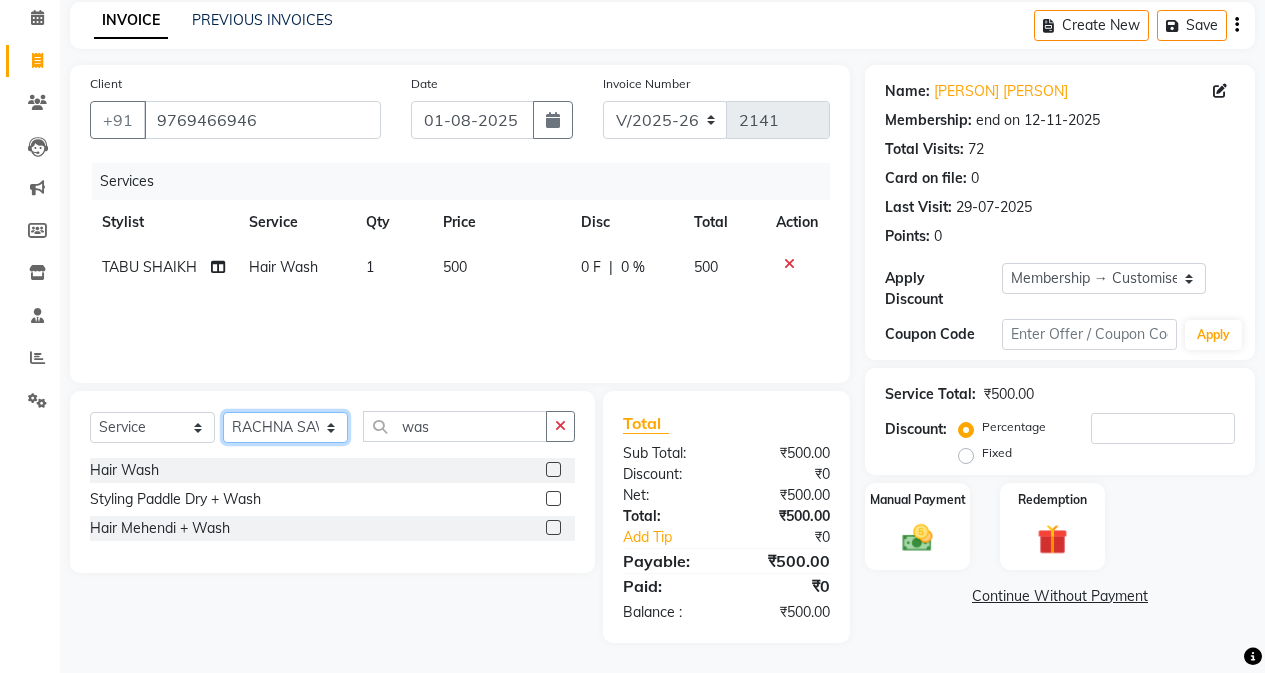 click on "Select Stylist Admin [PERSON] [PERSON] [PERSON] Manager [PERSON] [PERSON] [PERSON] [PERSON] [PERSON] [PERSON] [PERSON] [PERSON] [PERSON] [PERSON] [PERSON]" 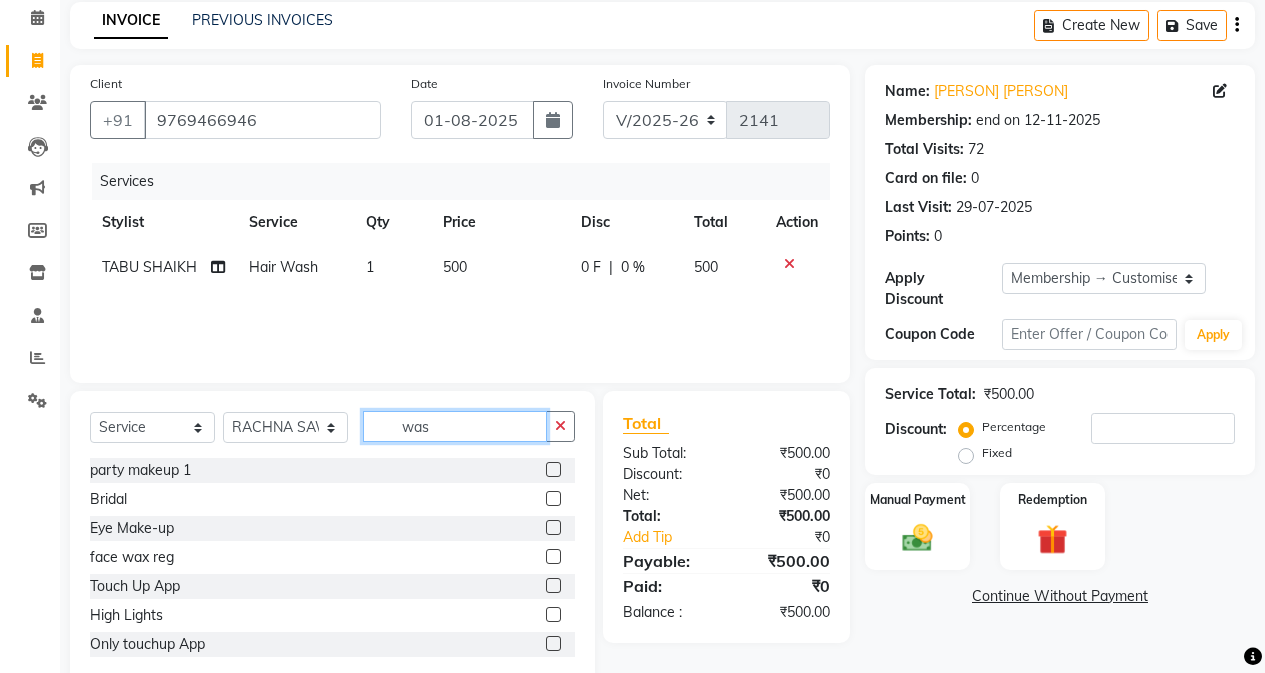 click on "was" 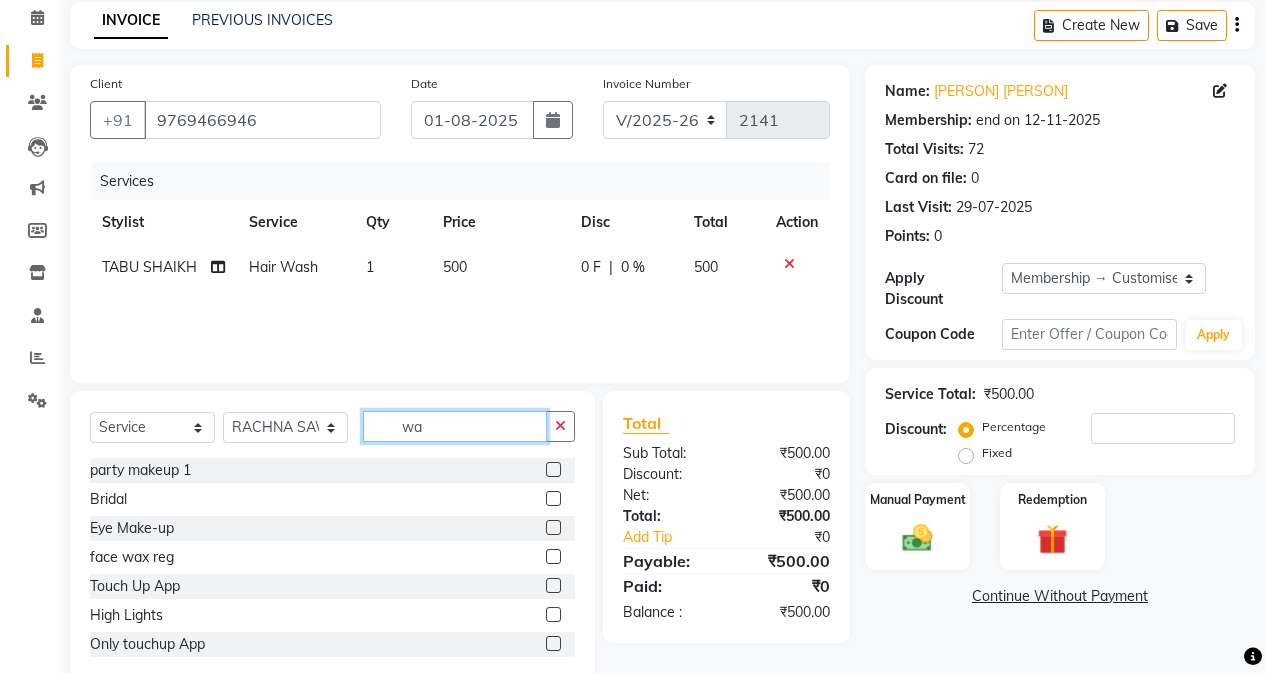 type on "w" 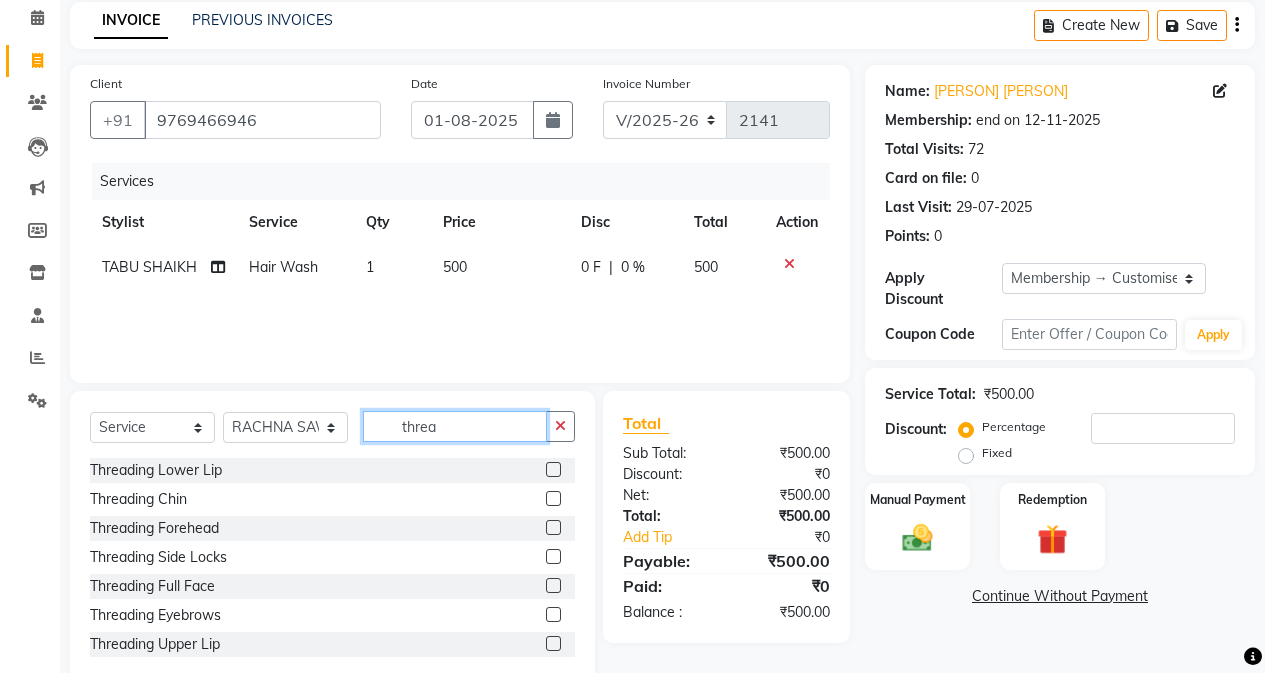 type on "threa" 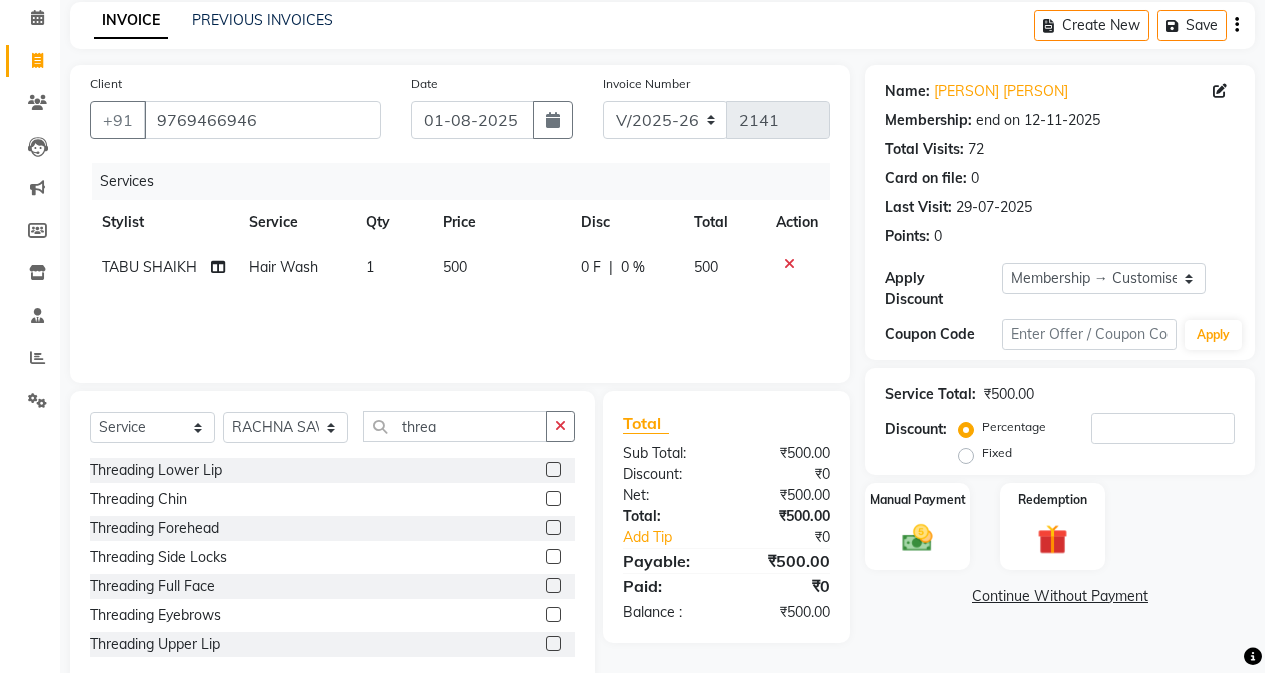 click 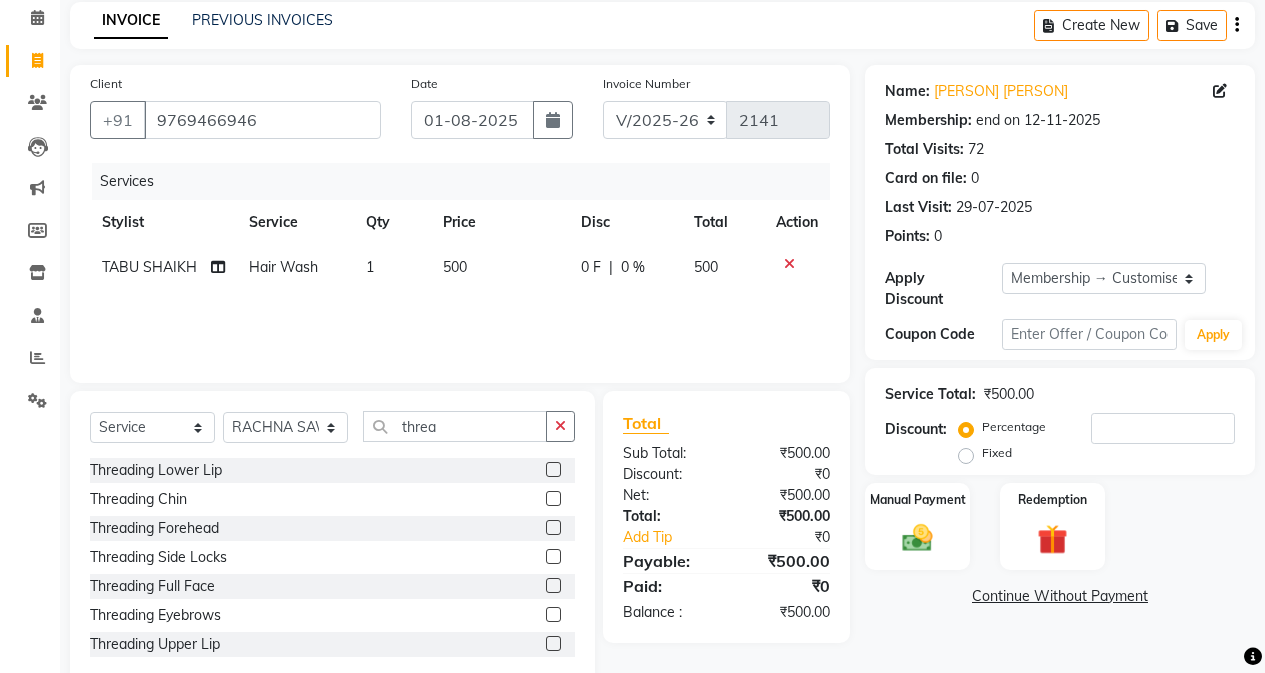 click at bounding box center (552, 615) 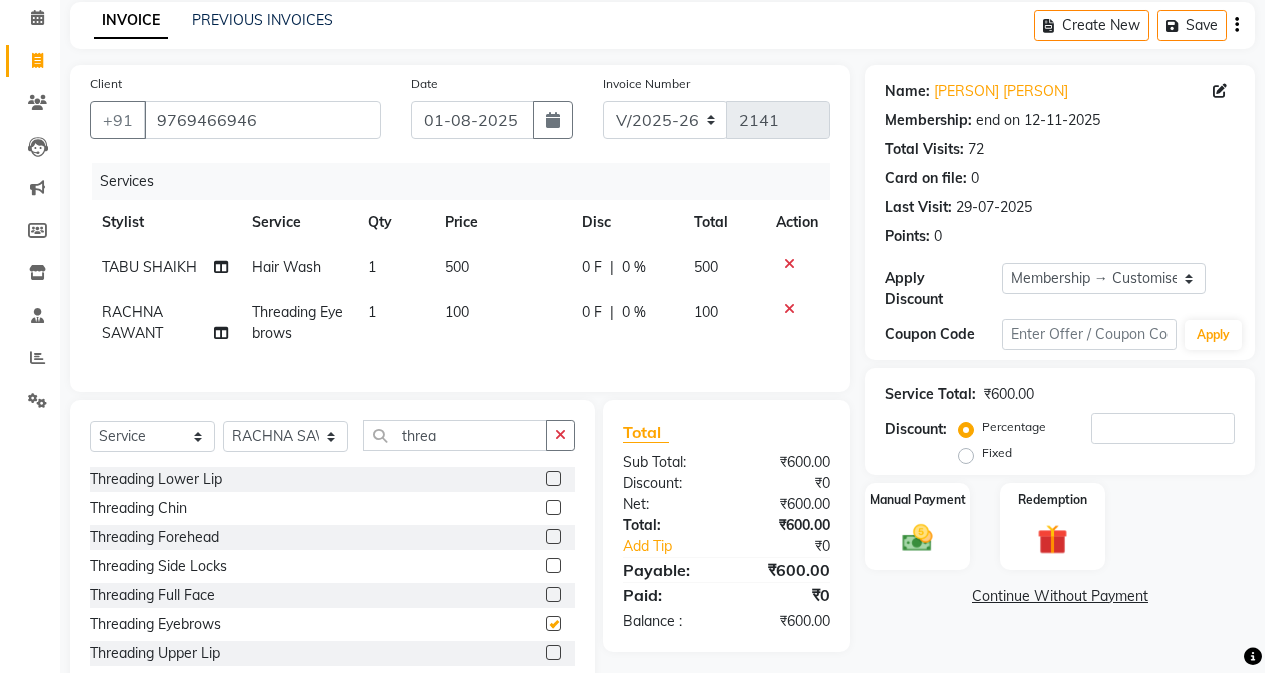 checkbox on "false" 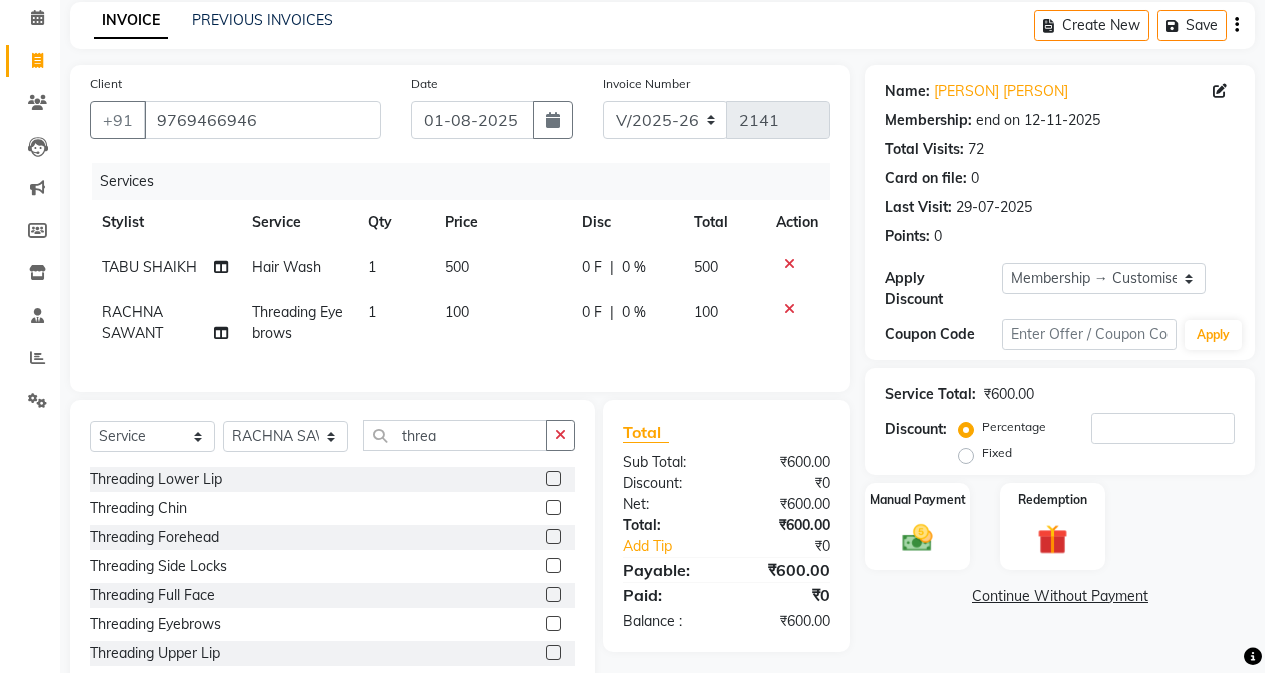 scroll, scrollTop: 3, scrollLeft: 0, axis: vertical 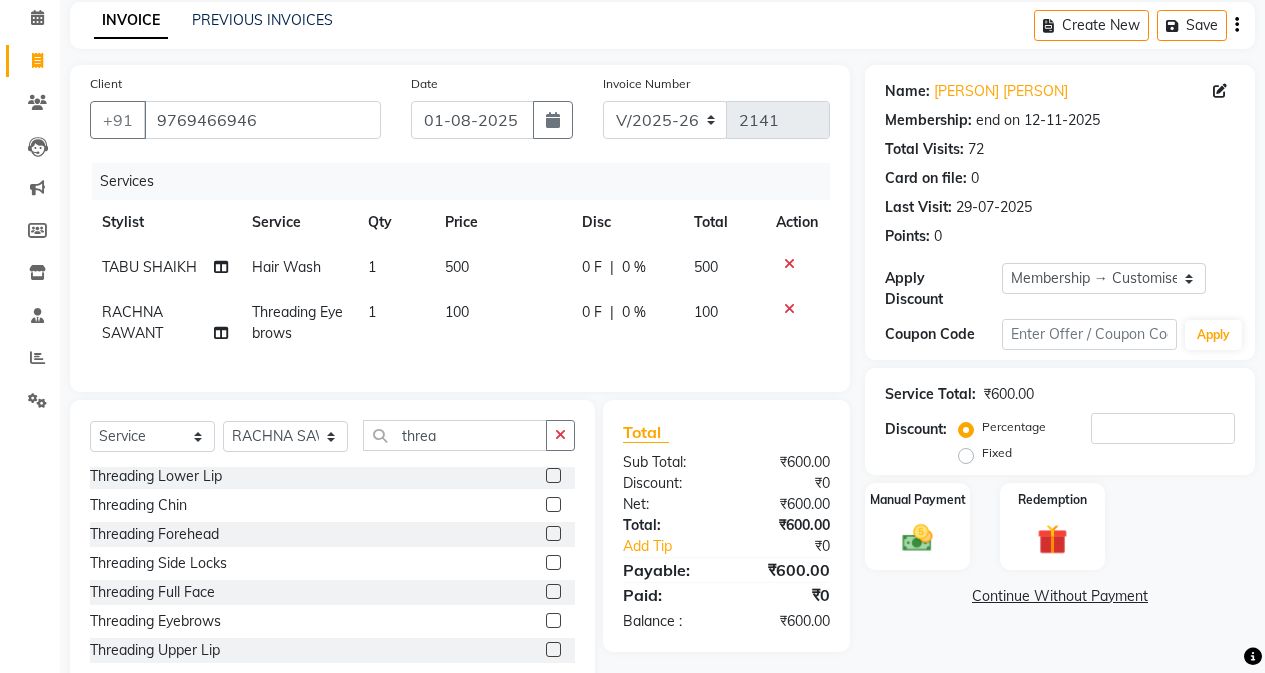 click 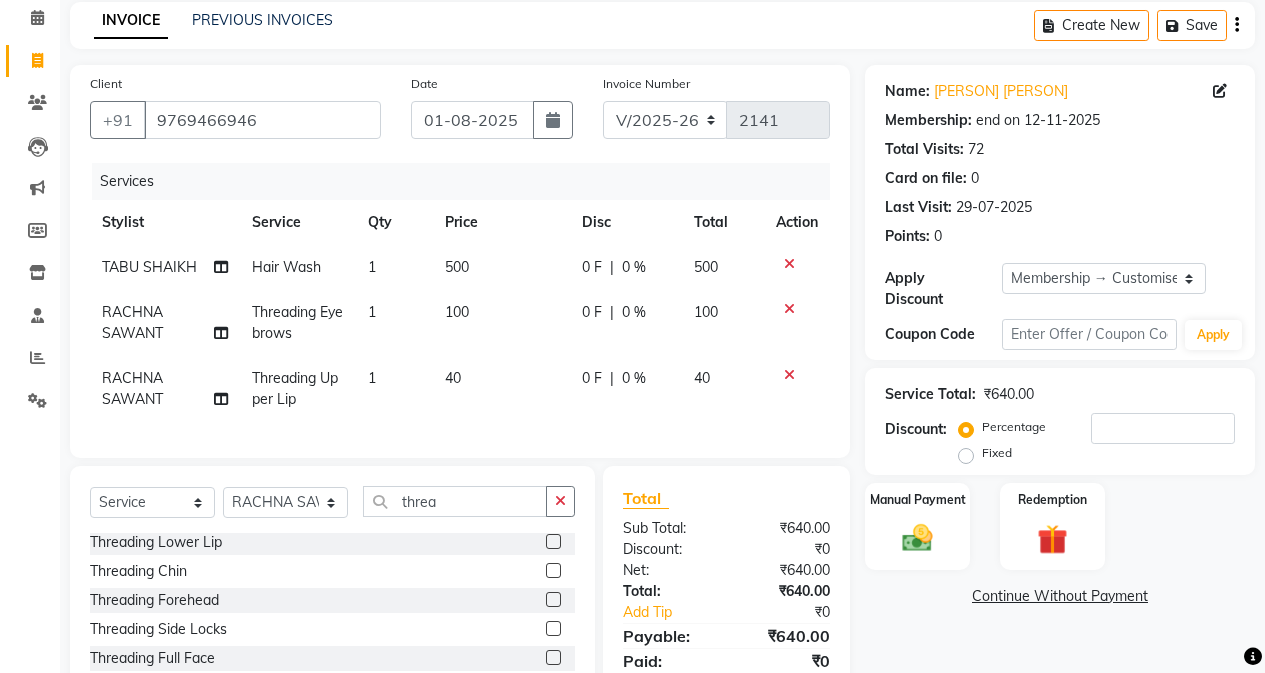 checkbox on "false" 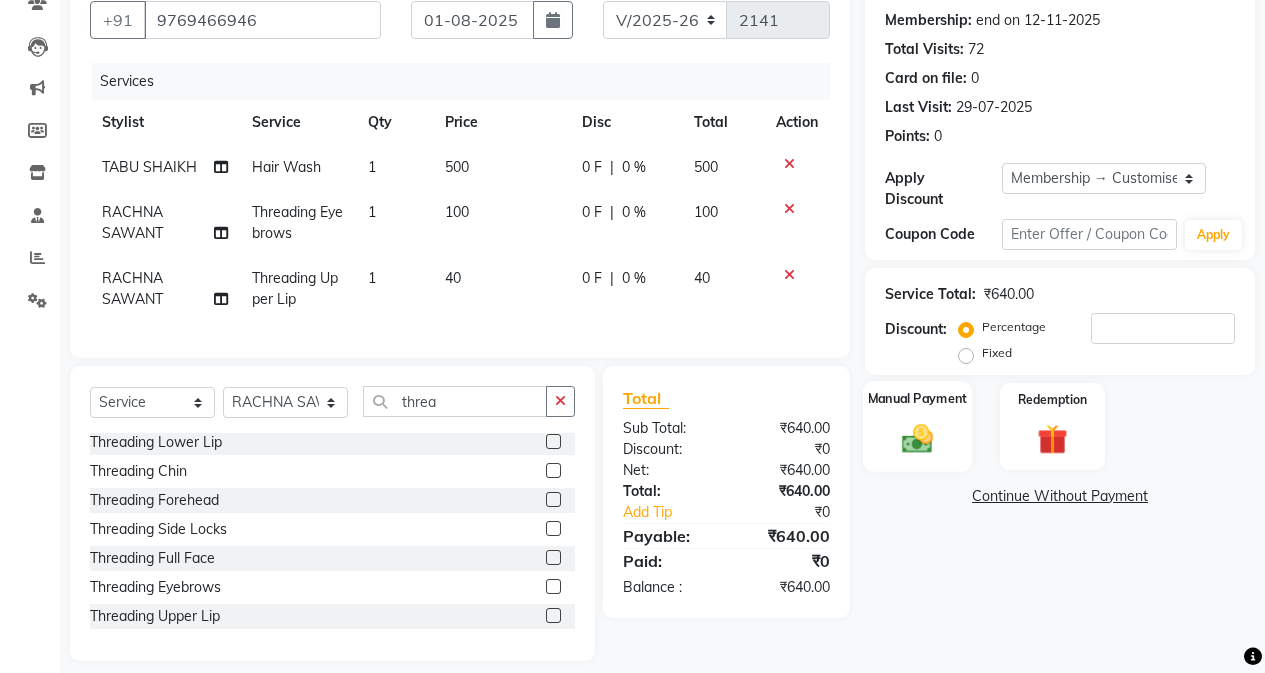 drag, startPoint x: 891, startPoint y: 423, endPoint x: 916, endPoint y: 416, distance: 25.96151 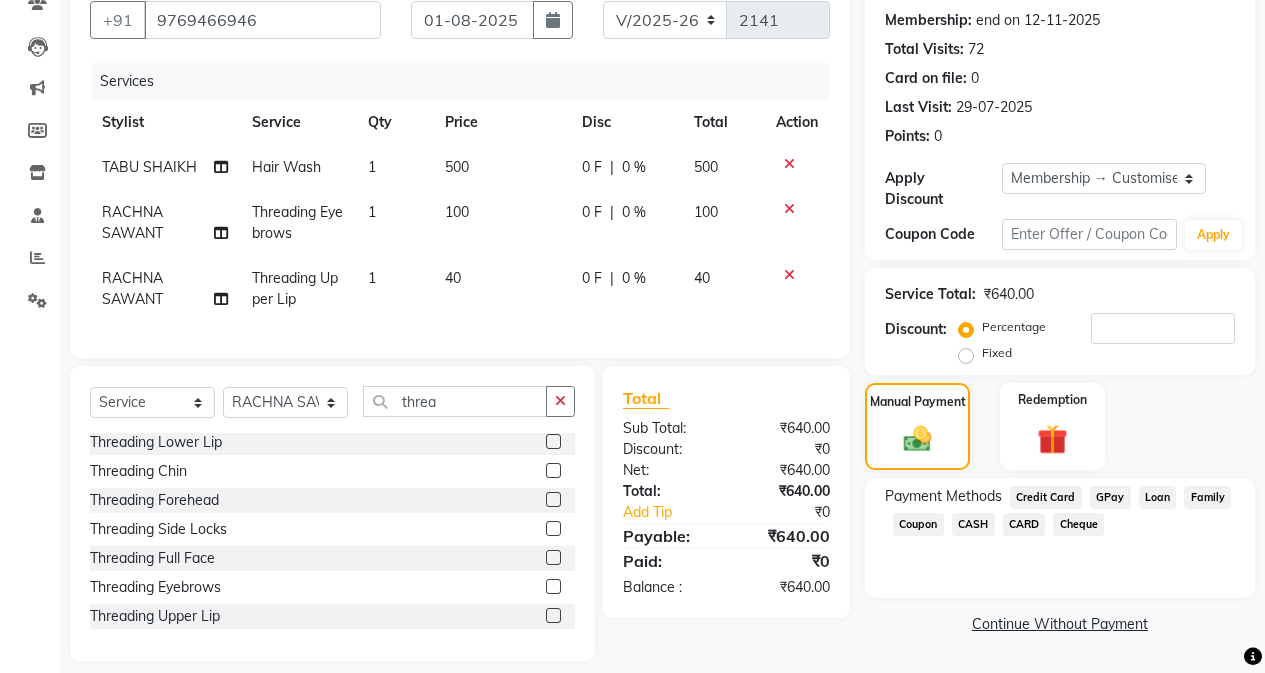 click on "GPay" 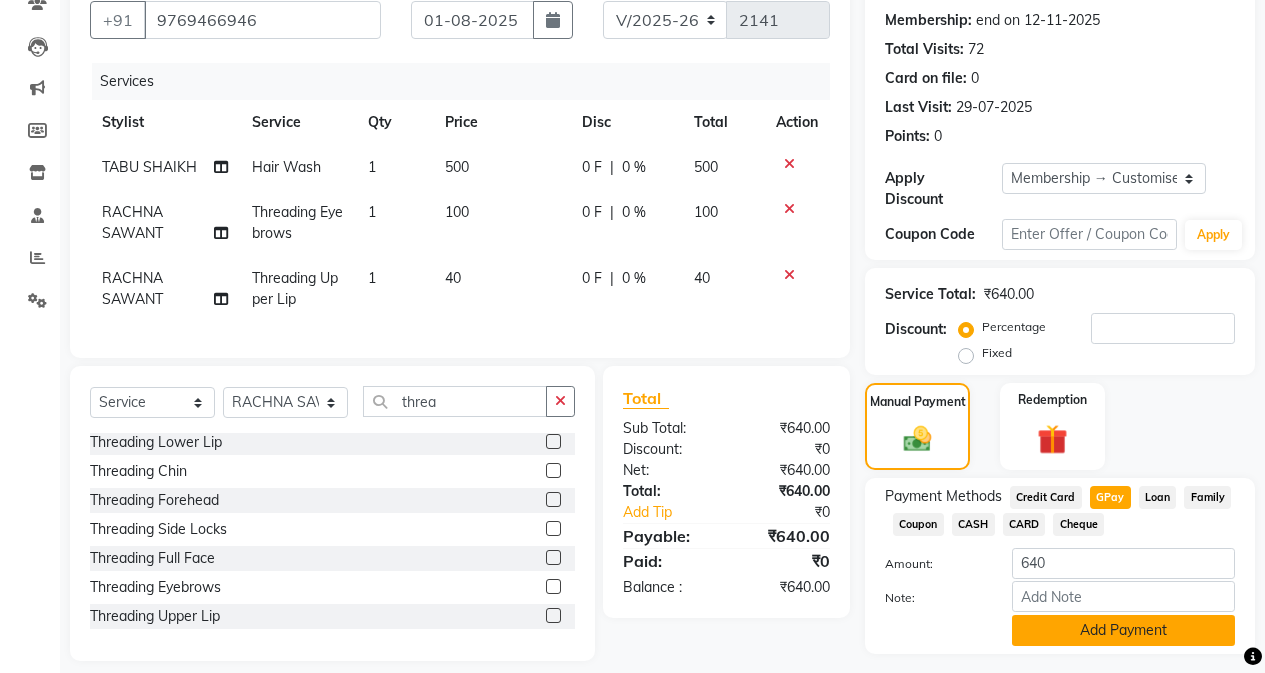 scroll, scrollTop: 221, scrollLeft: 0, axis: vertical 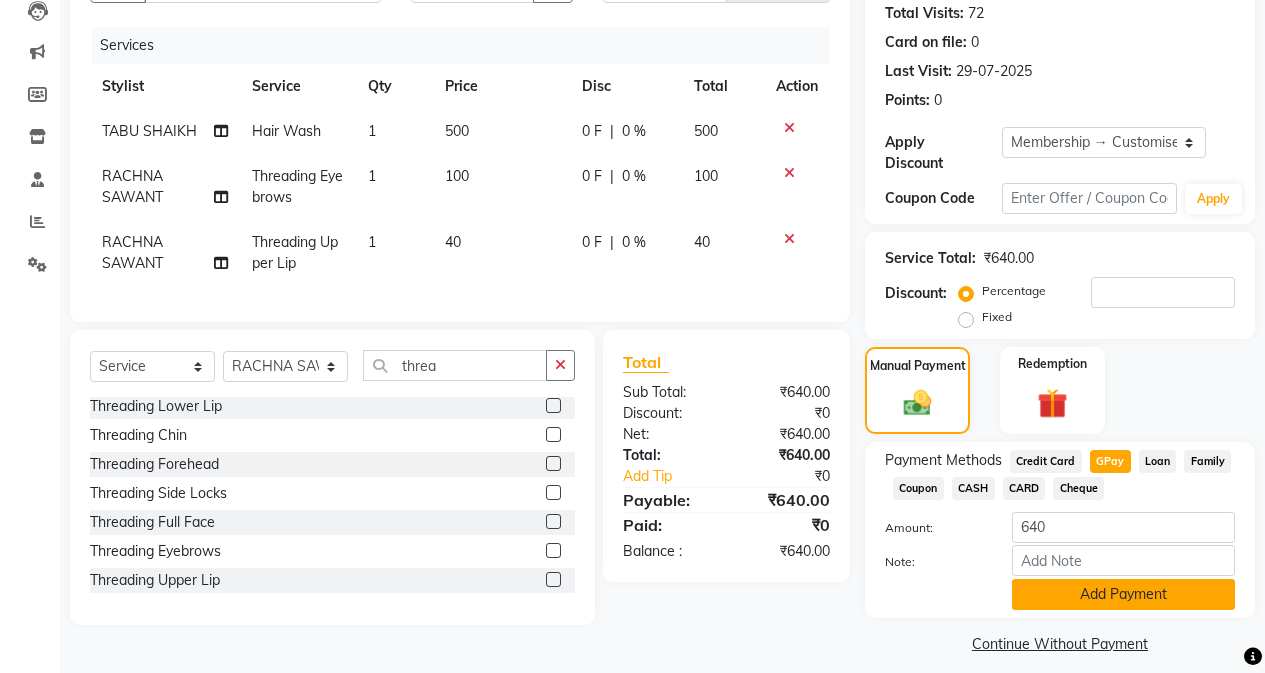 click on "Add Payment" 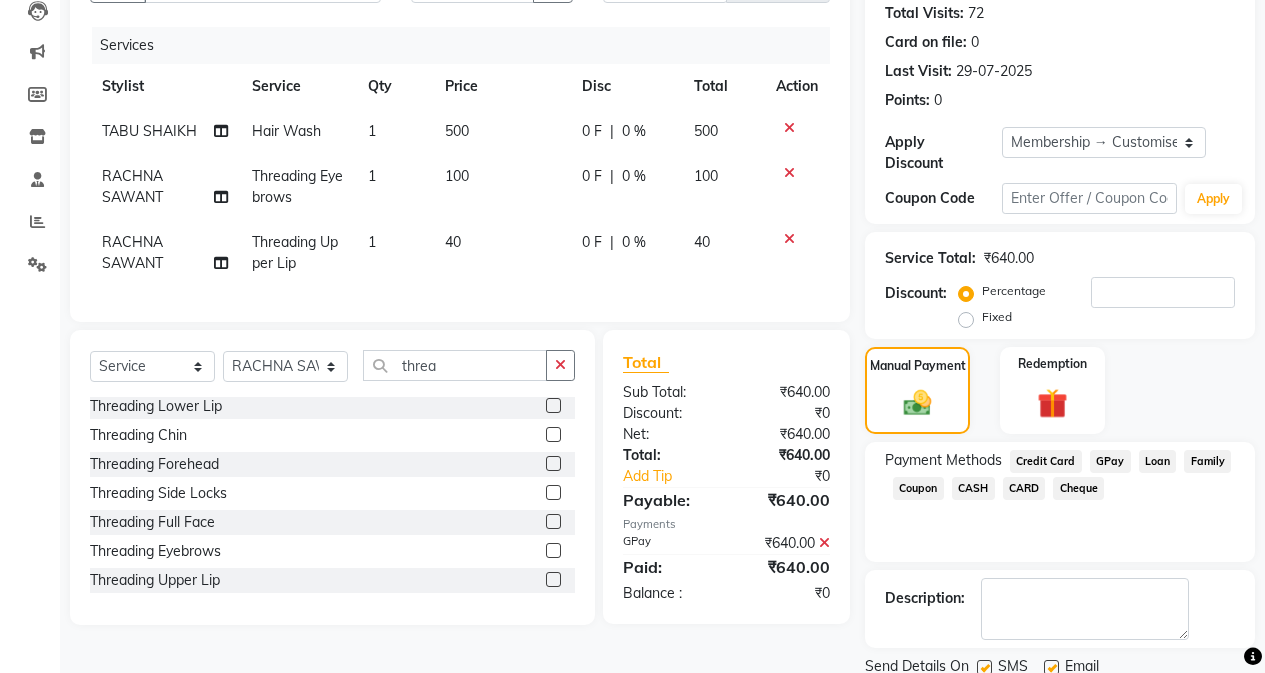 scroll, scrollTop: 278, scrollLeft: 0, axis: vertical 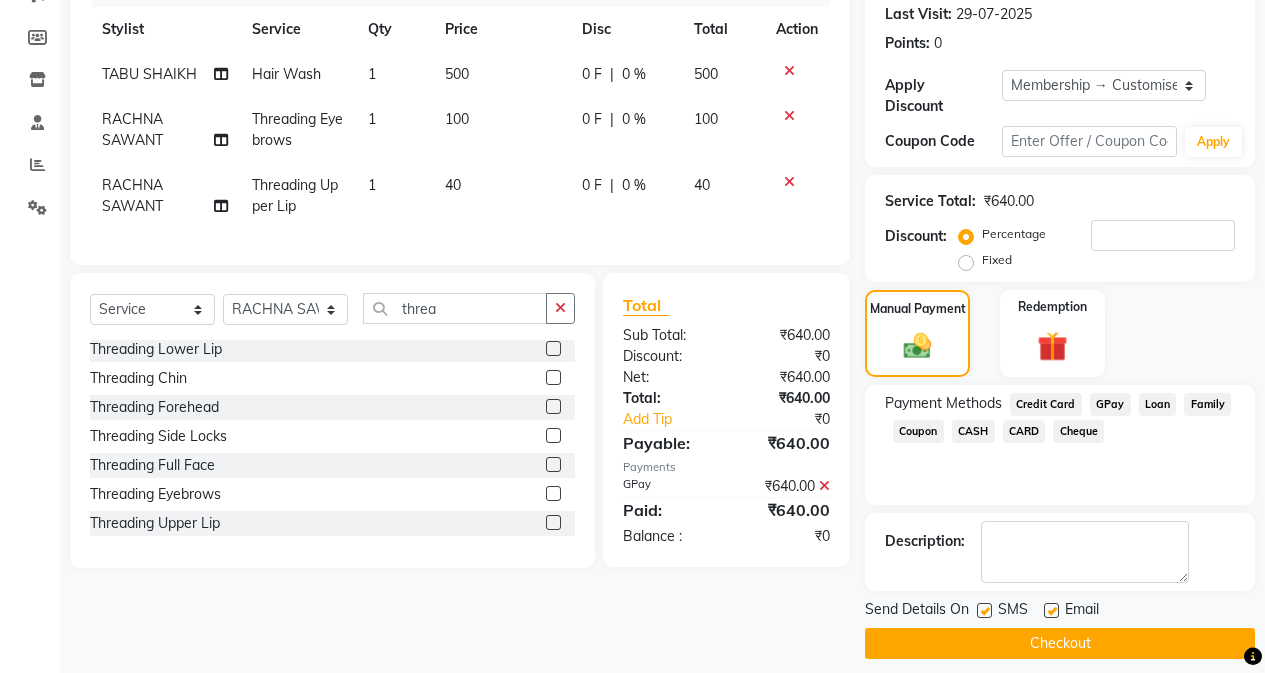 drag, startPoint x: 1047, startPoint y: 630, endPoint x: 1039, endPoint y: 621, distance: 12.0415945 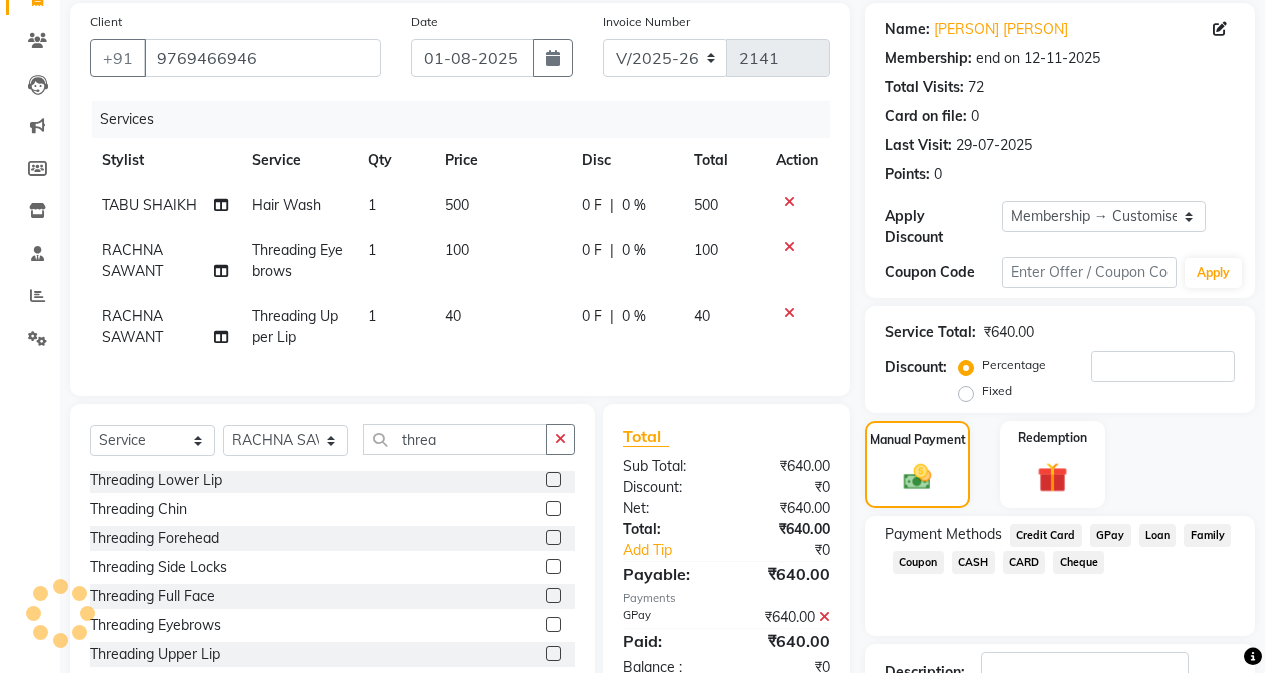 scroll, scrollTop: 0, scrollLeft: 0, axis: both 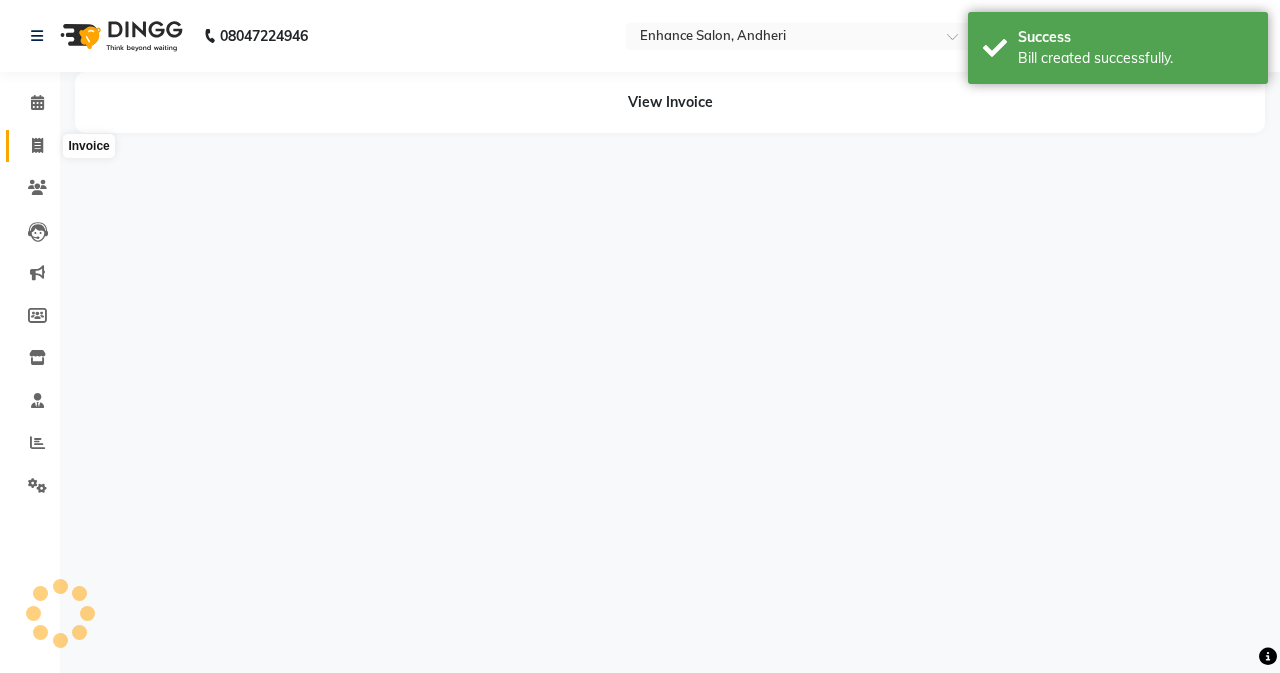 click 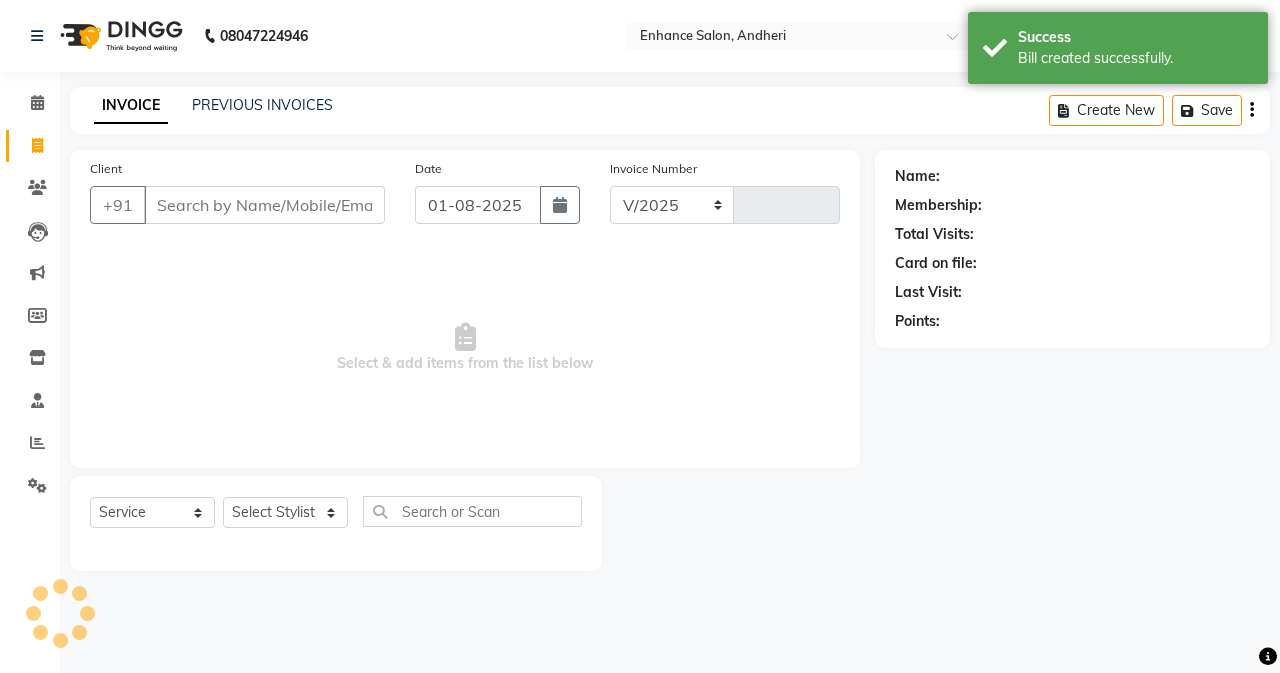 select on "7236" 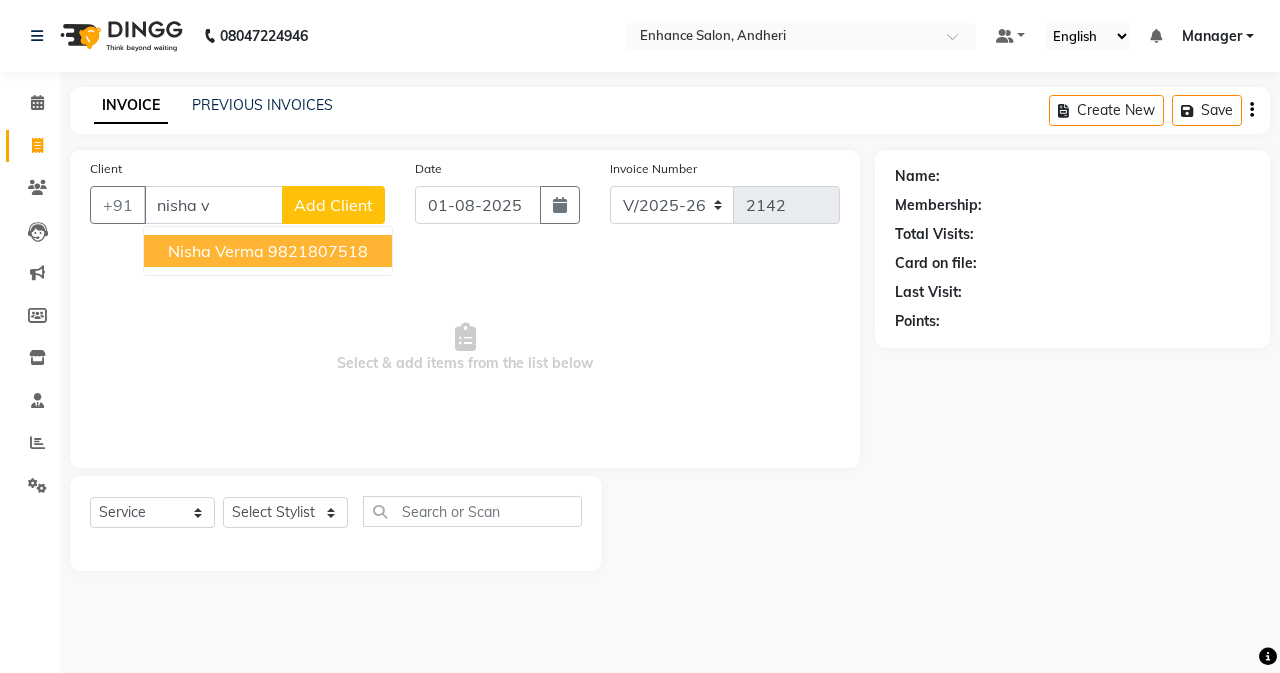 click on "Nisha Verma" at bounding box center (216, 251) 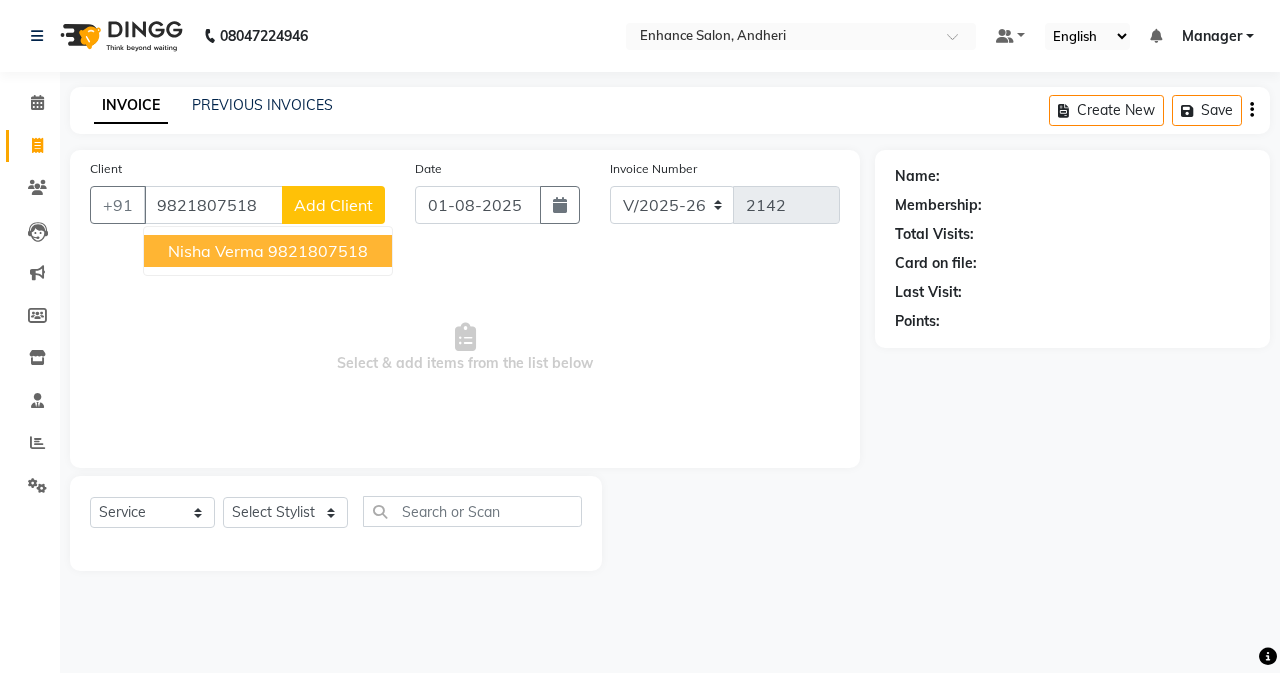 type on "9821807518" 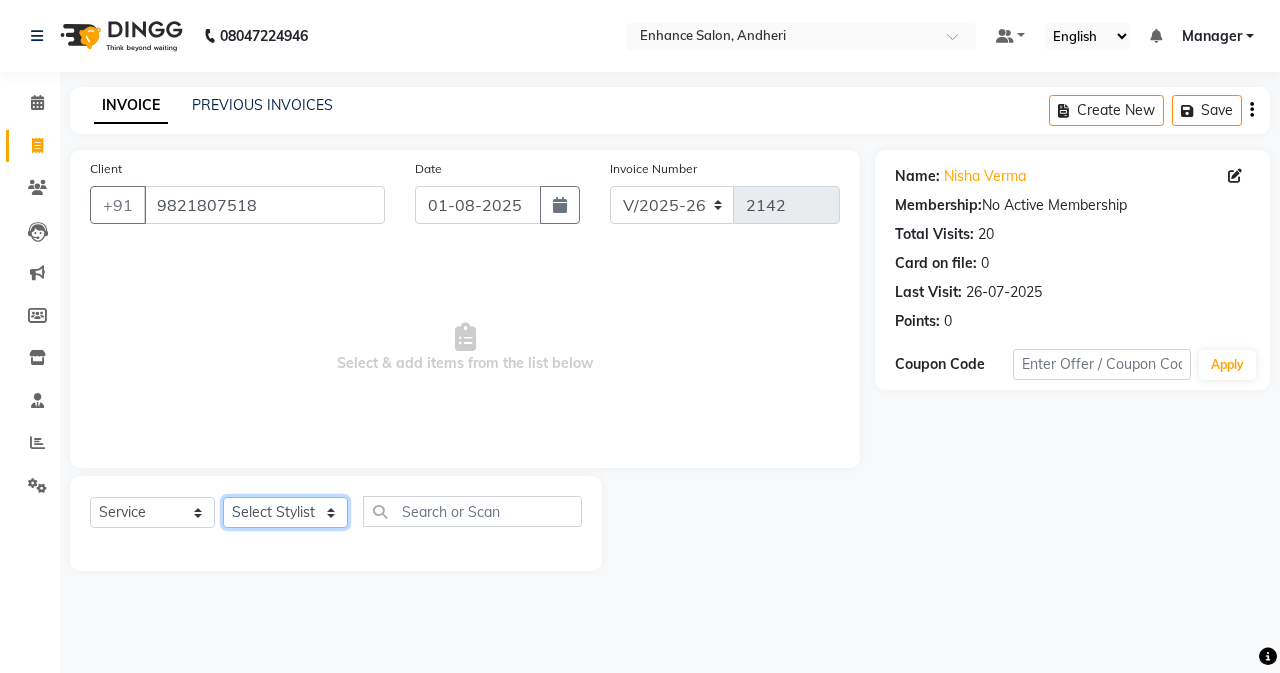 click on "Select Stylist Admin [PERSON] [PERSON] [PERSON] Manager [PERSON] [PERSON] [PERSON] [PERSON] [PERSON] [PERSON] [PERSON] [PERSON] [PERSON] [PERSON] [PERSON]" 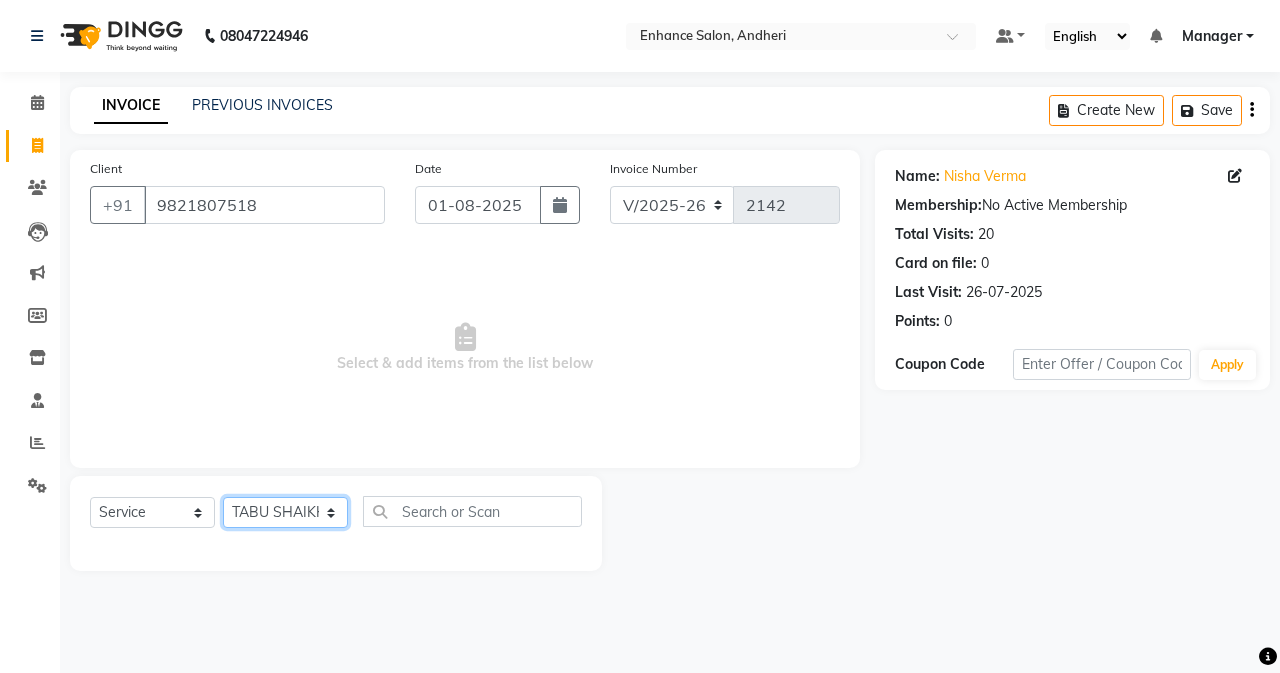 click on "Select Stylist Admin [PERSON] [PERSON] [PERSON] Manager [PERSON] [PERSON] [PERSON] [PERSON] [PERSON] [PERSON] [PERSON] [PERSON] [PERSON] [PERSON] [PERSON]" 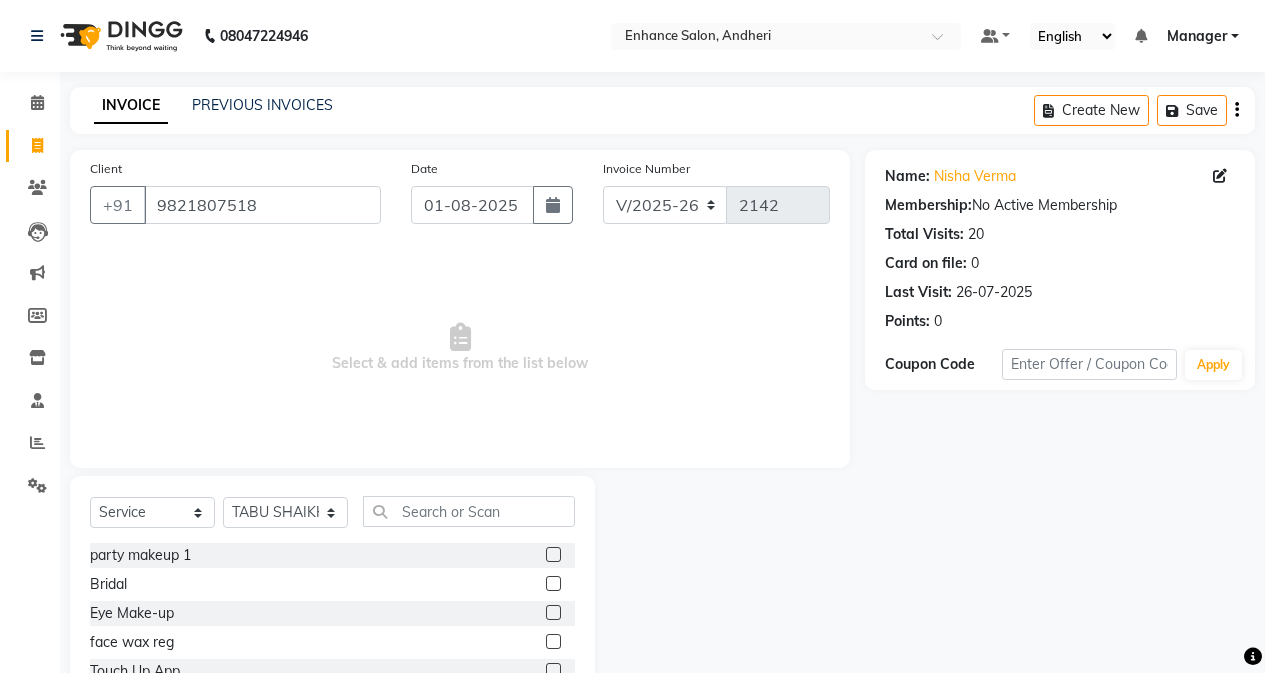 click on "Coupon Code Apply" 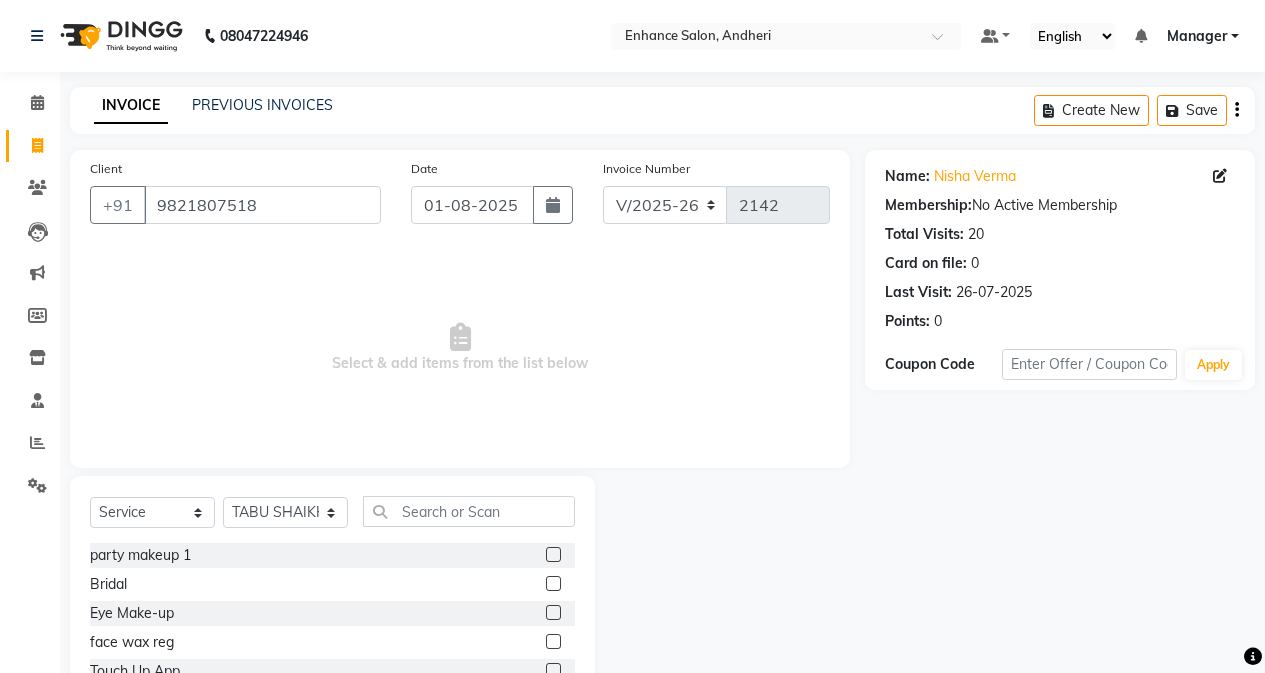 drag, startPoint x: 1030, startPoint y: 534, endPoint x: 968, endPoint y: 435, distance: 116.81181 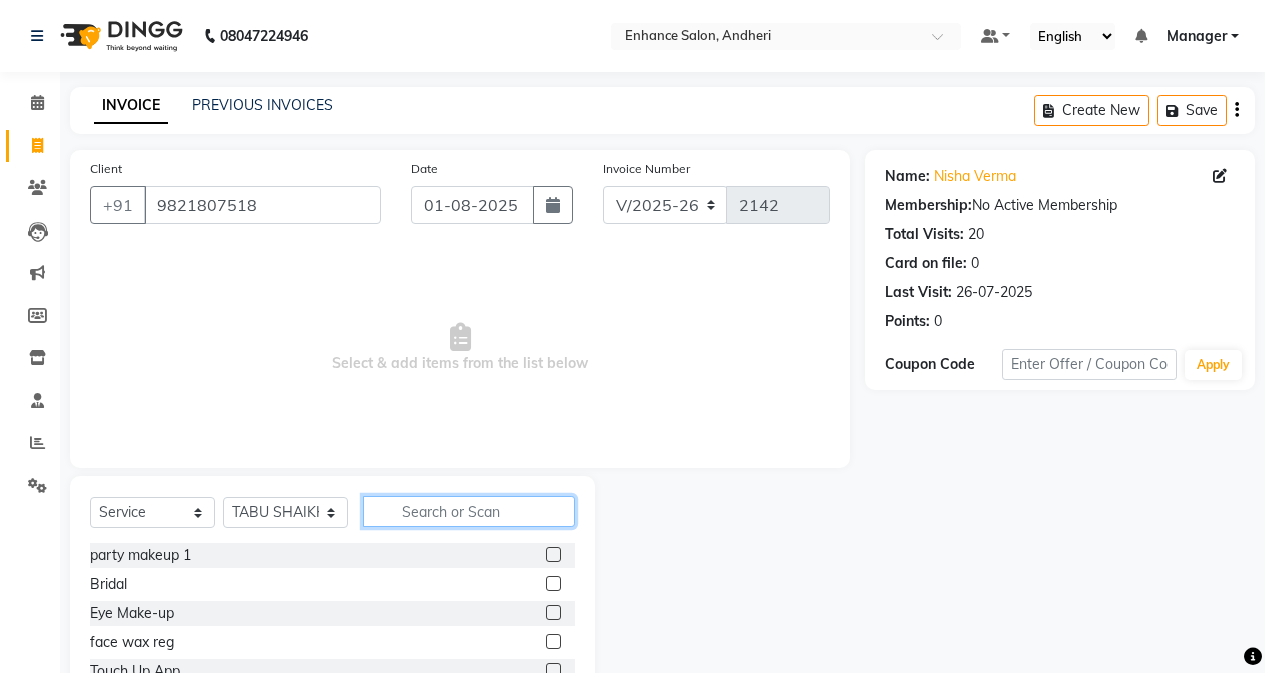 drag, startPoint x: 459, startPoint y: 514, endPoint x: 376, endPoint y: 483, distance: 88.60023 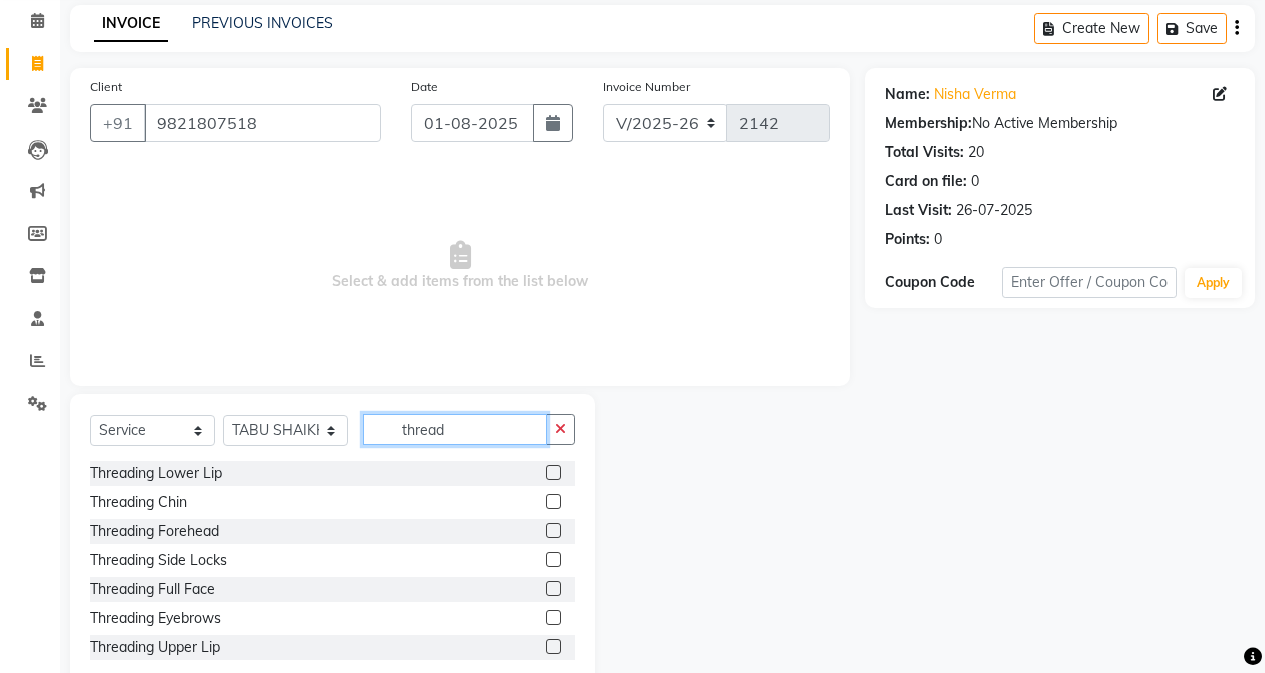 scroll, scrollTop: 100, scrollLeft: 0, axis: vertical 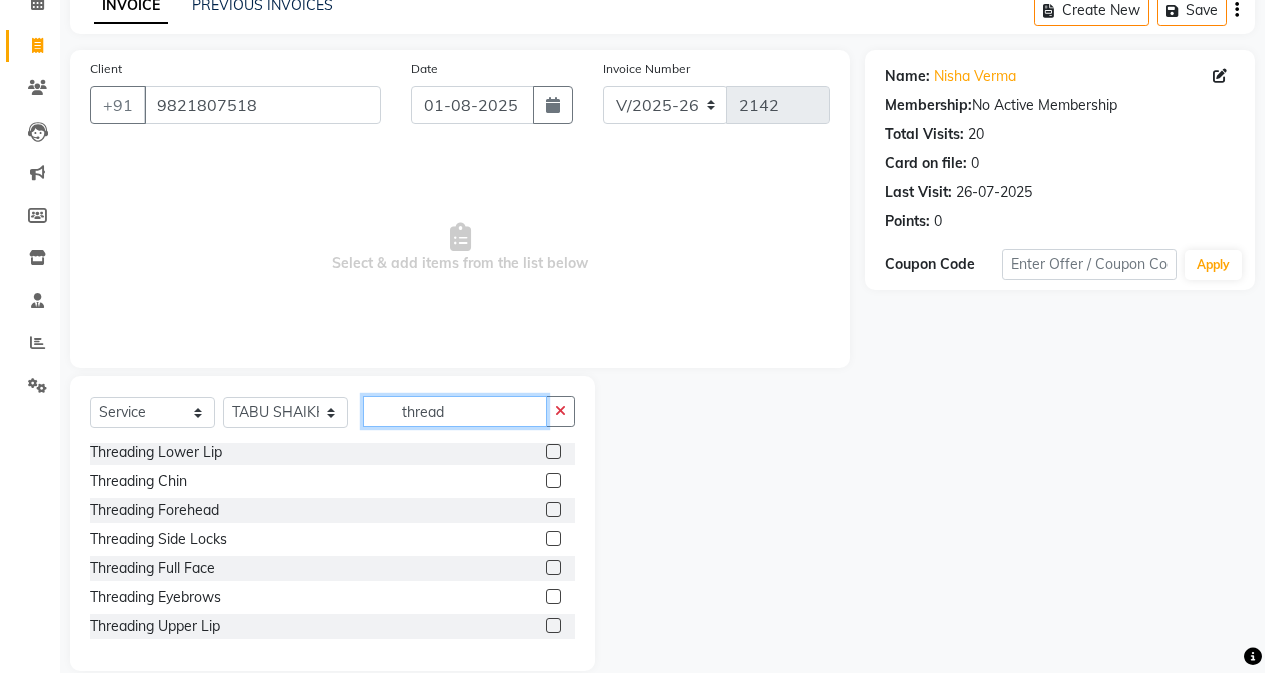 type on "thread" 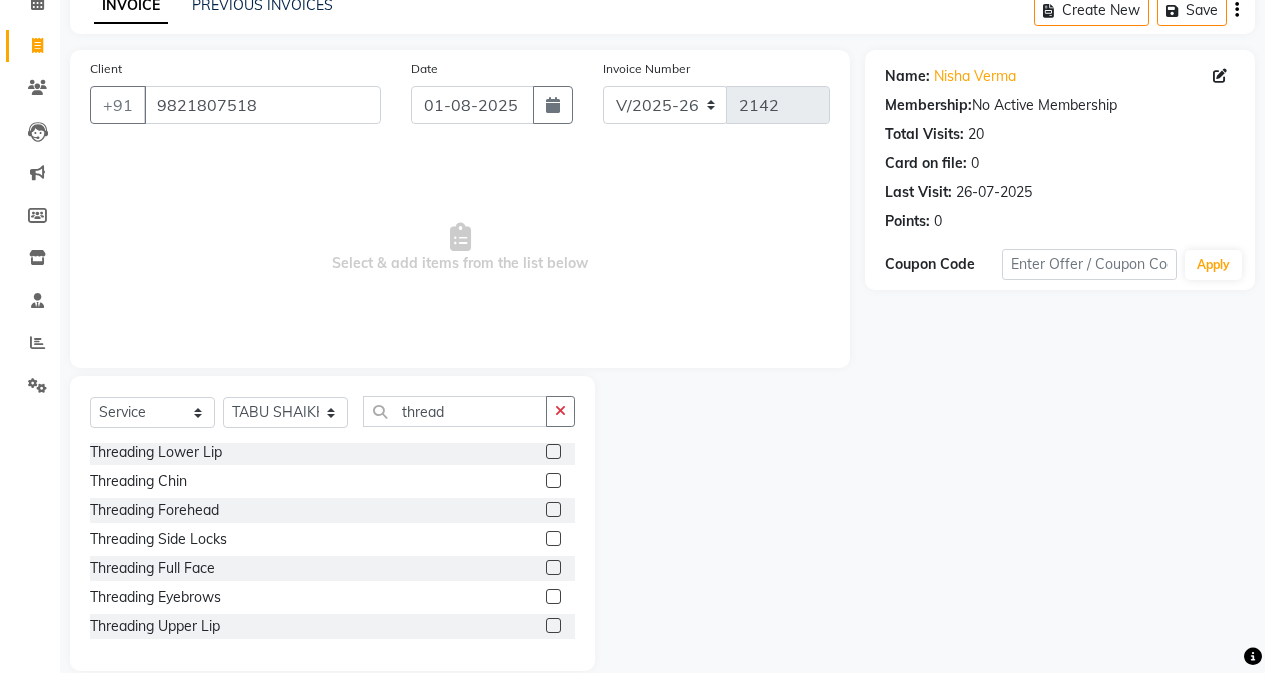 click 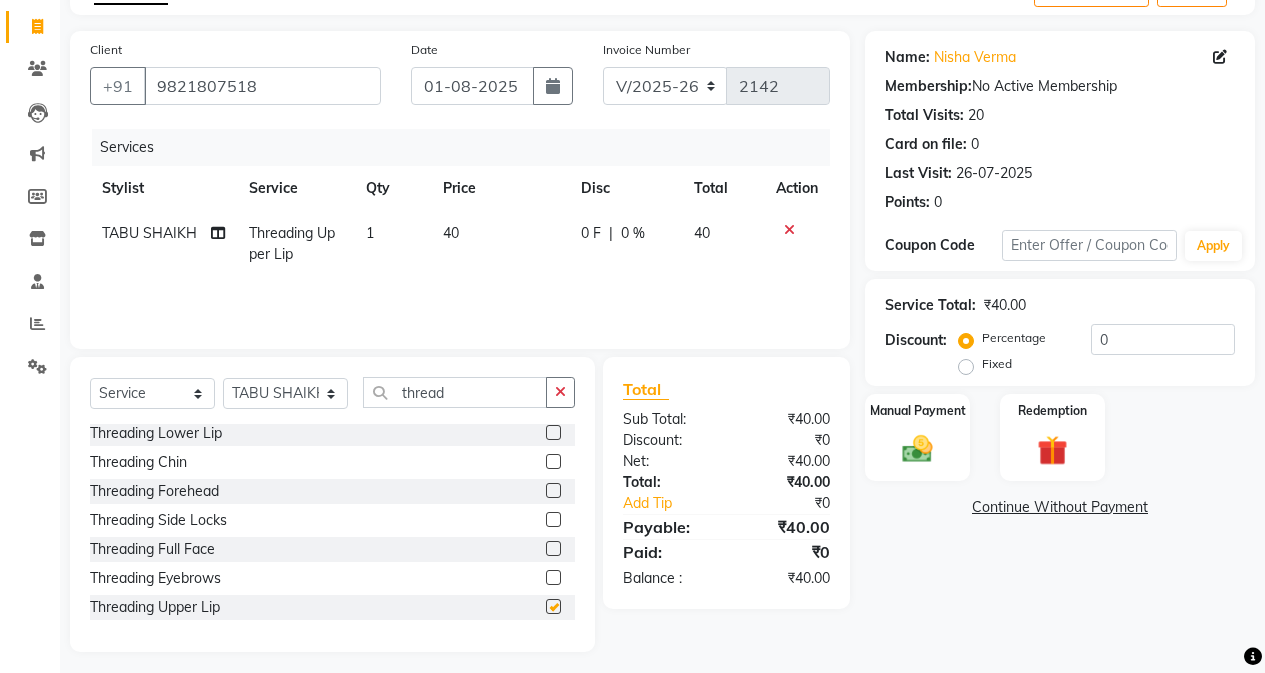 scroll, scrollTop: 128, scrollLeft: 0, axis: vertical 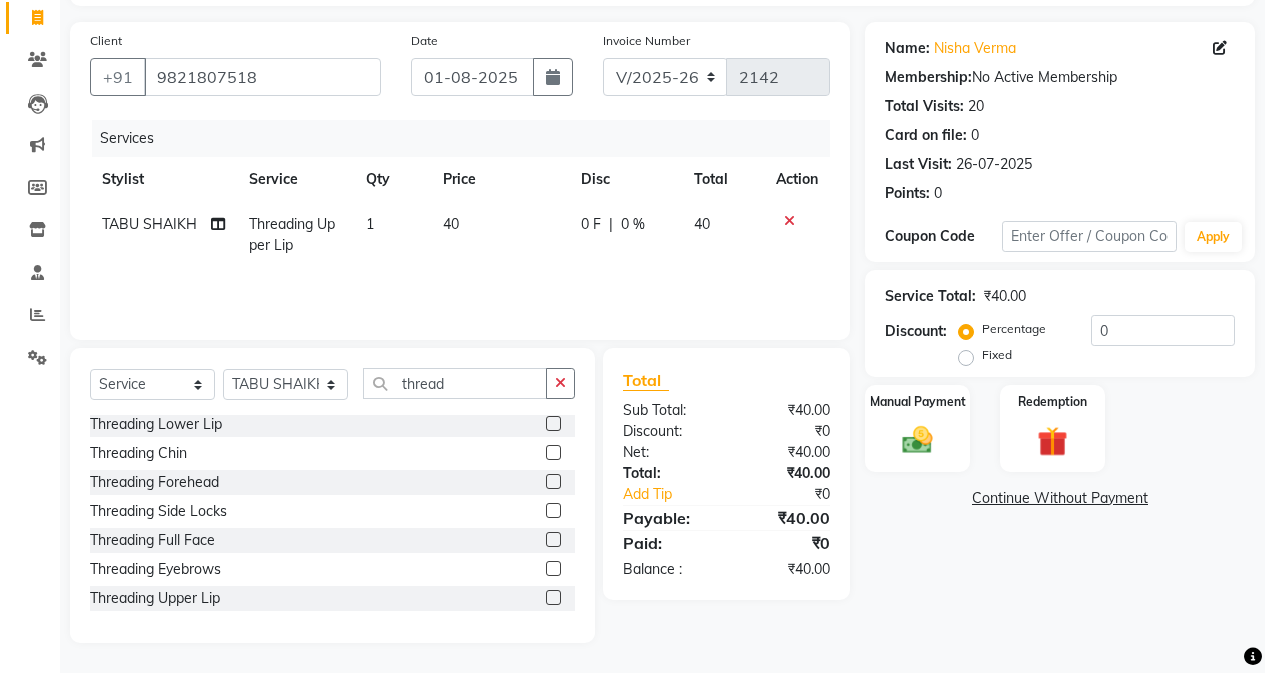 checkbox on "false" 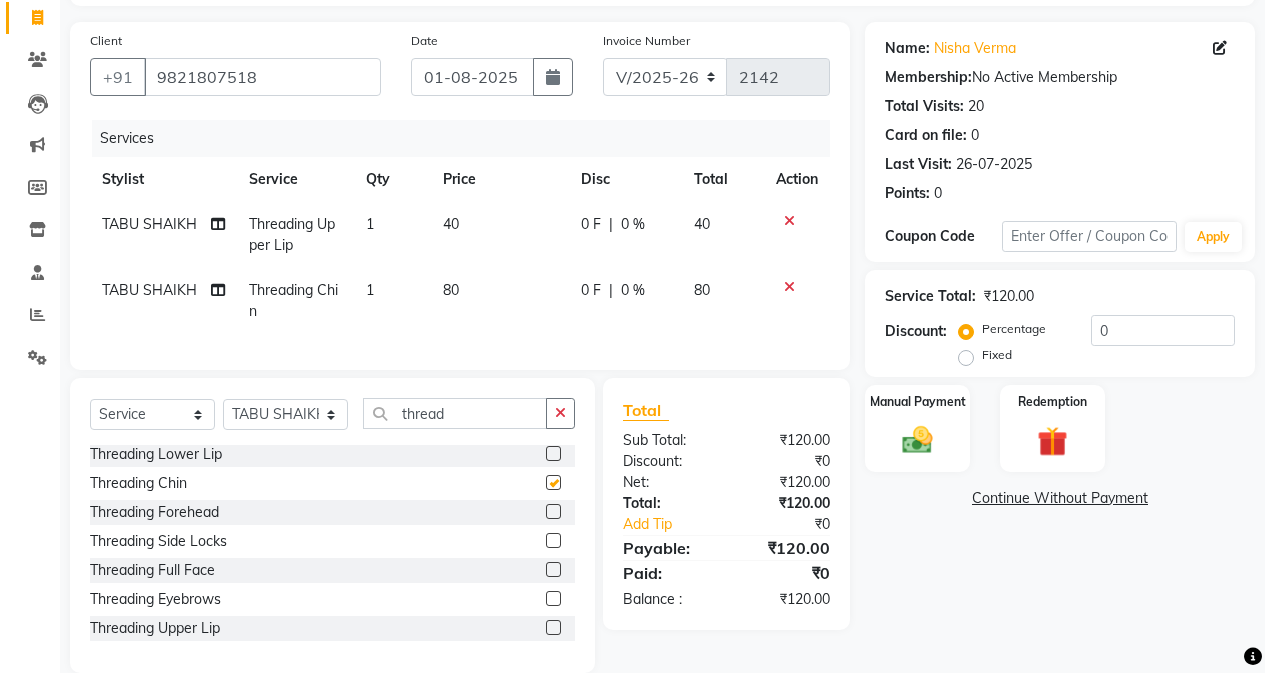 checkbox on "false" 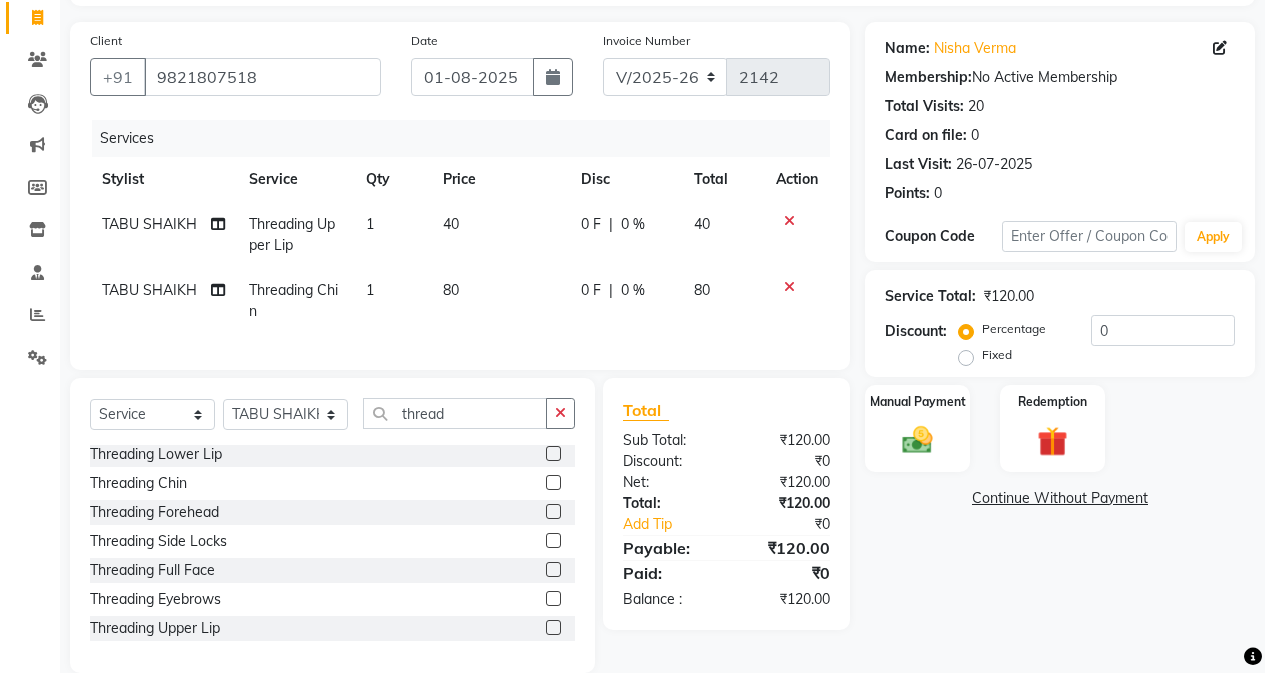 click on "80" 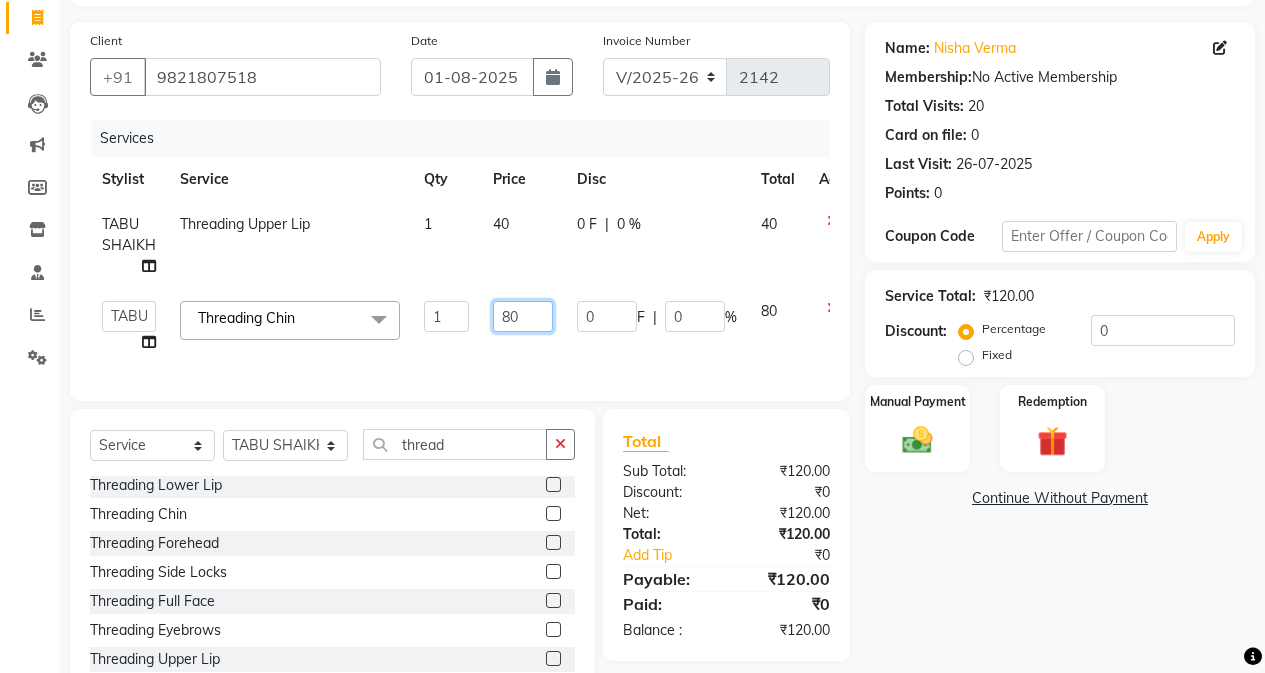 click on "80" 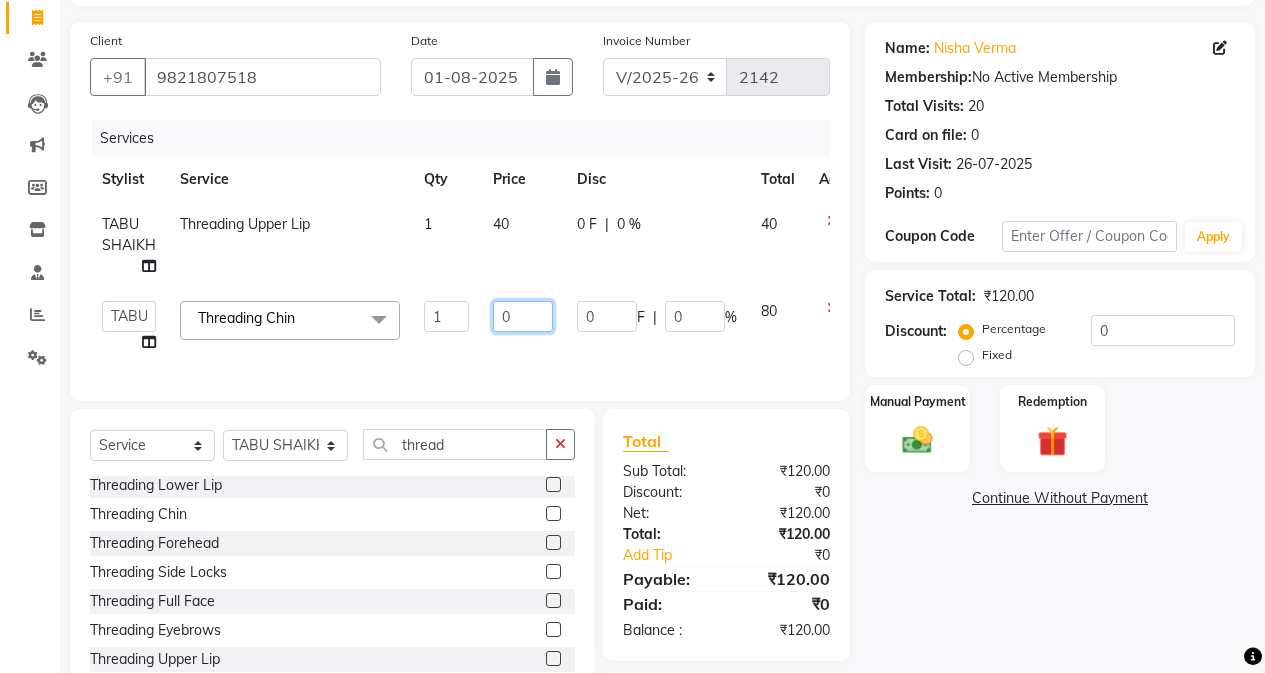 type on "70" 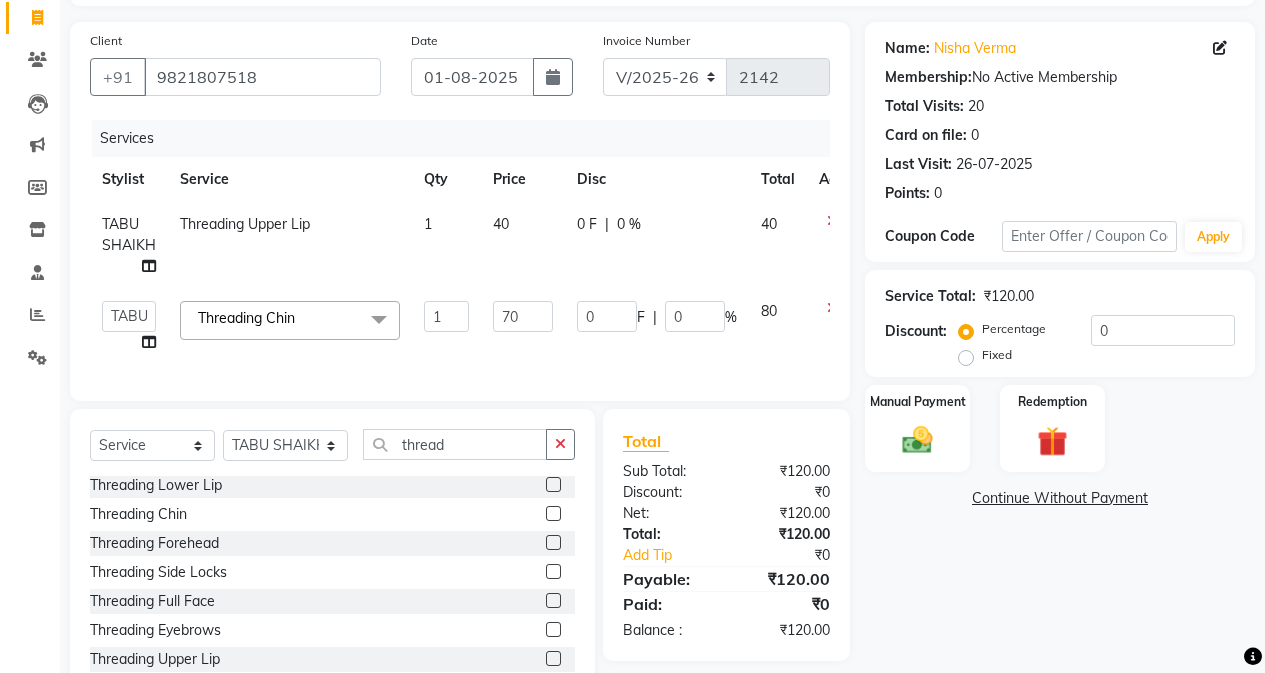 click on "Name: [PERSON] [PERSON] Membership: No Active Membership Total Visits: 20 Card on file: 0 Last Visit: [DATE] Points: 0 Coupon Code Apply Service Total: ₹120.00 Discount: Percentage Fixed 0 Manual Payment Redemption Continue Without Payment" 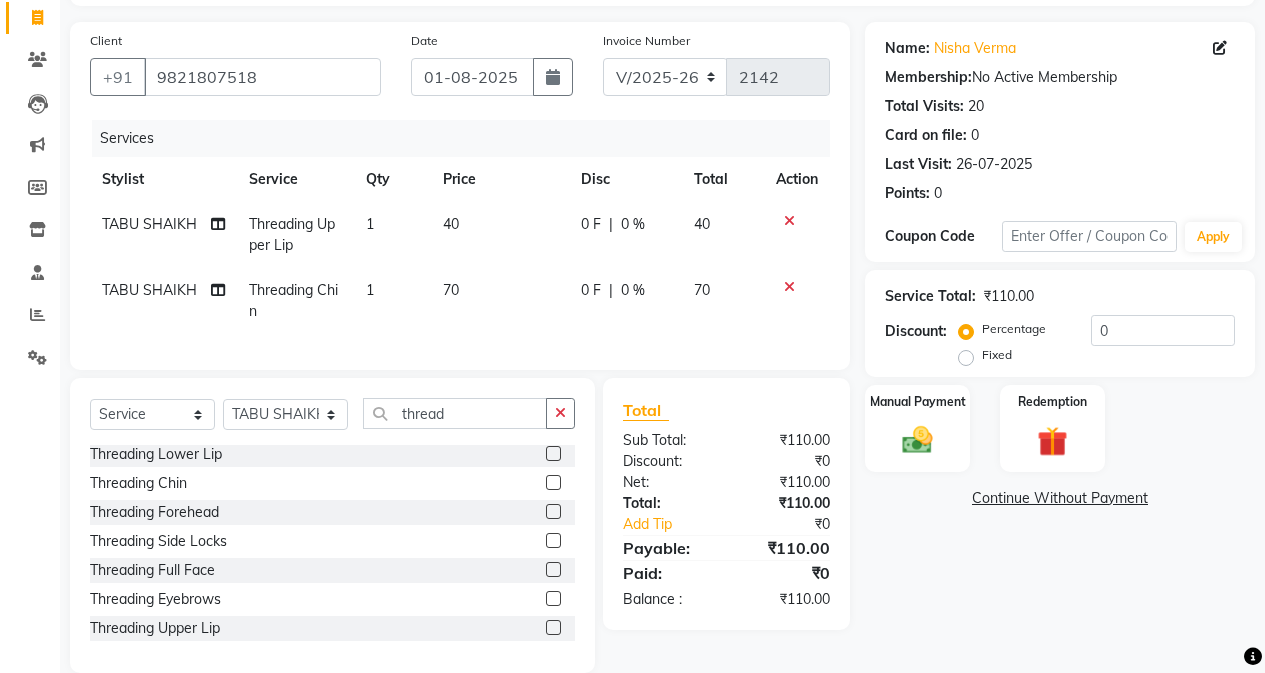 click on "Name: [PERSON] [PERSON] Membership: No Active Membership Total Visits: 20 Card on file: 0 Last Visit: [DATE] Points: 0 Coupon Code Apply Service Total: ₹110.00 Discount: Percentage Fixed 0 Manual Payment Redemption Continue Without Payment" 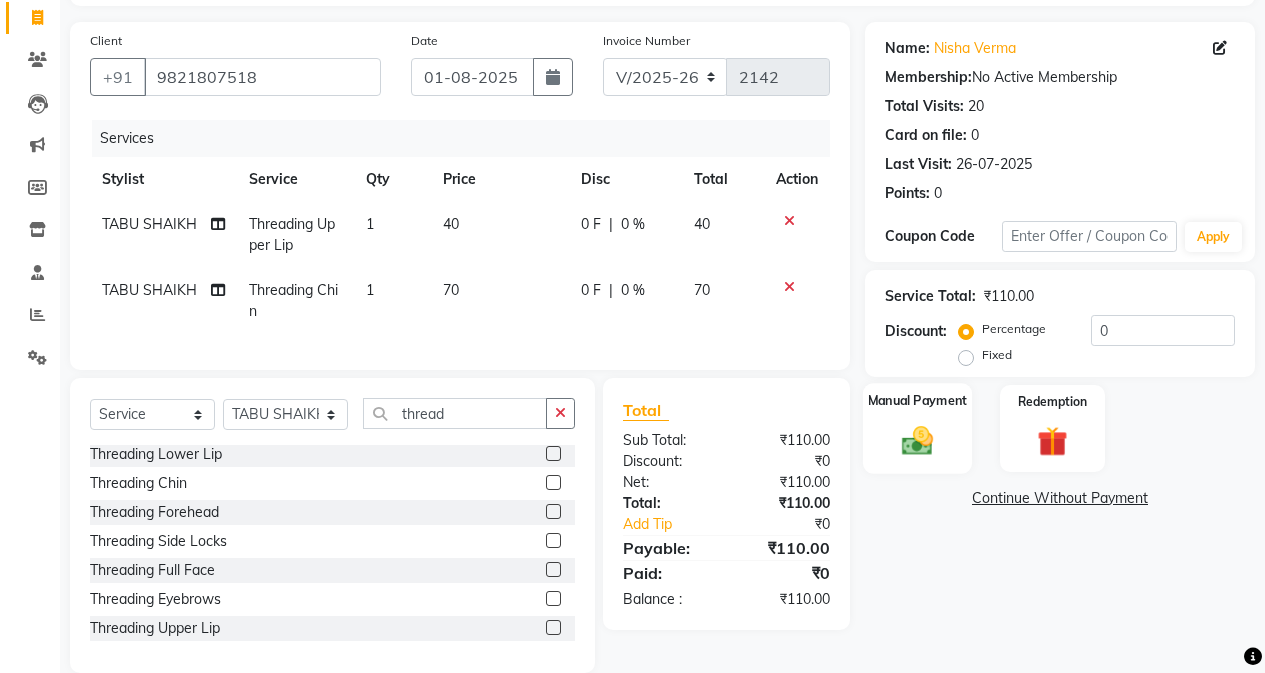 click 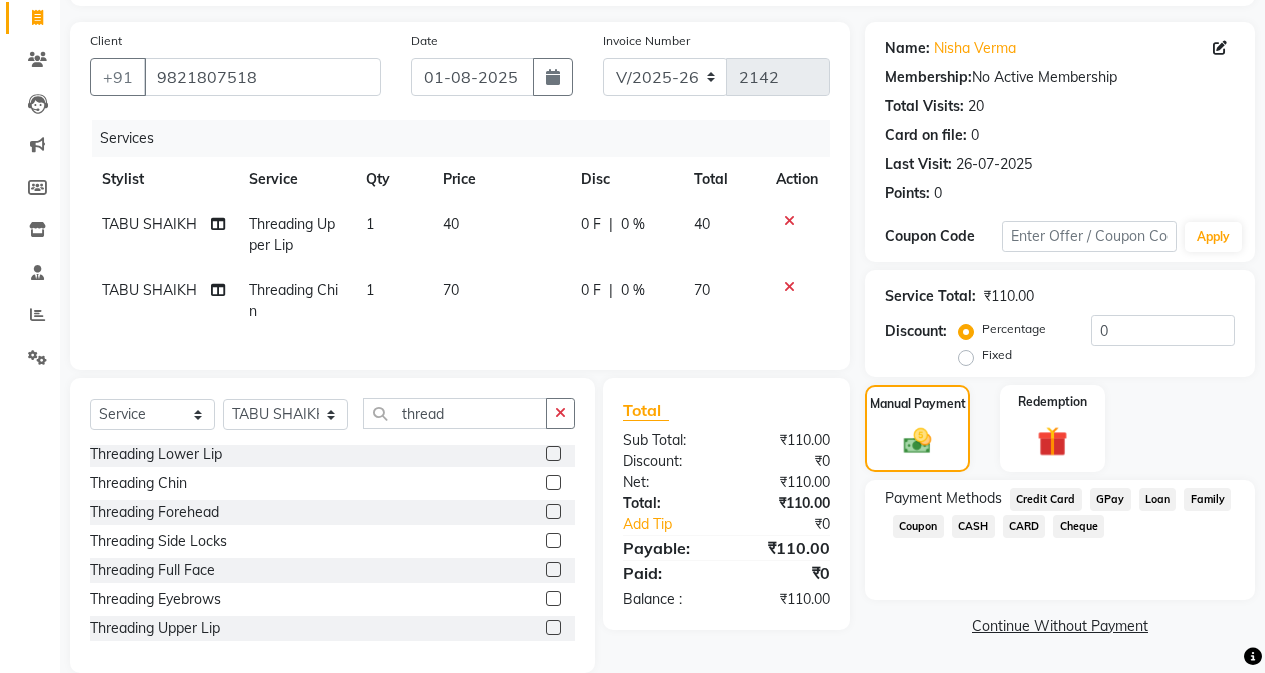 click on "GPay" 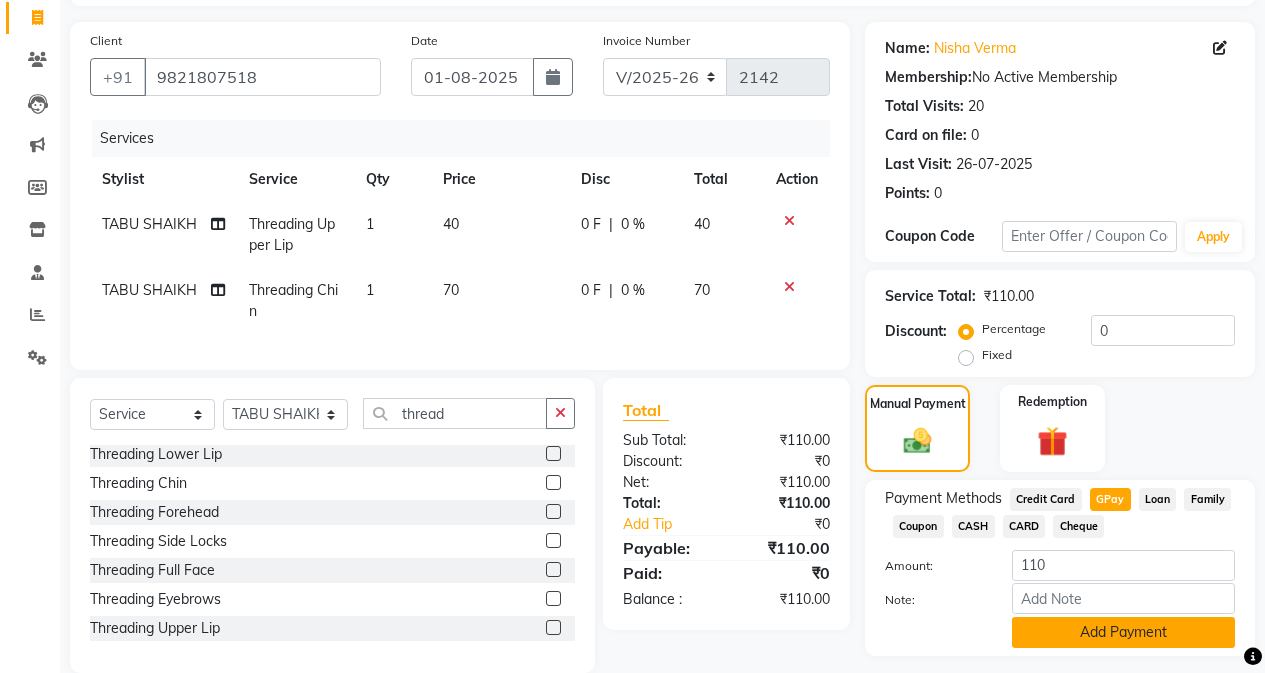 click on "Add Payment" 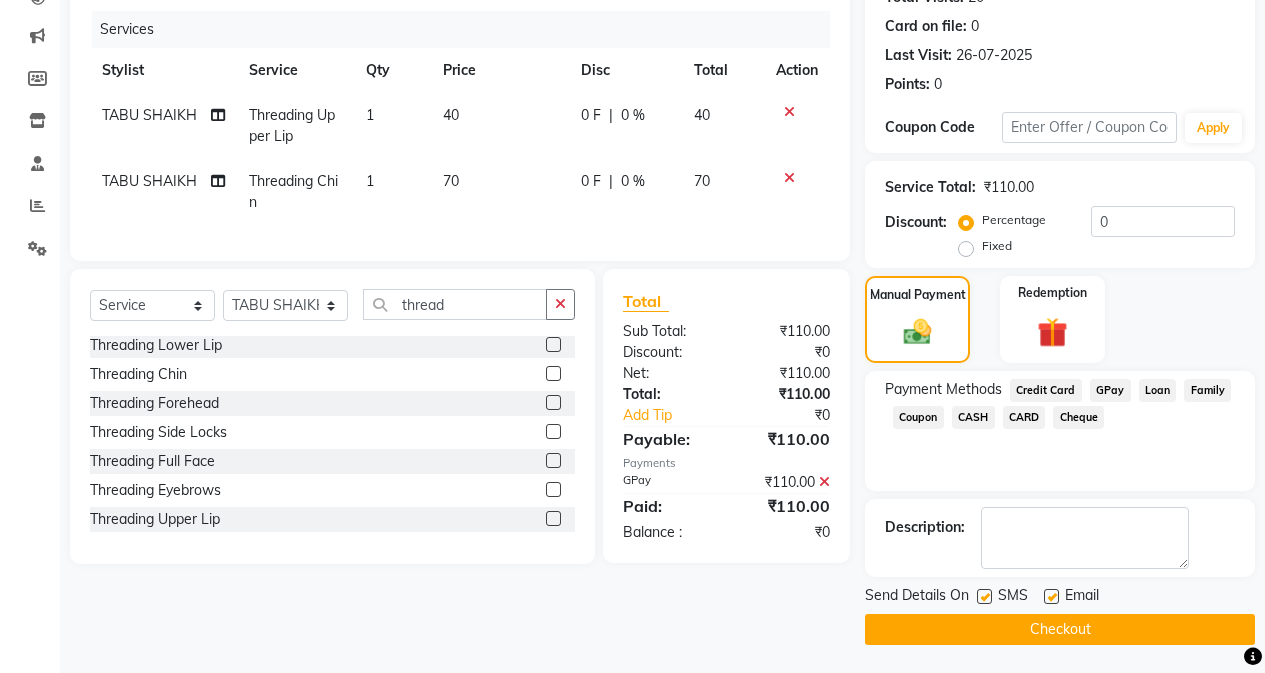 scroll, scrollTop: 239, scrollLeft: 0, axis: vertical 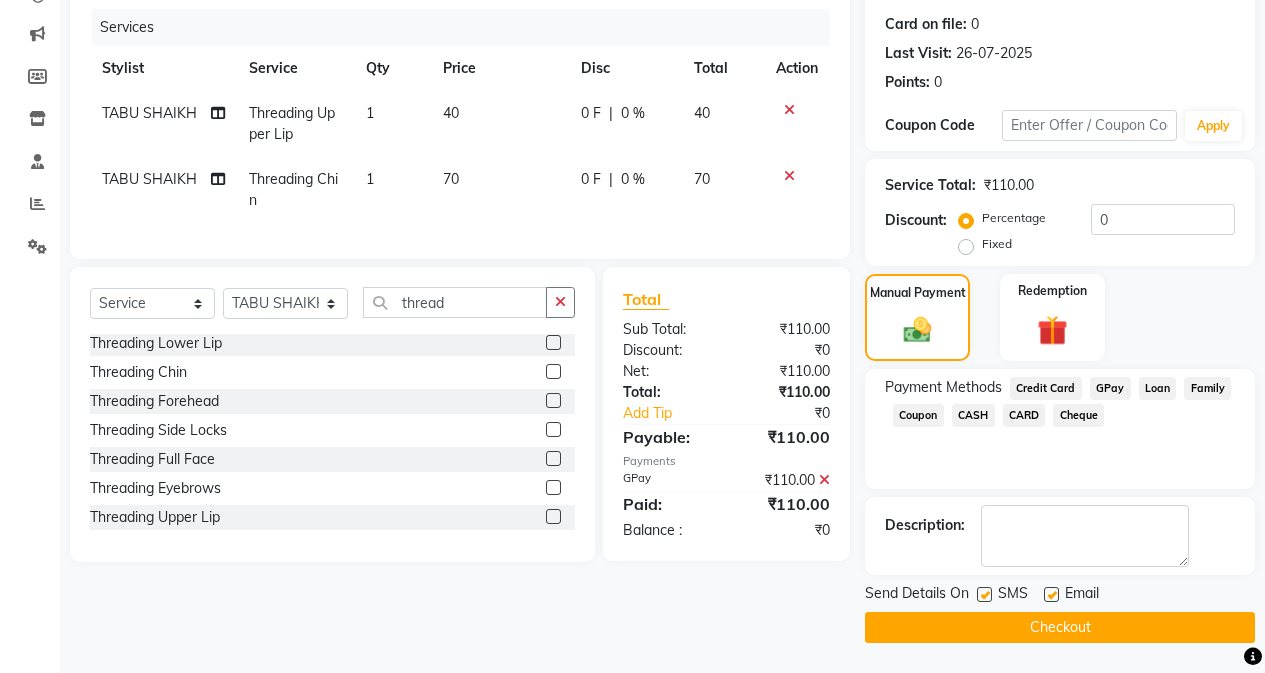 click on "Checkout" 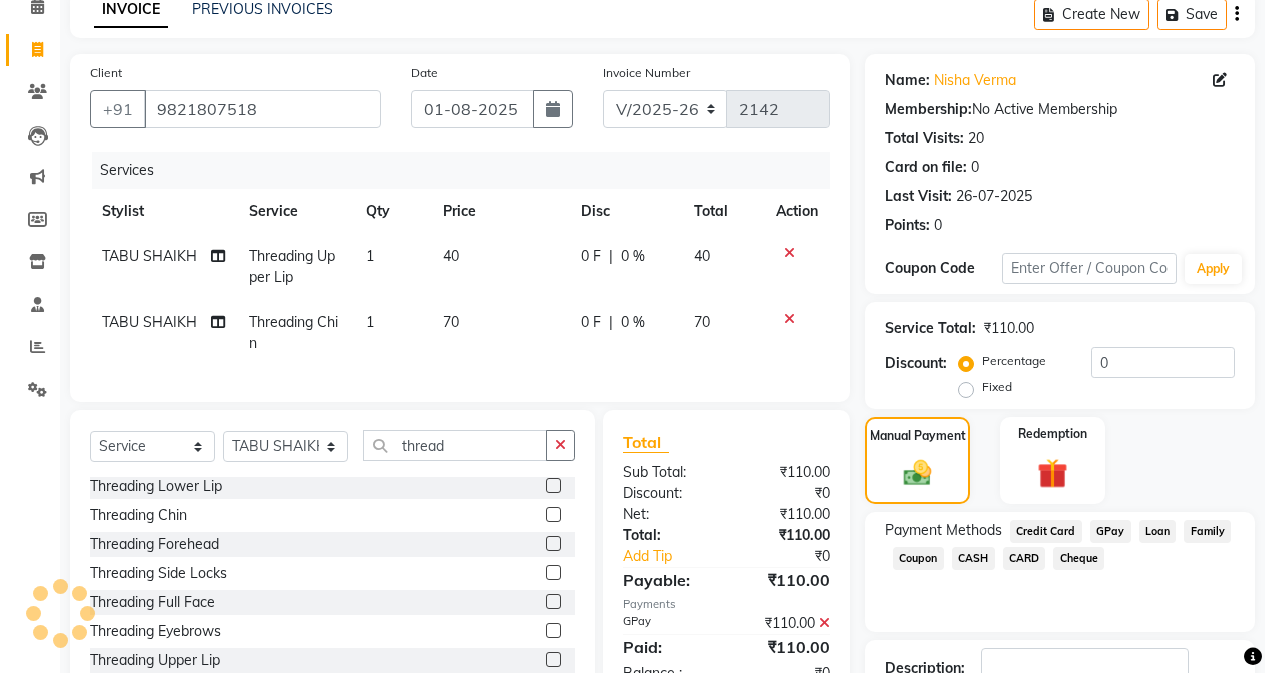 scroll, scrollTop: 0, scrollLeft: 0, axis: both 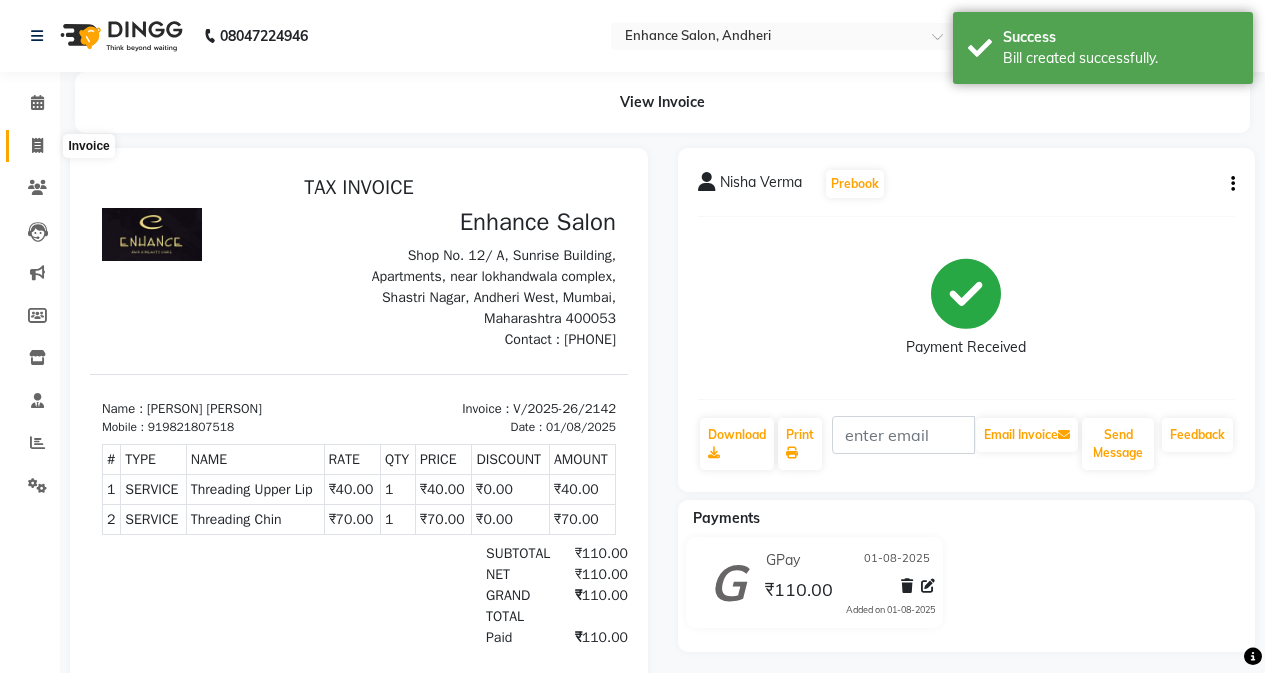 click 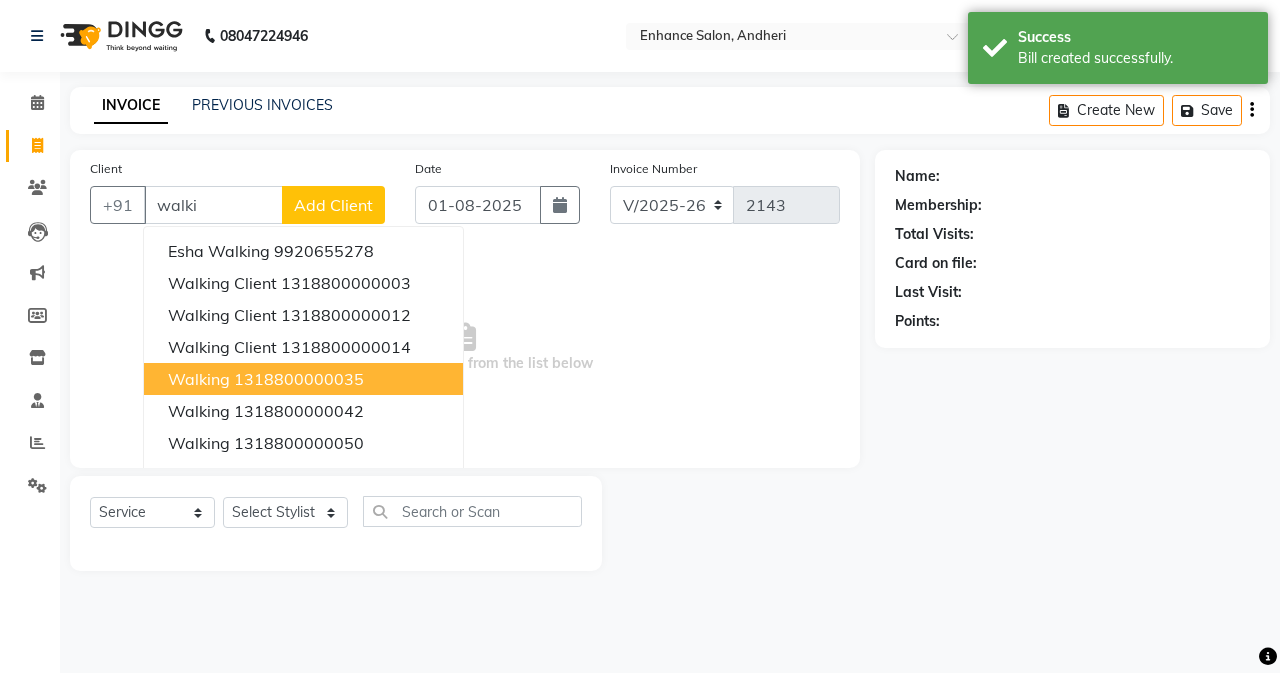 click on "1318800000035" at bounding box center [299, 379] 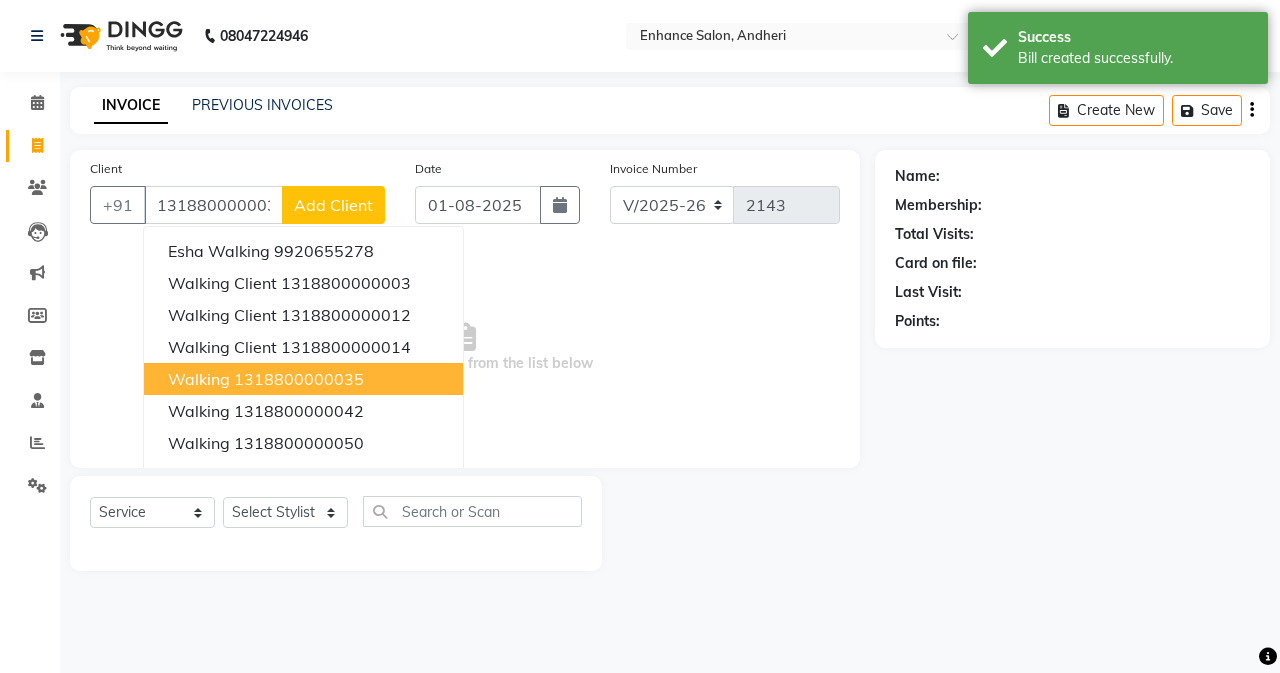 type on "1318800000035" 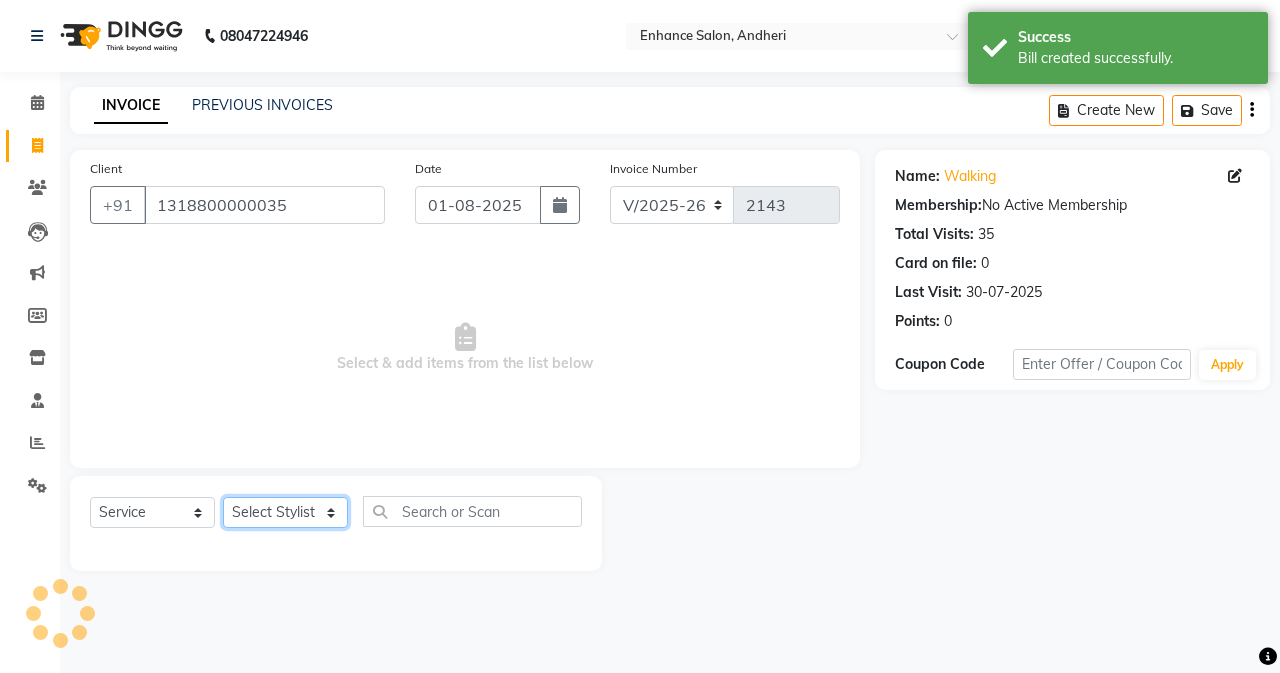 drag, startPoint x: 249, startPoint y: 518, endPoint x: 251, endPoint y: 497, distance: 21.095022 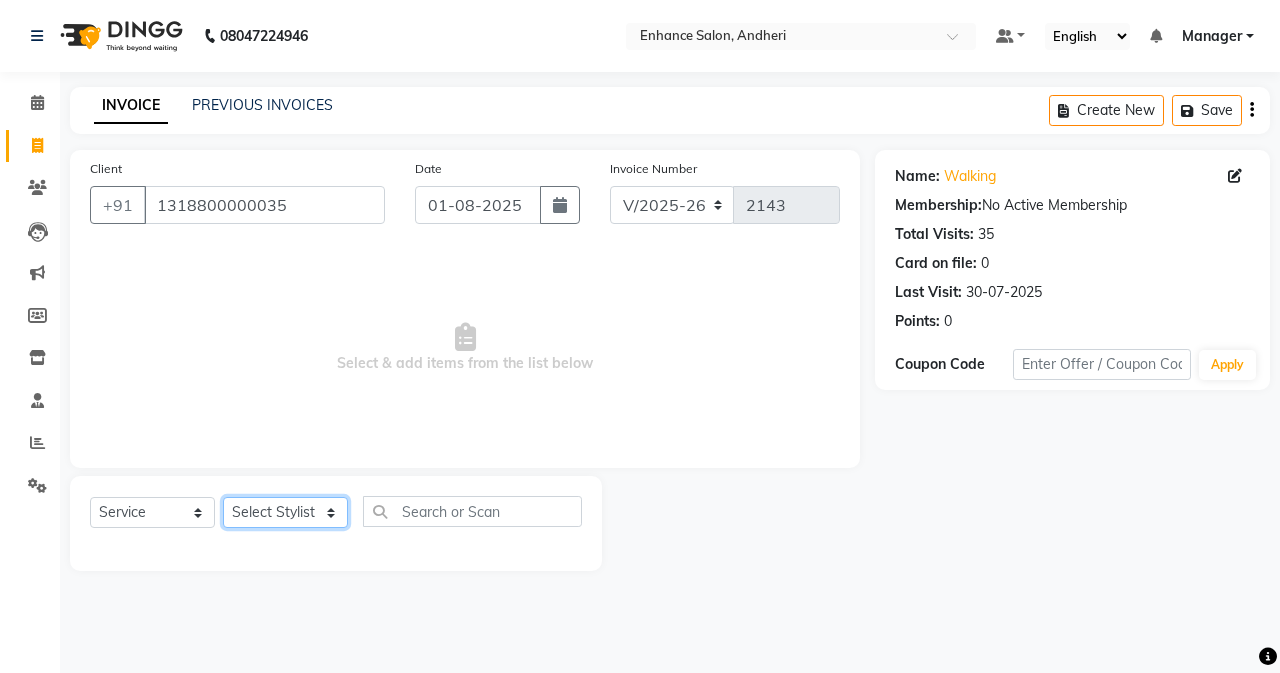 select on "61731" 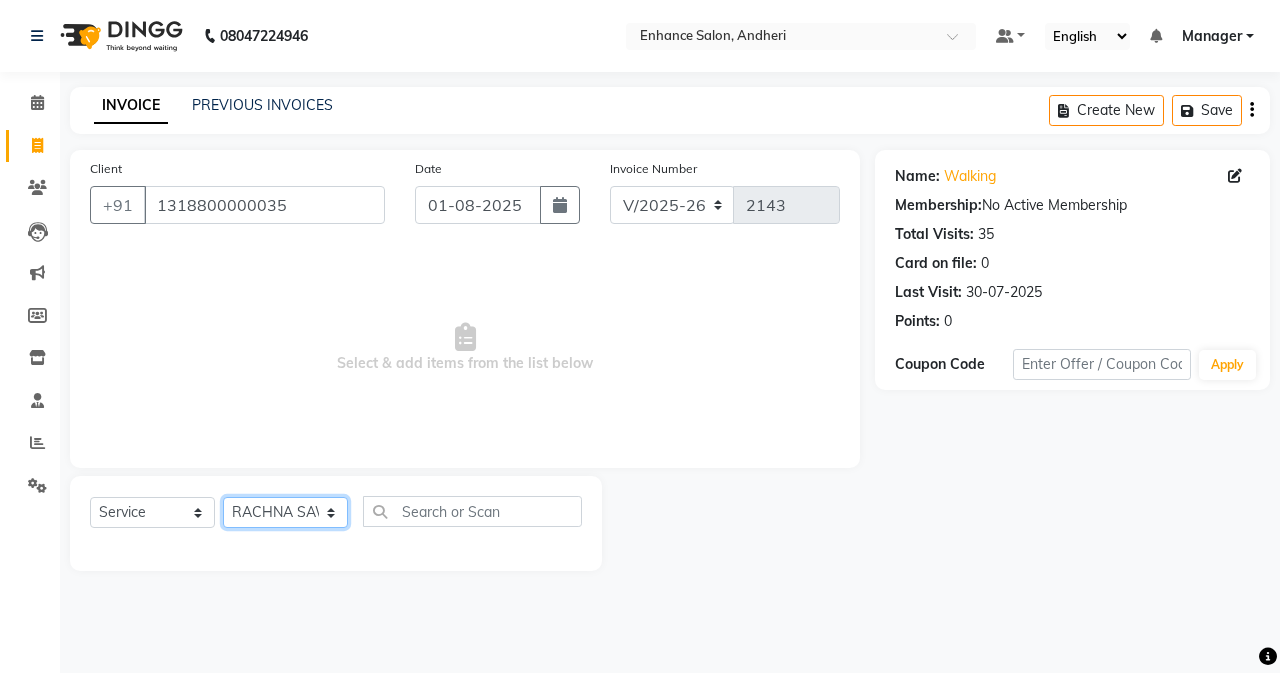 click on "Select Stylist Admin [PERSON] [PERSON] [PERSON] Manager [PERSON] [PERSON] [PERSON] [PERSON] [PERSON] [PERSON] [PERSON] [PERSON] [PERSON] [PERSON] [PERSON]" 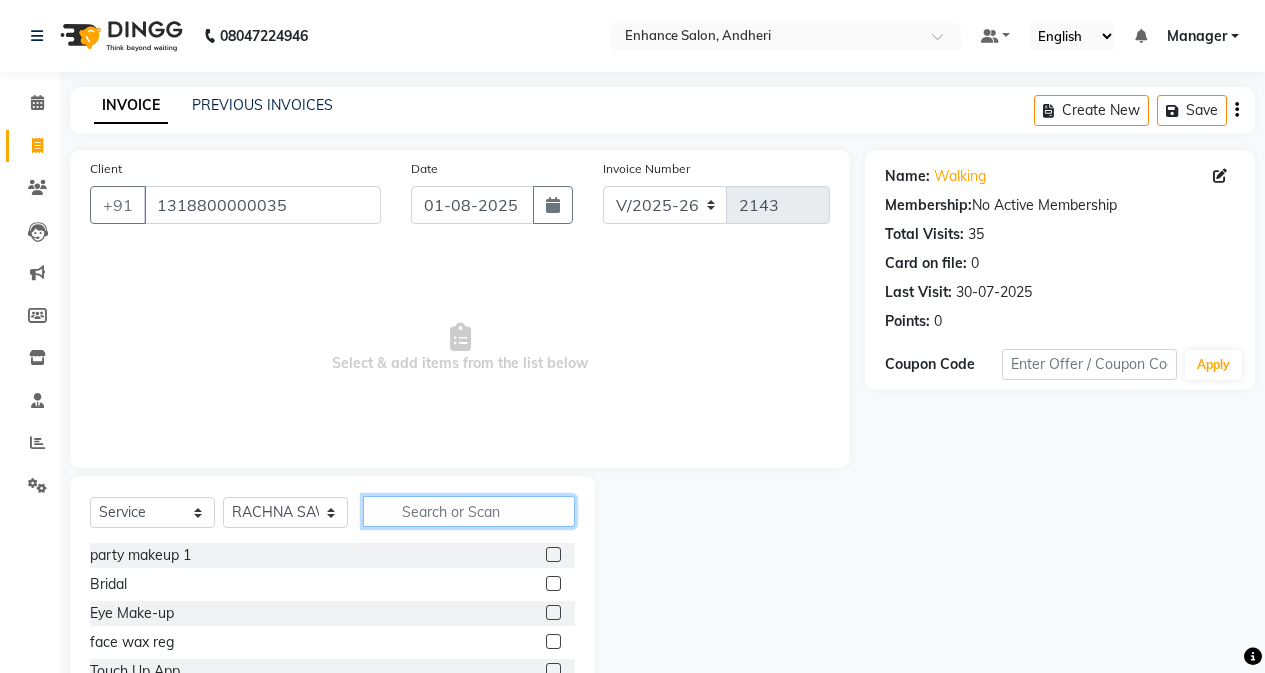 click 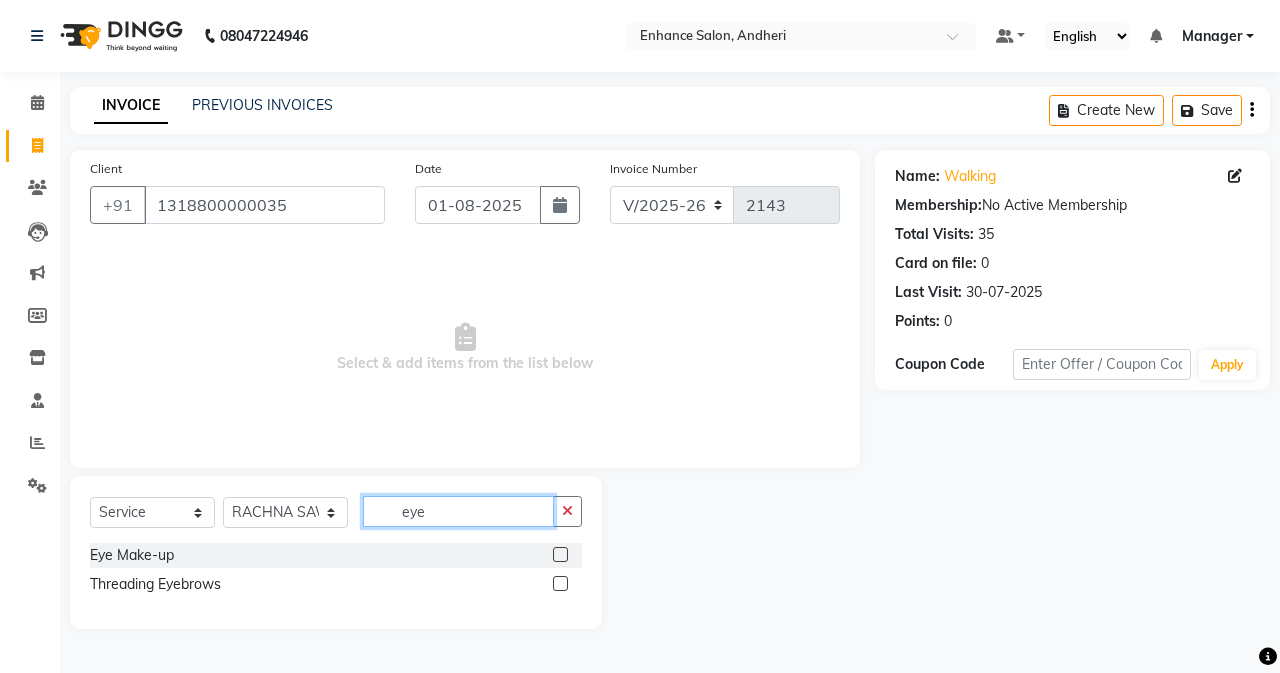type on "eye" 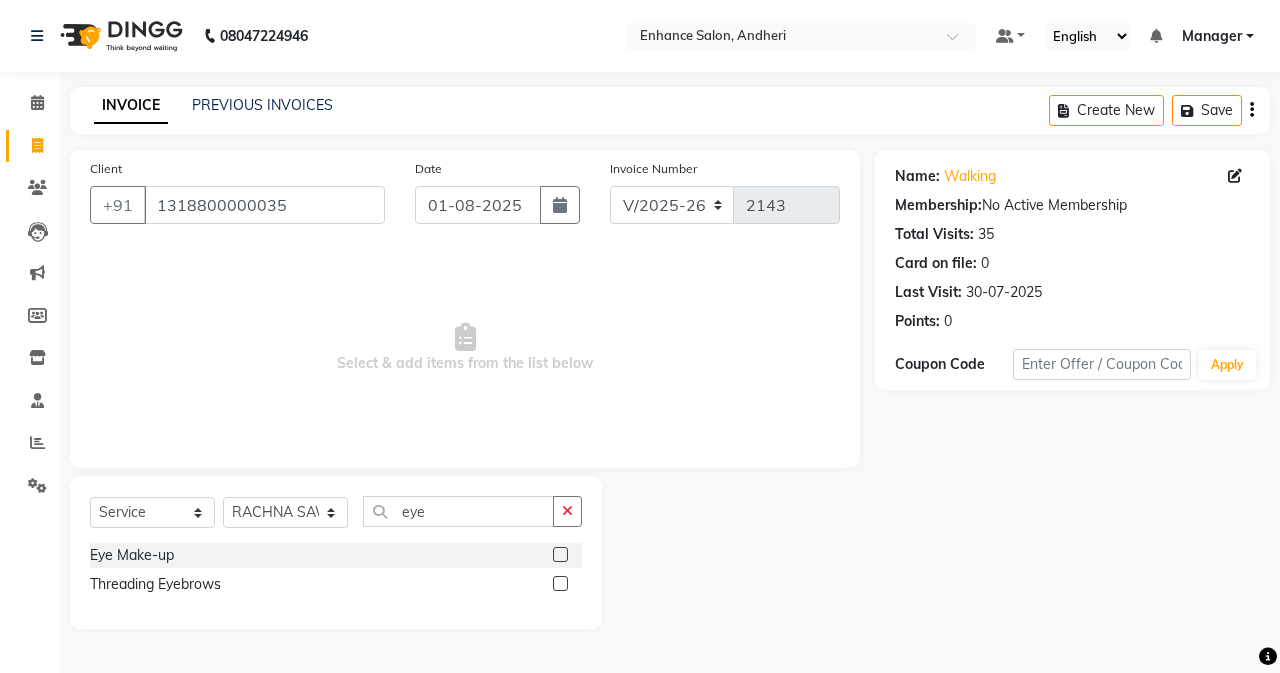 click 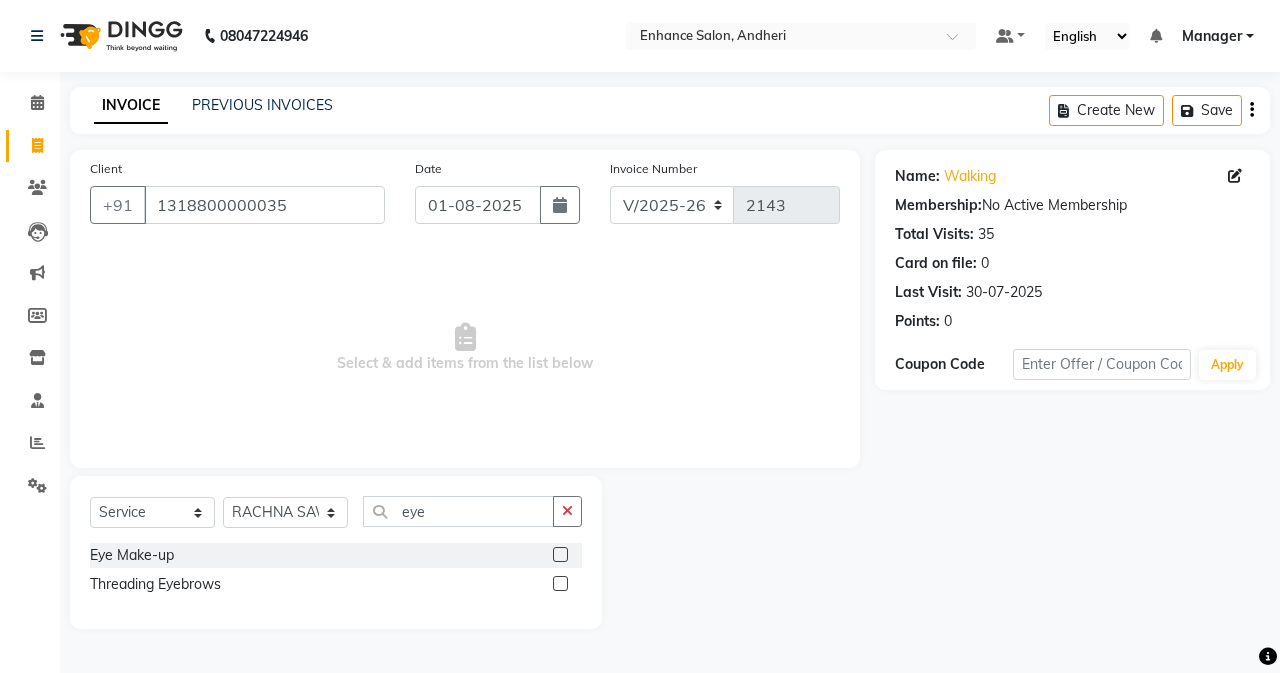 click at bounding box center [559, 584] 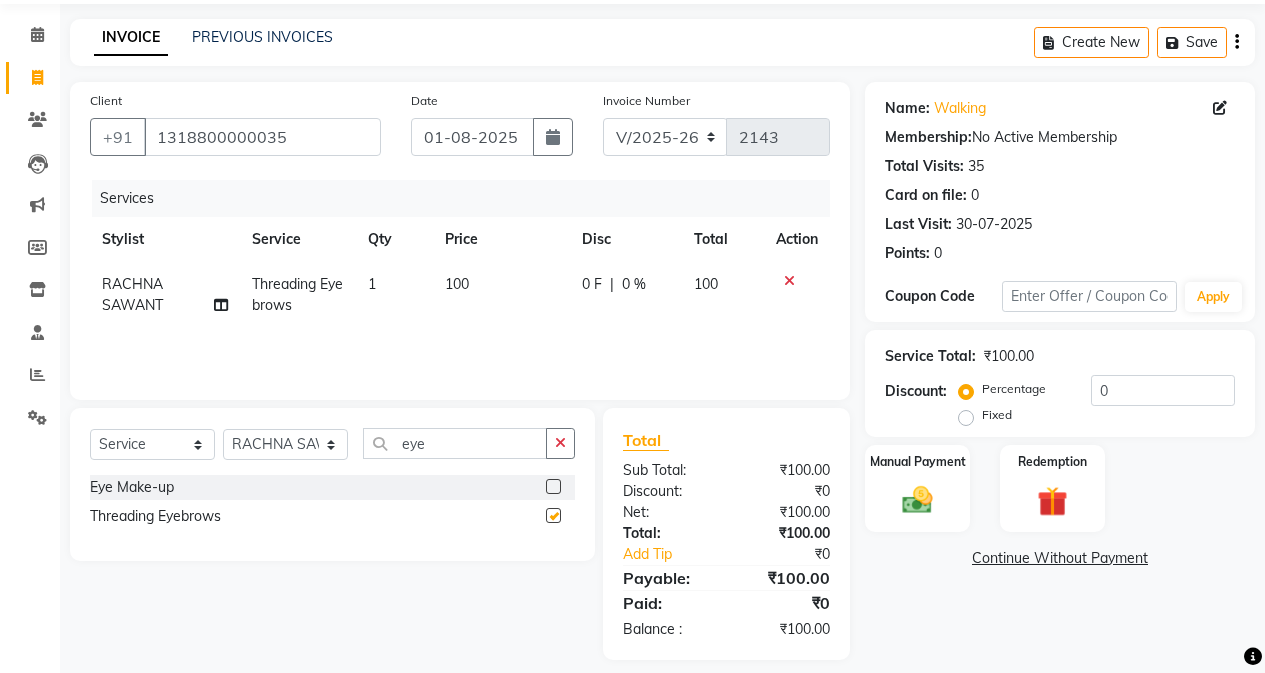 checkbox on "false" 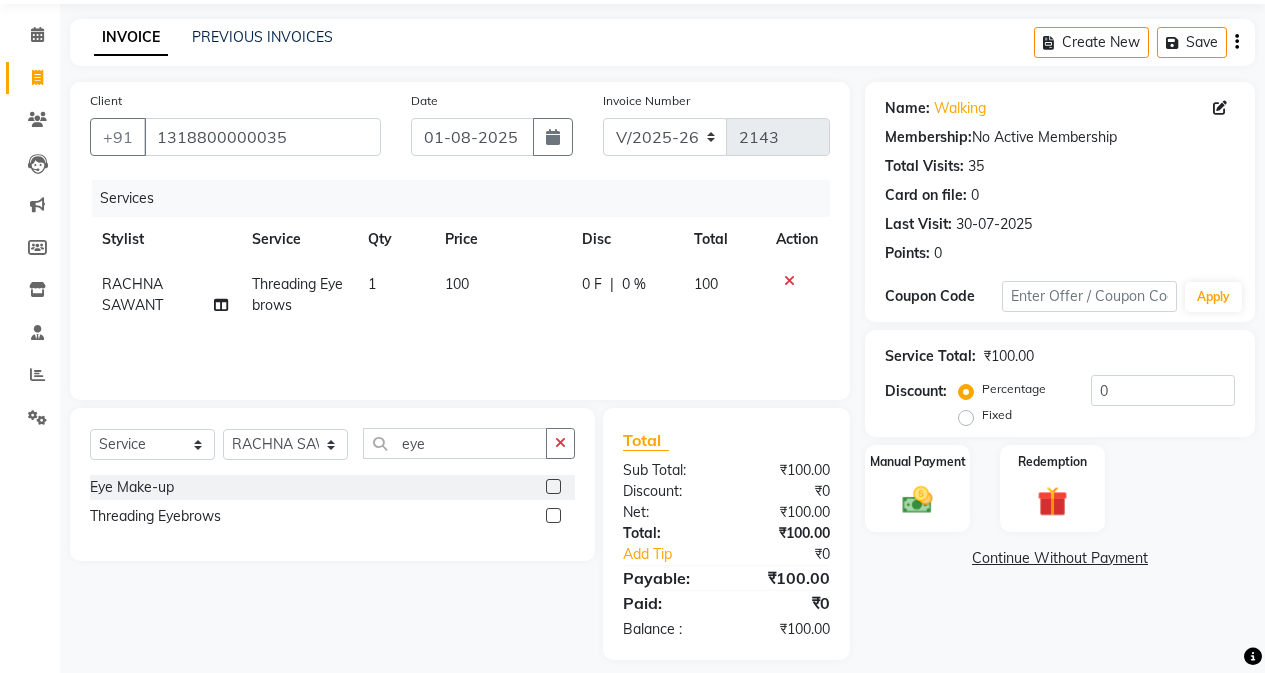 scroll, scrollTop: 85, scrollLeft: 0, axis: vertical 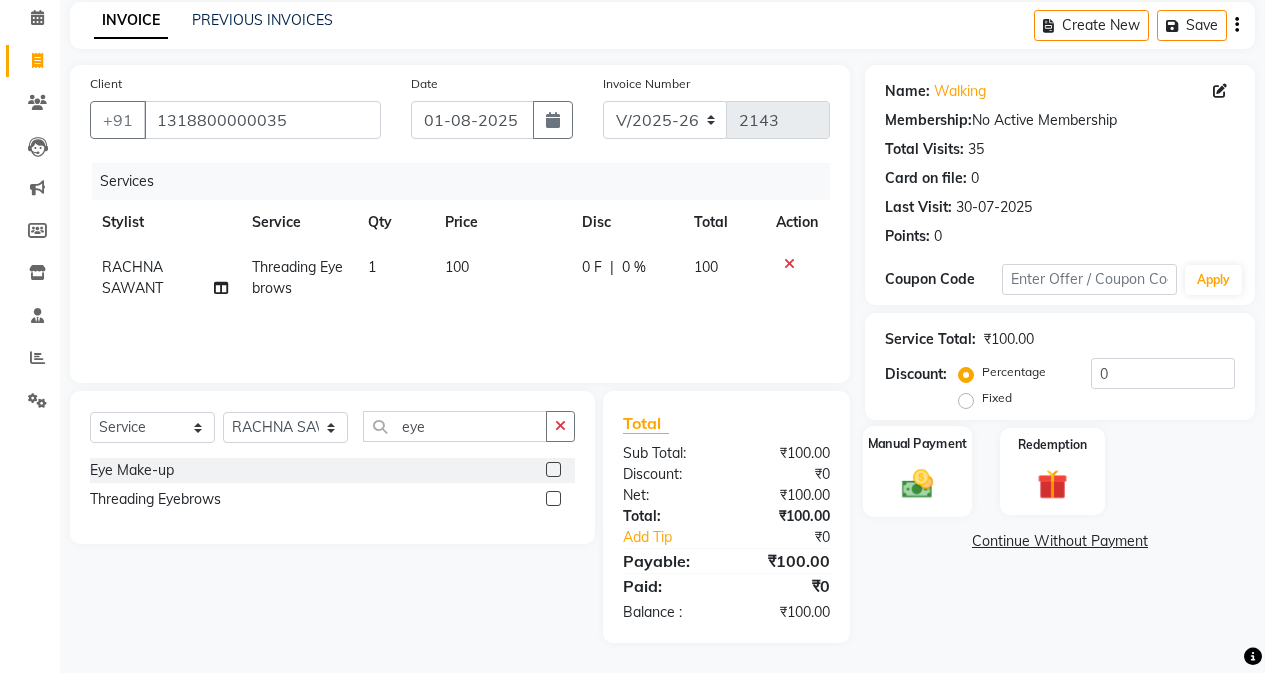click 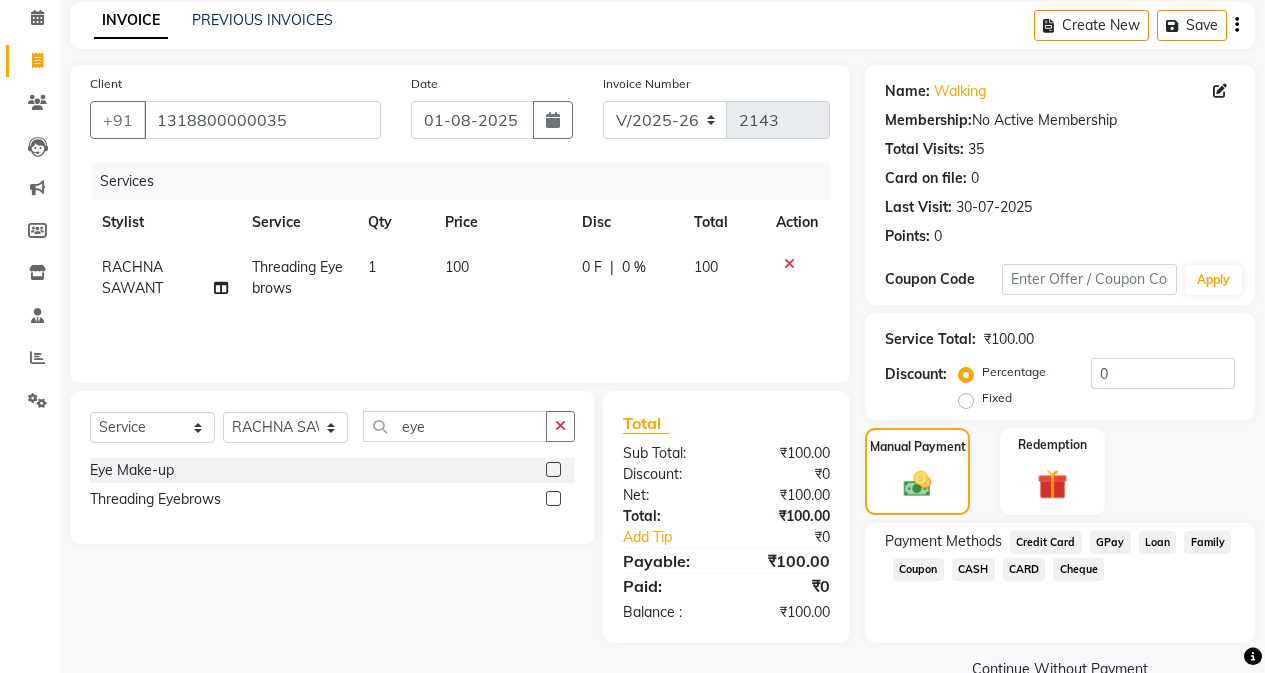 click on "CASH" 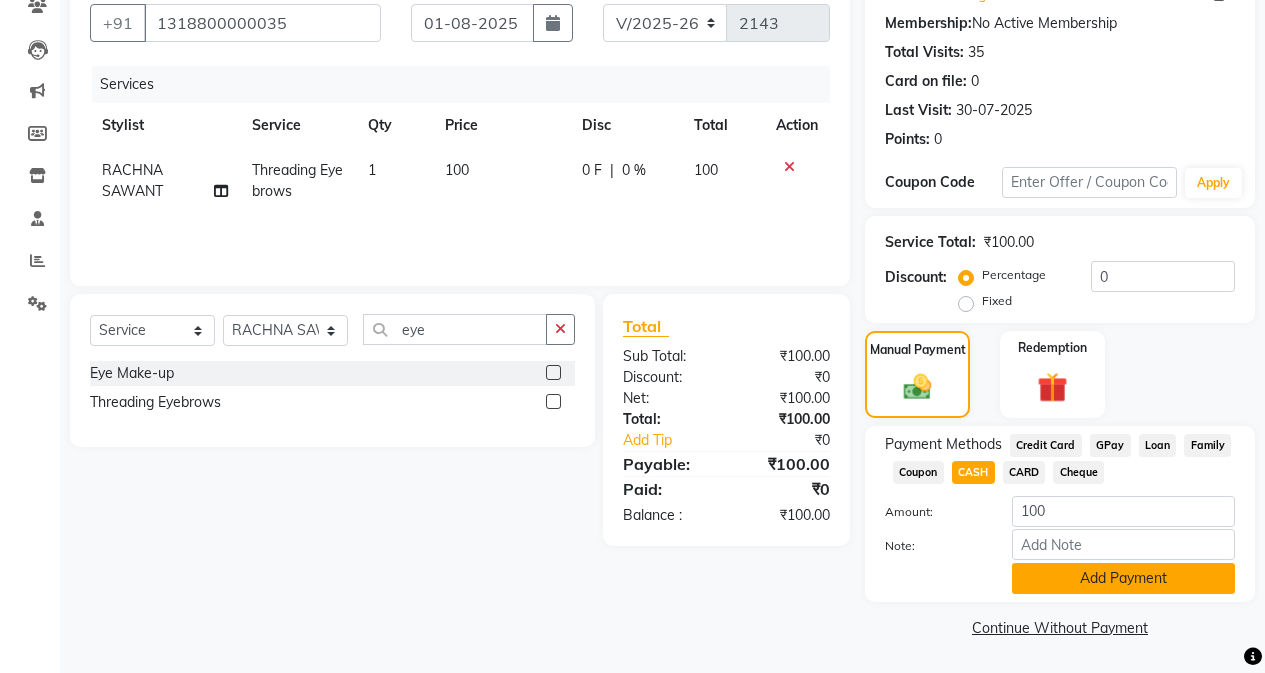 click on "Add Payment" 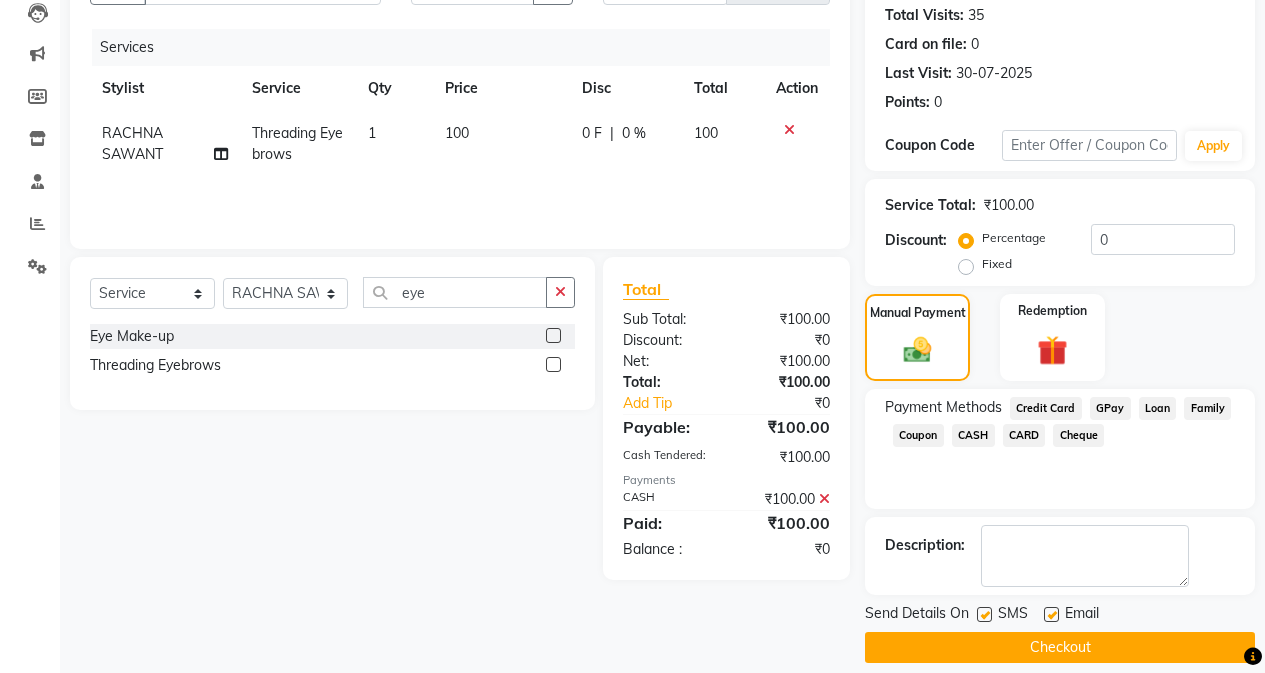 scroll, scrollTop: 239, scrollLeft: 0, axis: vertical 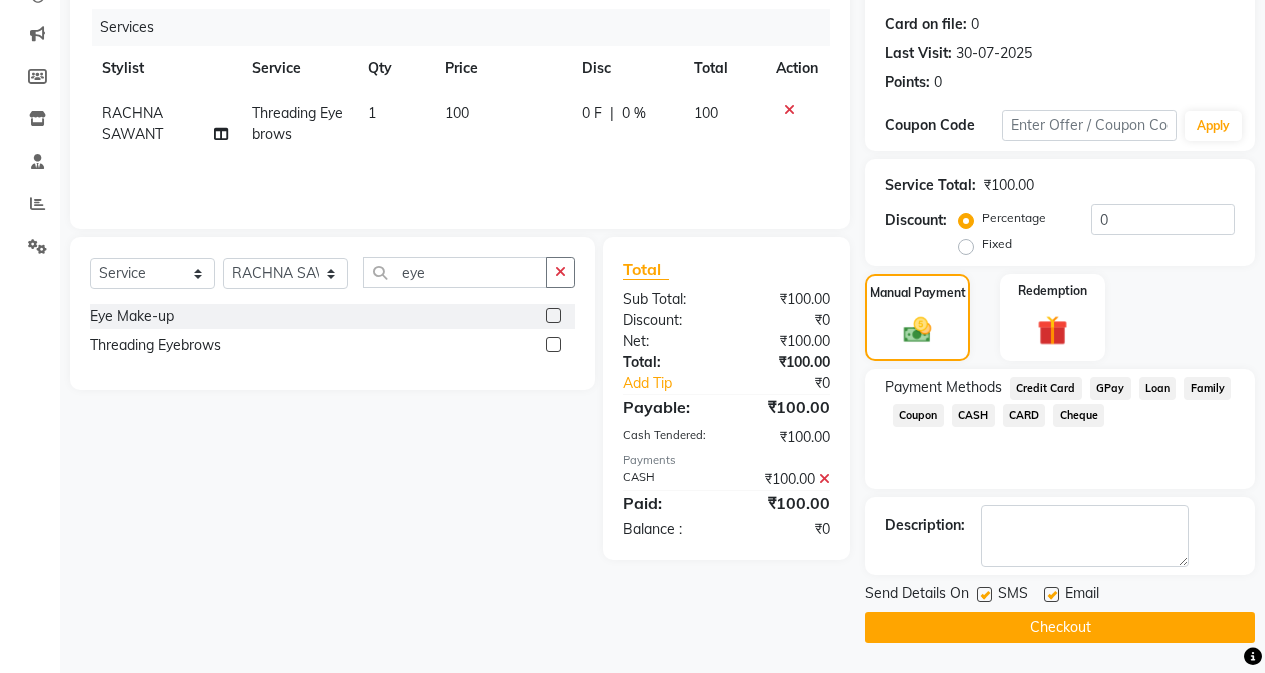 click on "Checkout" 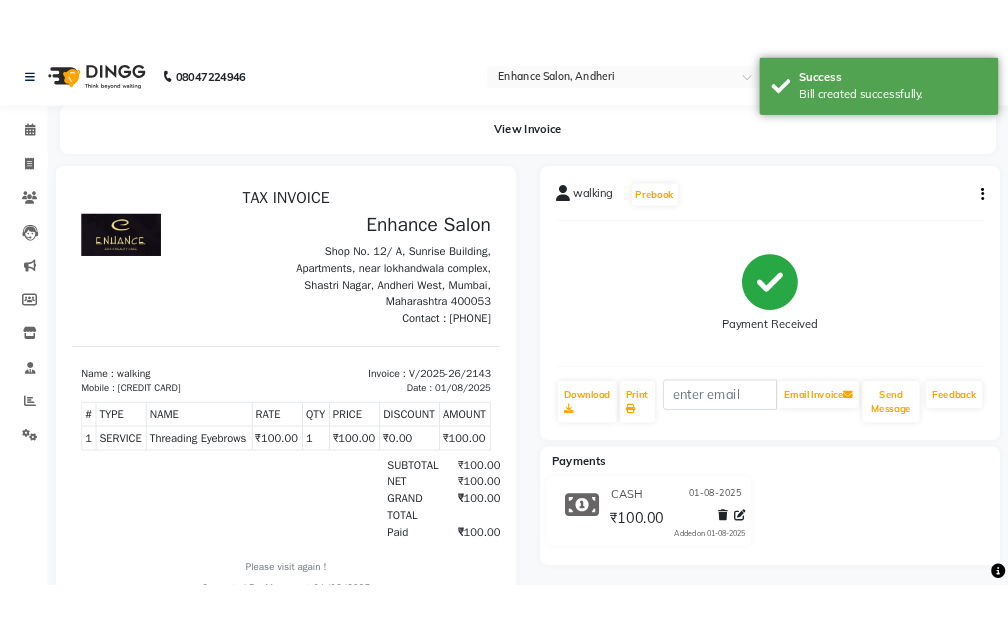 scroll, scrollTop: 0, scrollLeft: 0, axis: both 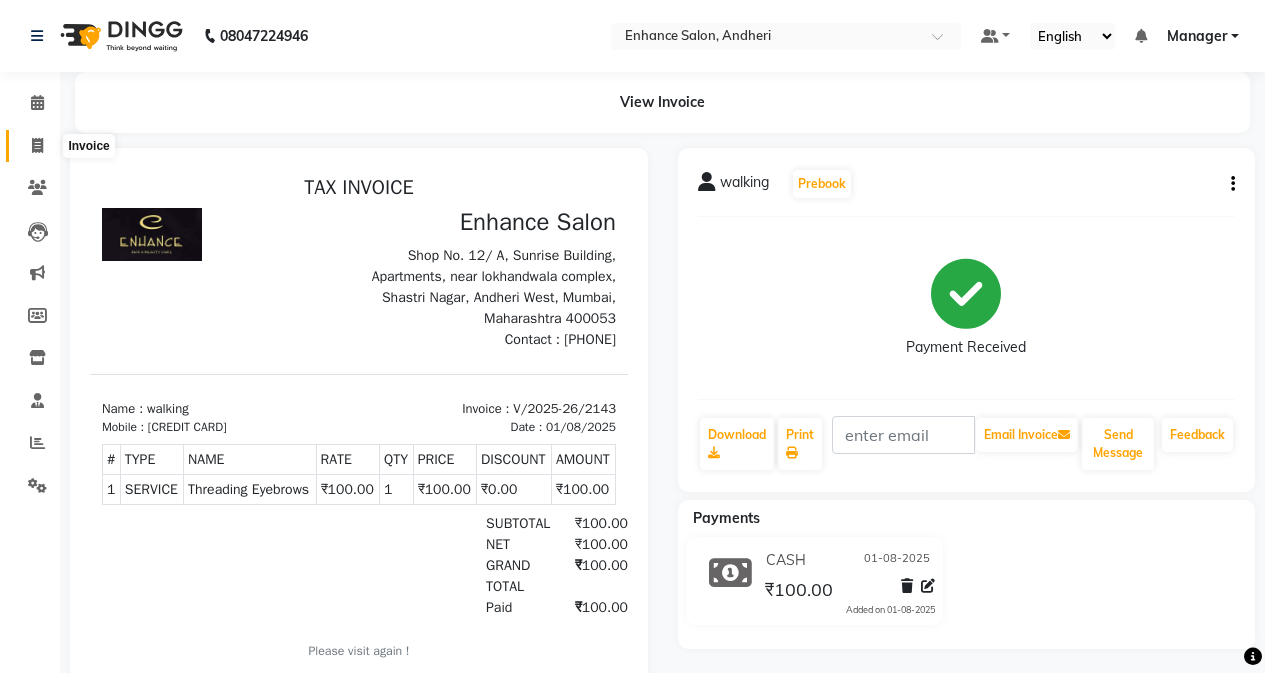 click 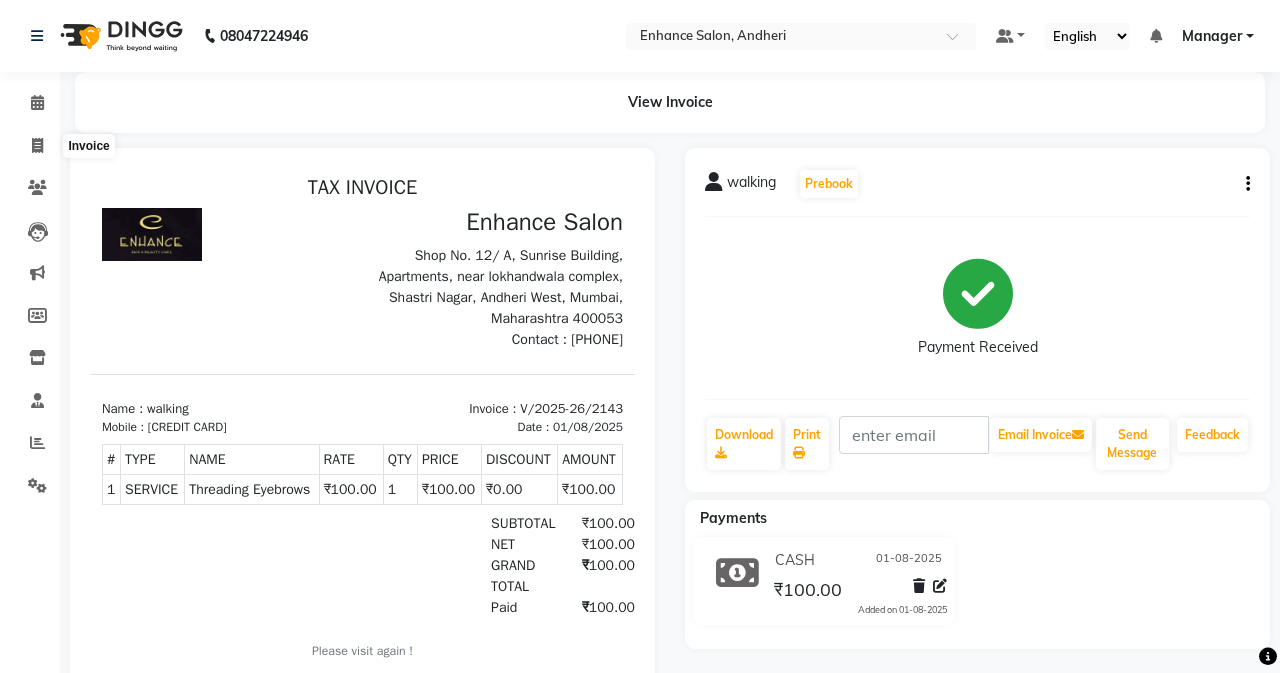 select on "service" 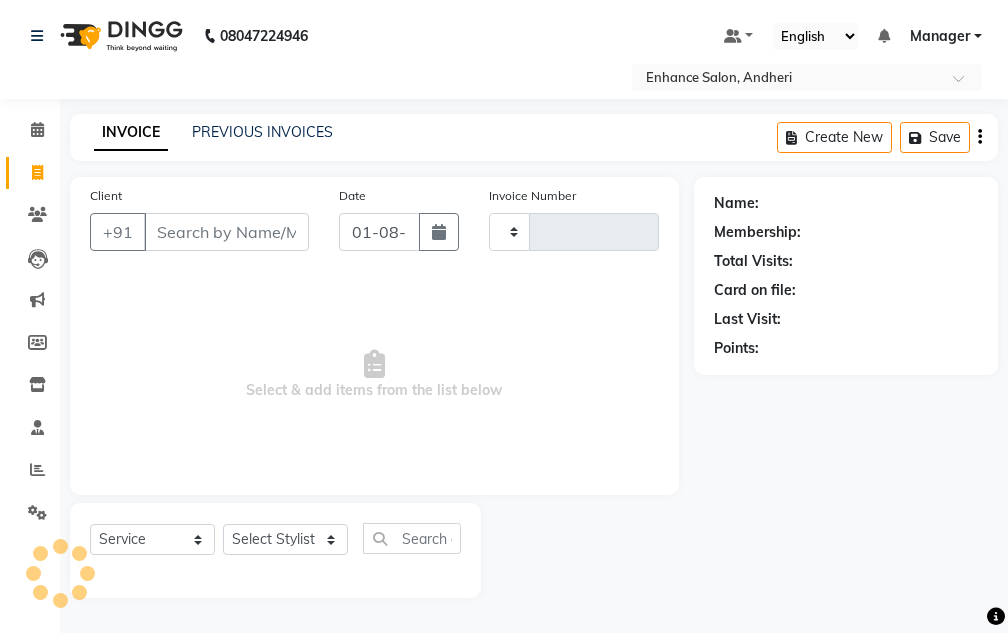 type on "2144" 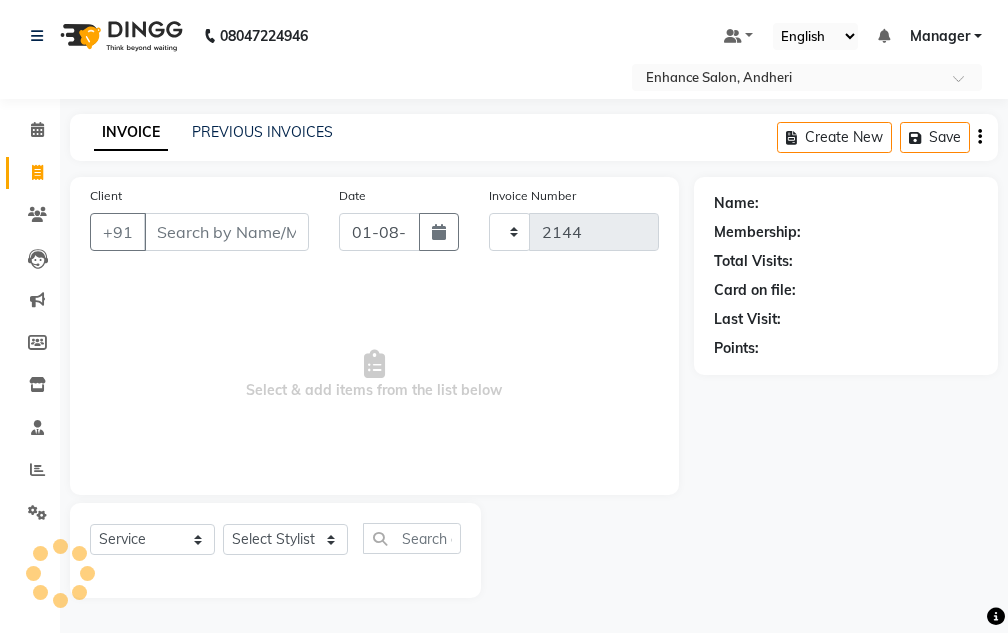 select on "7236" 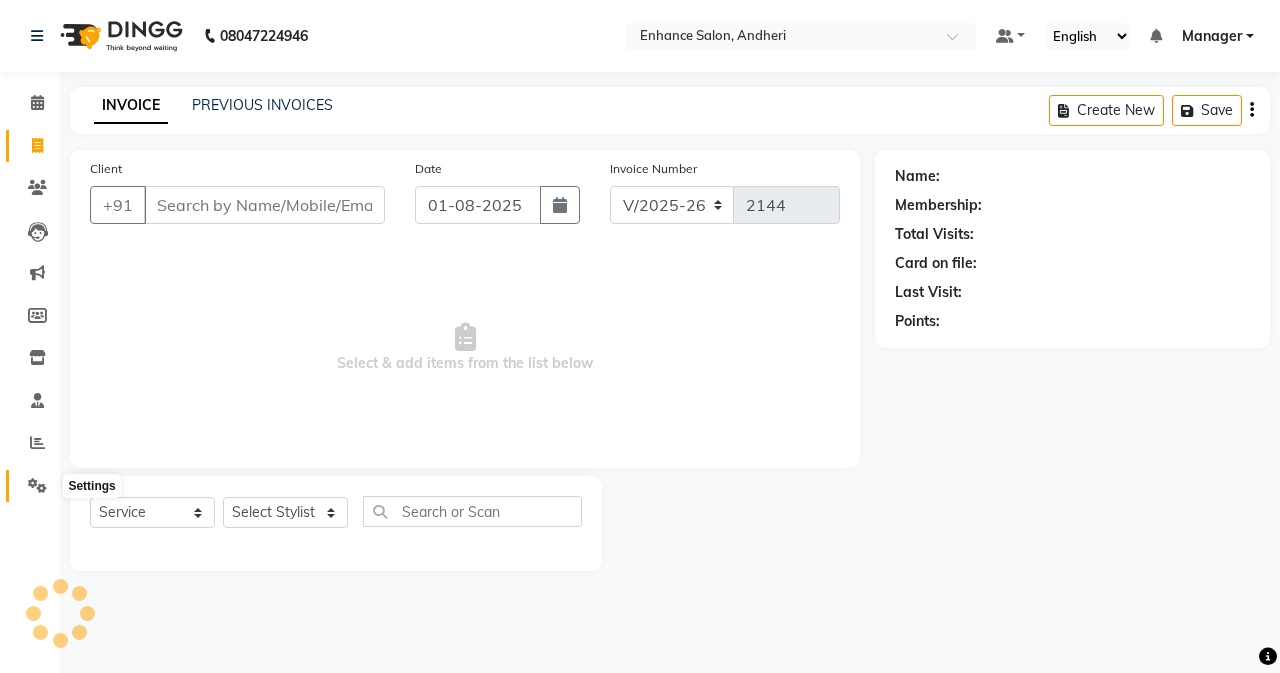 click 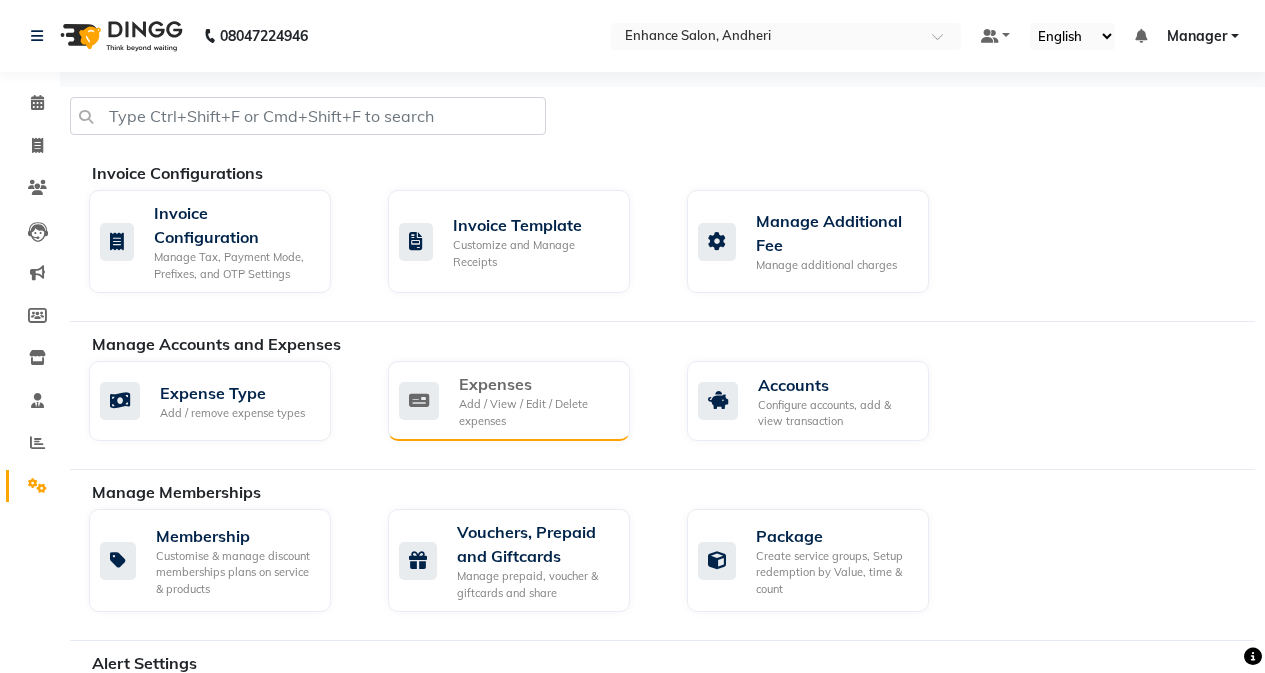 click on "Expenses Add / View / Edit / Delete expenses" 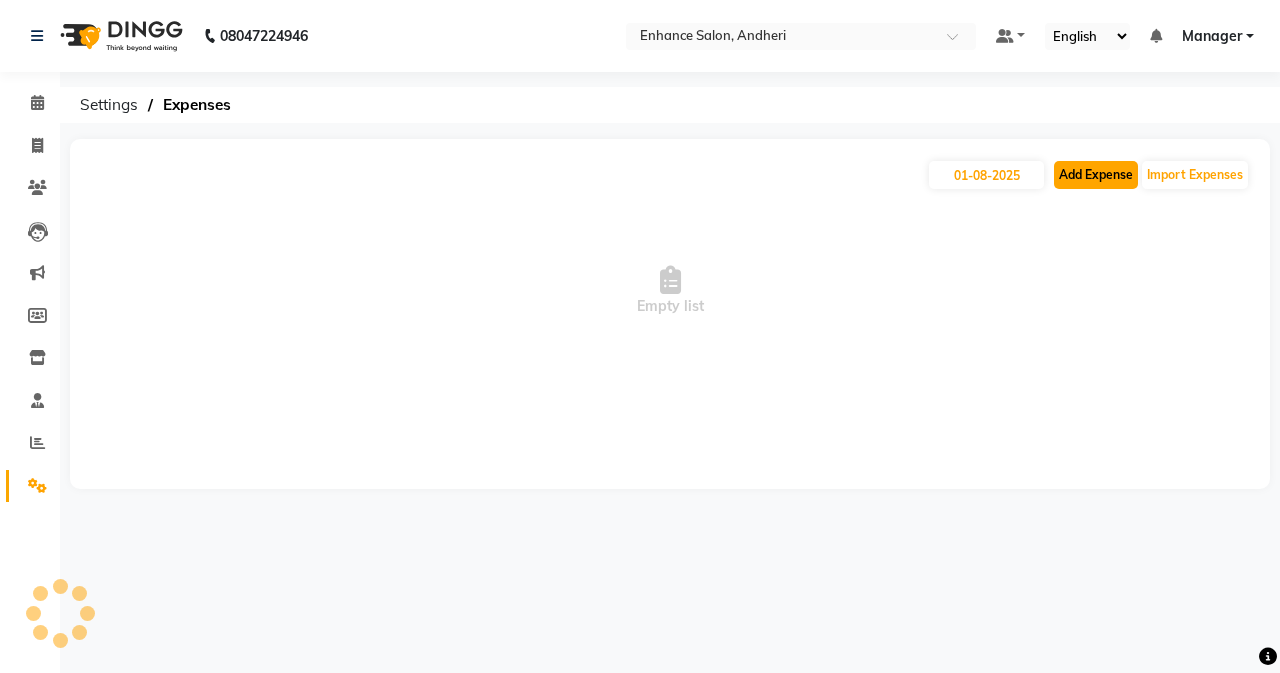 click on "Add Expense" 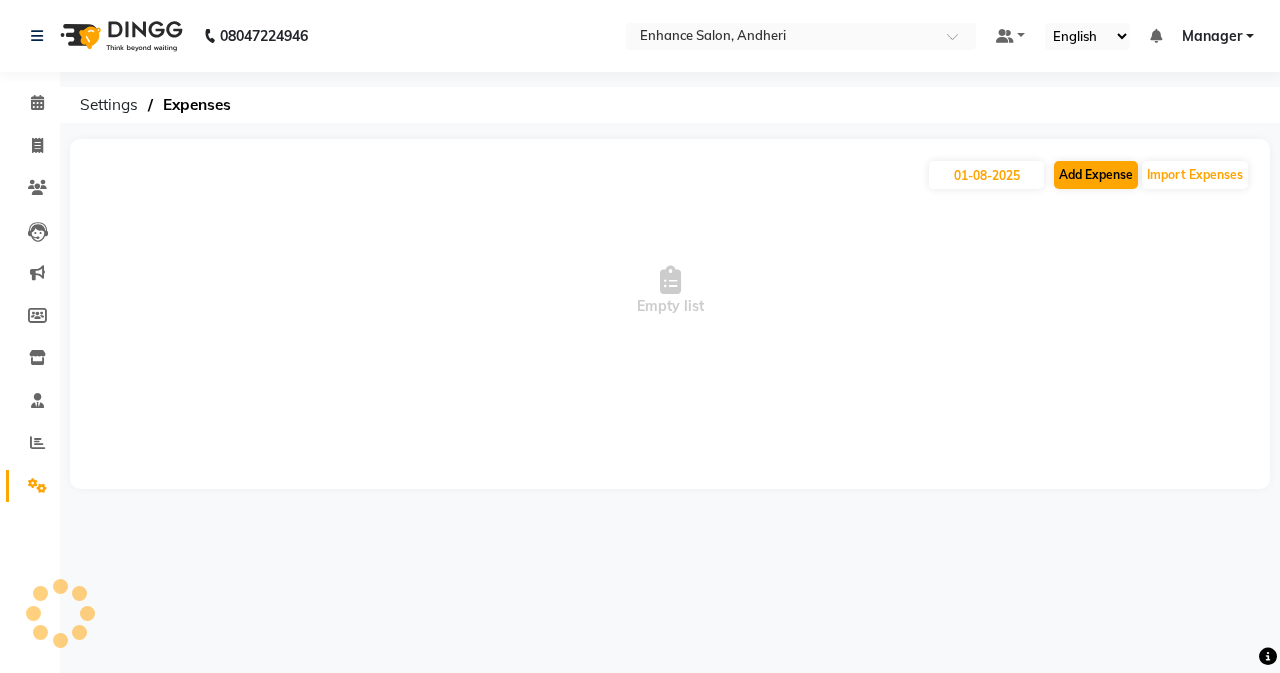 select on "1" 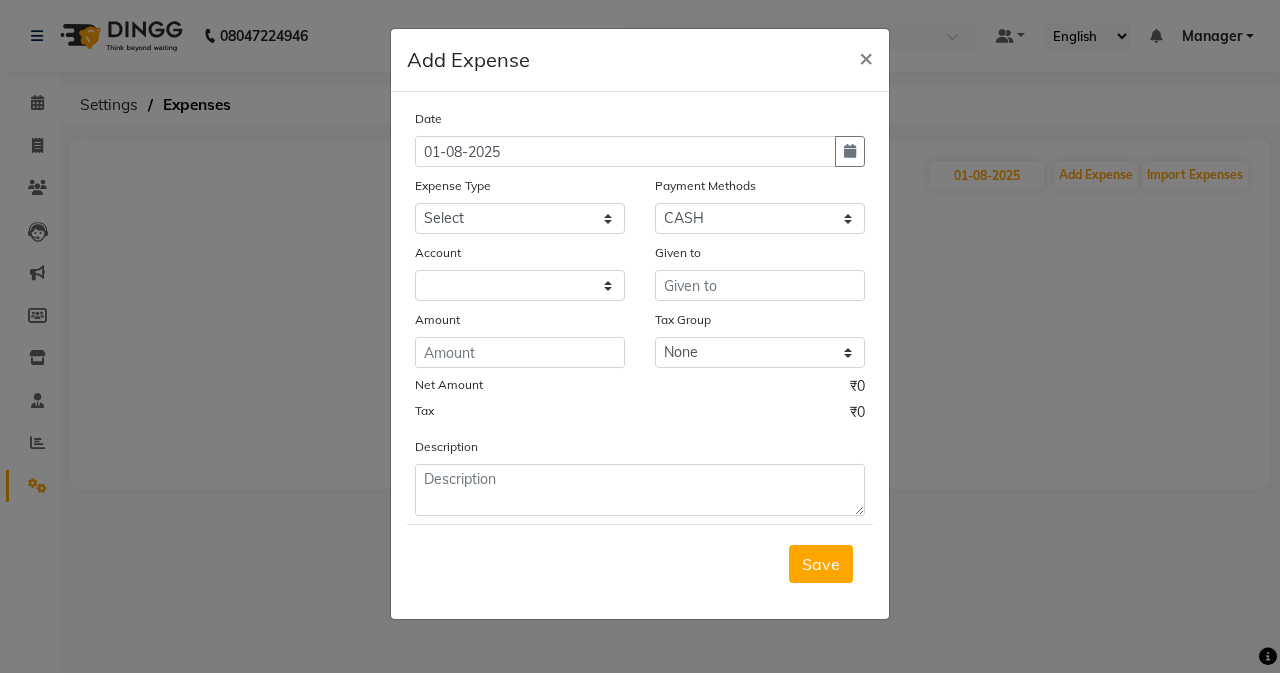 select on "6324" 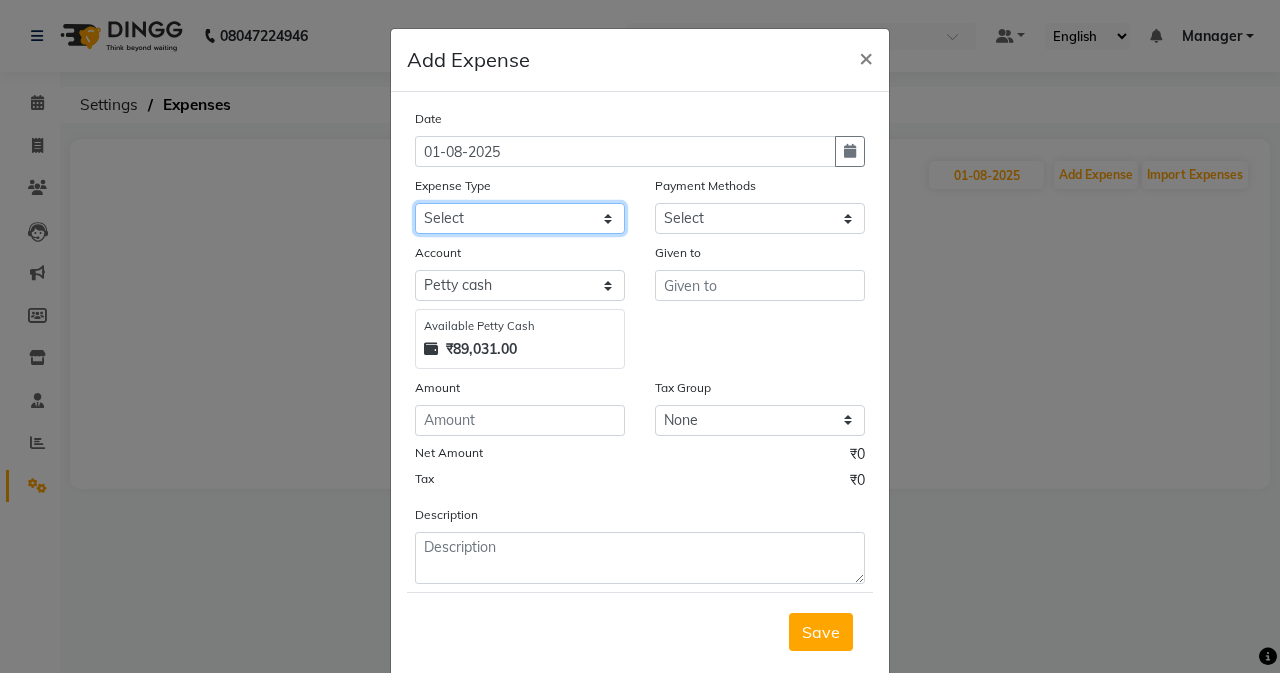 click on "Select Advance Salary Air Condition Rouf Aroma auto money Beauty Bazaar Beauty Palace Beauty Zone Blue sky bombino Botox cell phone Client Snack dejado nails deja returned Dhobi Dione Dmart electrician Electricity Equipment Eyelash Floractive Fragnace general store getwell medical GST Laundry Loreal Maintenance Mali Mayur Milk Shake Miscellaneous Other overtime Pantry Product Ranu Nails Raza computer Rent restaurant Return money Salary Satnique serenite shefali shivshankar Soaked Social Media Staff Snacks stationary sweeper Tata power Tax Tea Manoj Tea & Refreshment Tip toiletry Utilities Water Bill wax we fast" 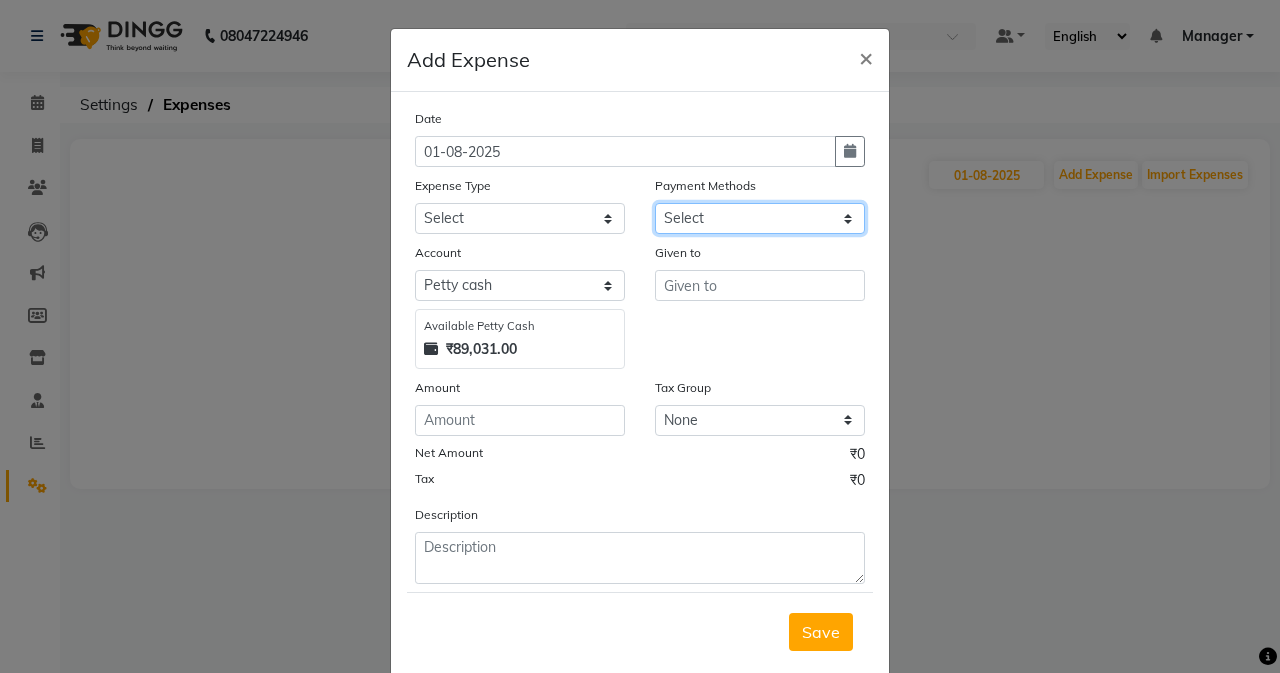 drag, startPoint x: 740, startPoint y: 209, endPoint x: 730, endPoint y: 233, distance: 26 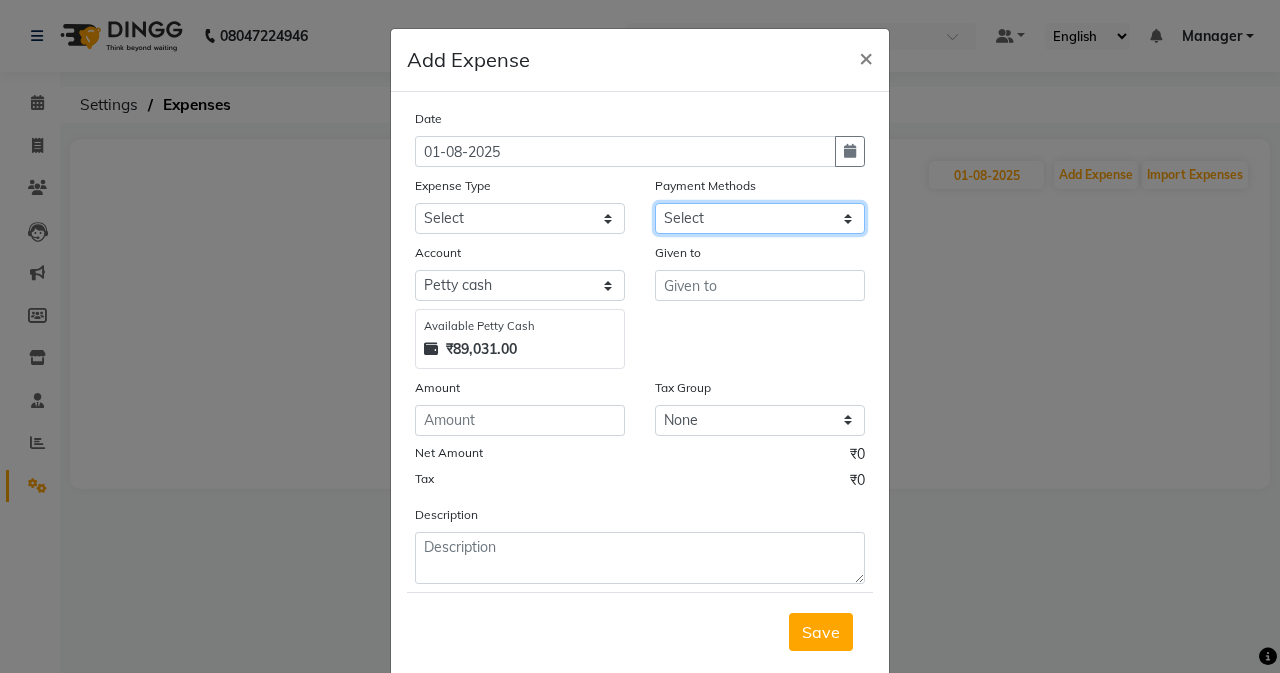 select on "14" 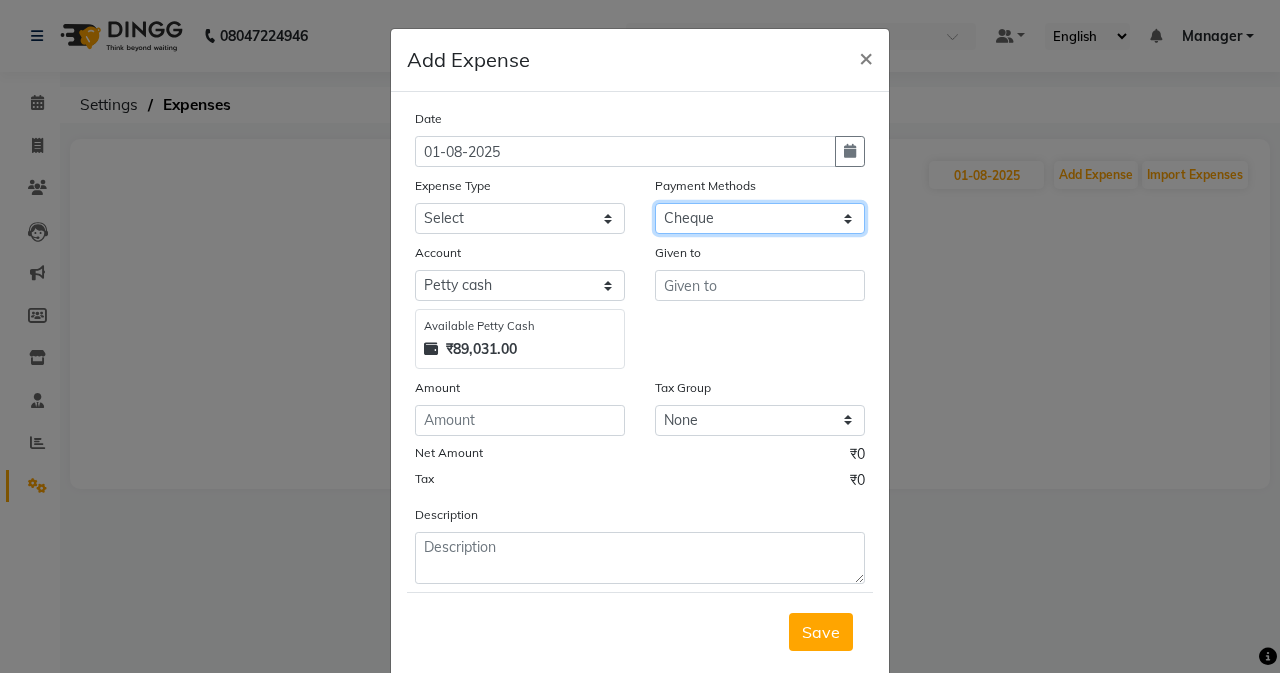 click on "Select Credit Card Wallet GPay Prepaid Loan Points Family Gift Card Coupon Voucher Package CASH CARD Cheque" 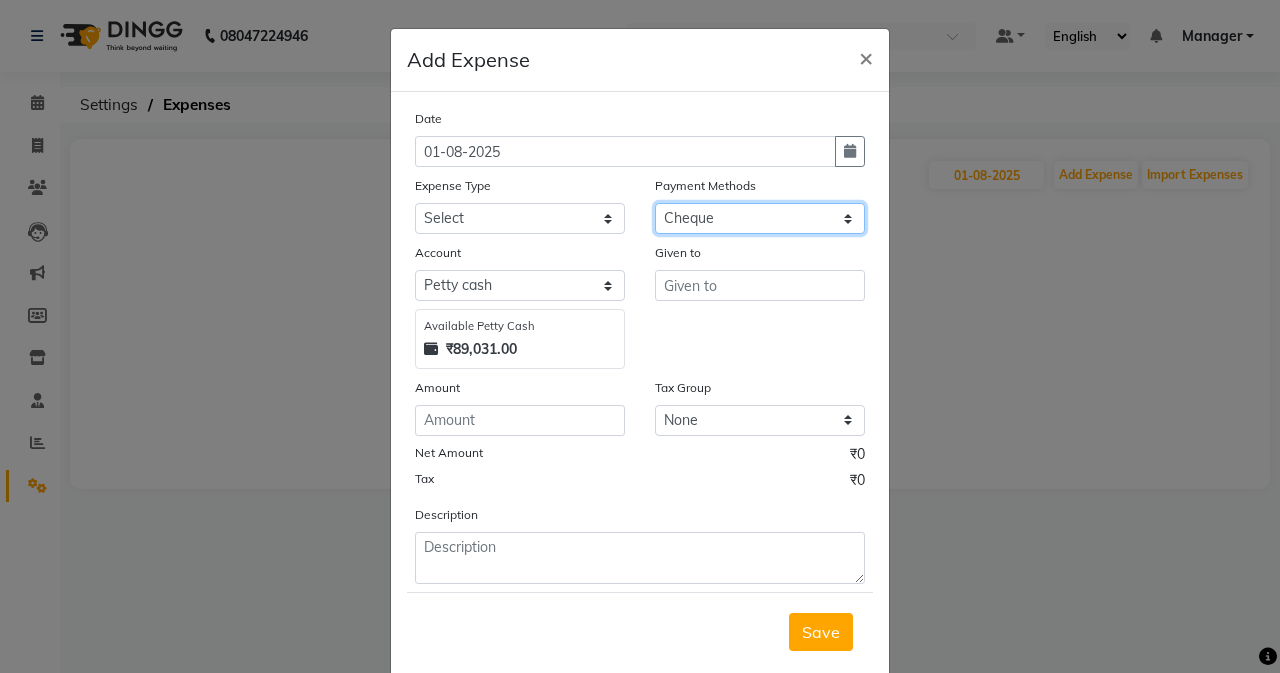 select on "6325" 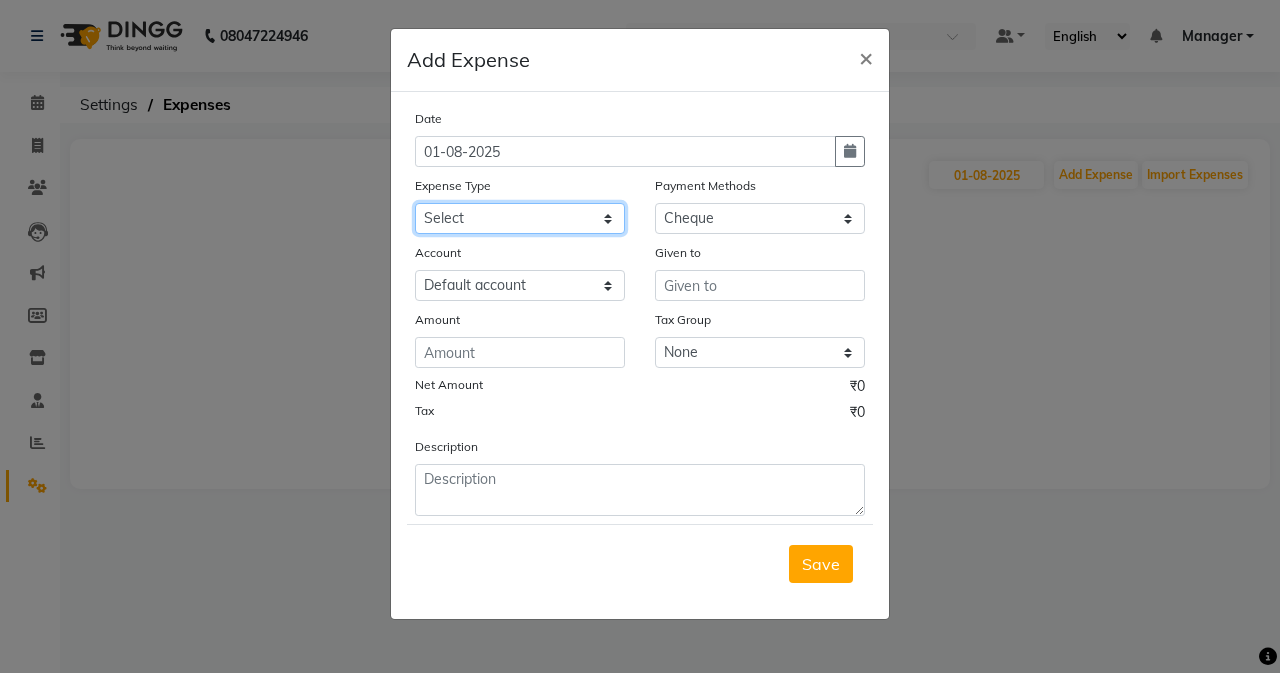 click on "Select Advance Salary Air Condition Rouf Aroma auto money Beauty Bazaar Beauty Palace Beauty Zone Blue sky bombino Botox cell phone Client Snack dejado nails deja returned Dhobi Dione Dmart electrician Electricity Equipment Eyelash Floractive Fragnace general store getwell medical GST Laundry Loreal Maintenance Mali Mayur Milk Shake Miscellaneous Other overtime Pantry Product Ranu Nails Raza computer Rent restaurant Return money Salary Satnique serenite shefali shivshankar Soaked Social Media Staff Snacks stationary sweeper Tata power Tax Tea Manoj Tea & Refreshment Tip toiletry Utilities Water Bill wax we fast" 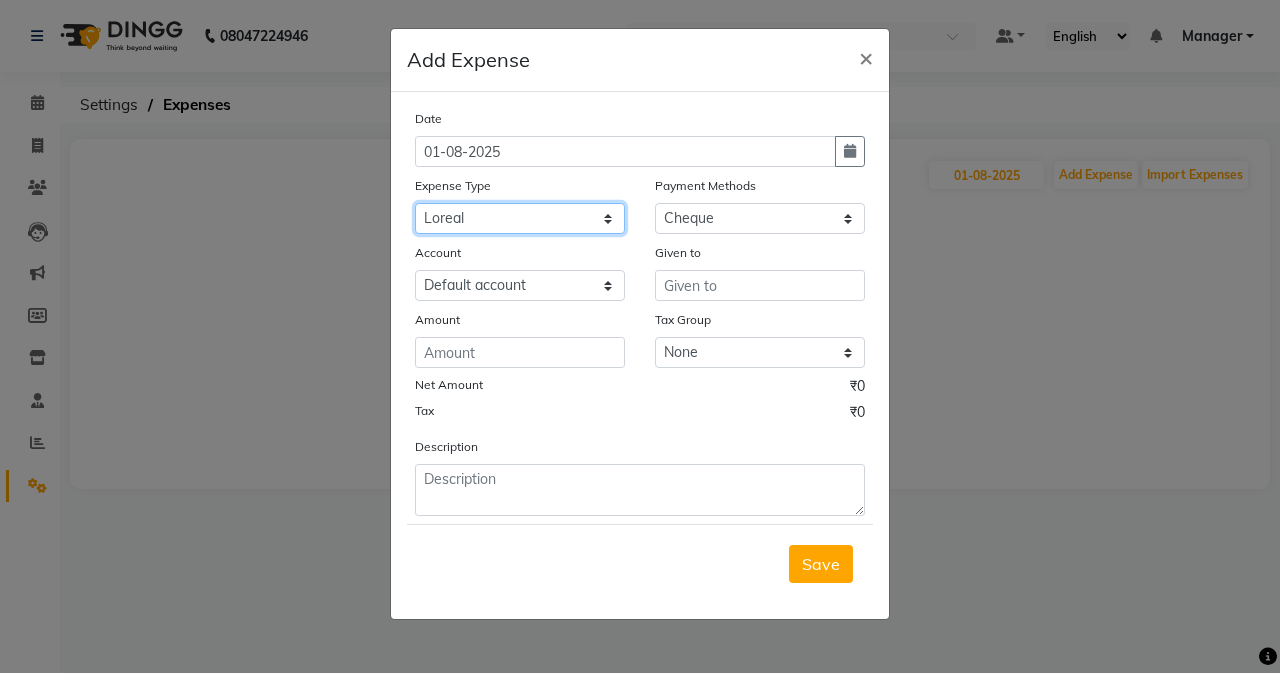 click on "Select Advance Salary Air Condition Rouf Aroma auto money Beauty Bazaar Beauty Palace Beauty Zone Blue sky bombino Botox cell phone Client Snack dejado nails deja returned Dhobi Dione Dmart electrician Electricity Equipment Eyelash Floractive Fragnace general store getwell medical GST Laundry Loreal Maintenance Mali Mayur Milk Shake Miscellaneous Other overtime Pantry Product Ranu Nails Raza computer Rent restaurant Return money Salary Satnique serenite shefali shivshankar Soaked Social Media Staff Snacks stationary sweeper Tata power Tax Tea Manoj Tea & Refreshment Tip toiletry Utilities Water Bill wax we fast" 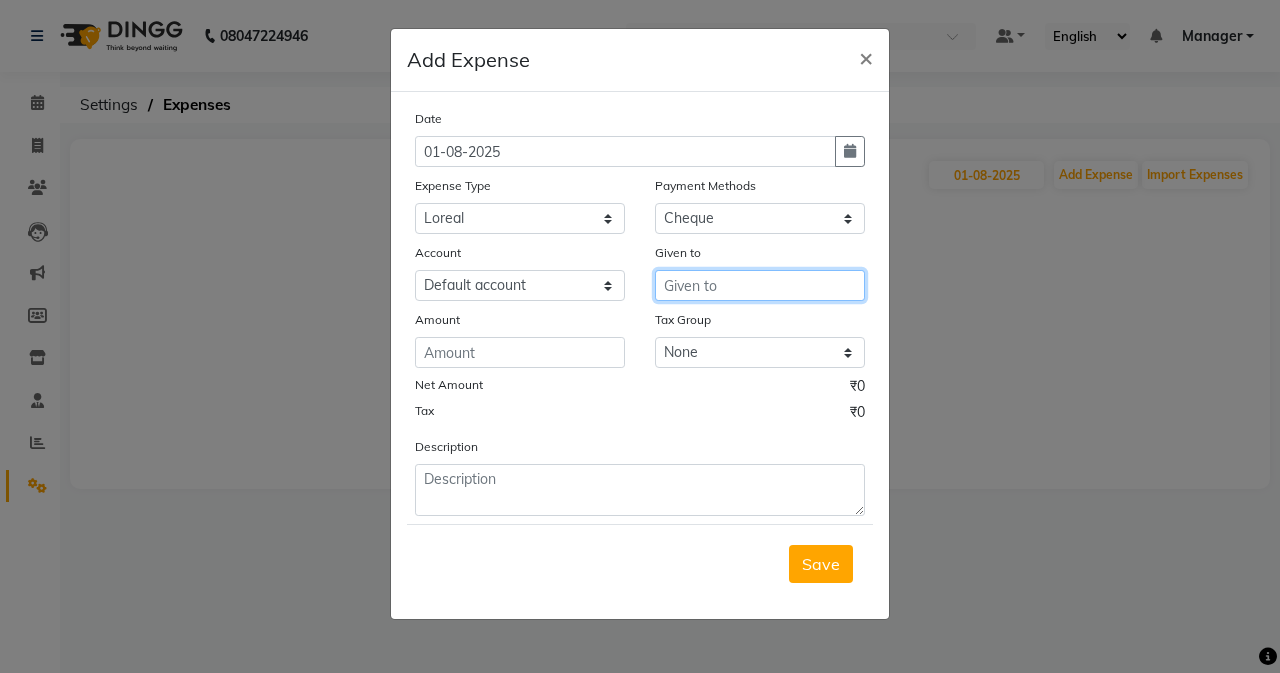click at bounding box center [760, 285] 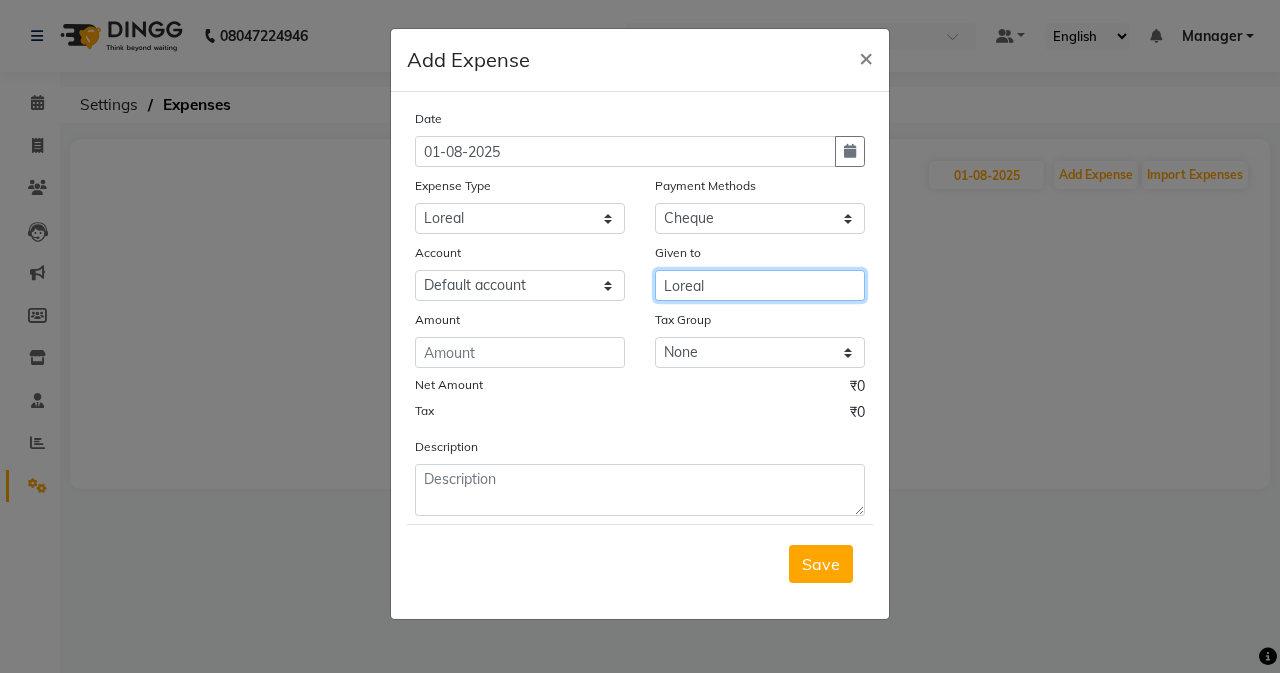 type on "Loreal" 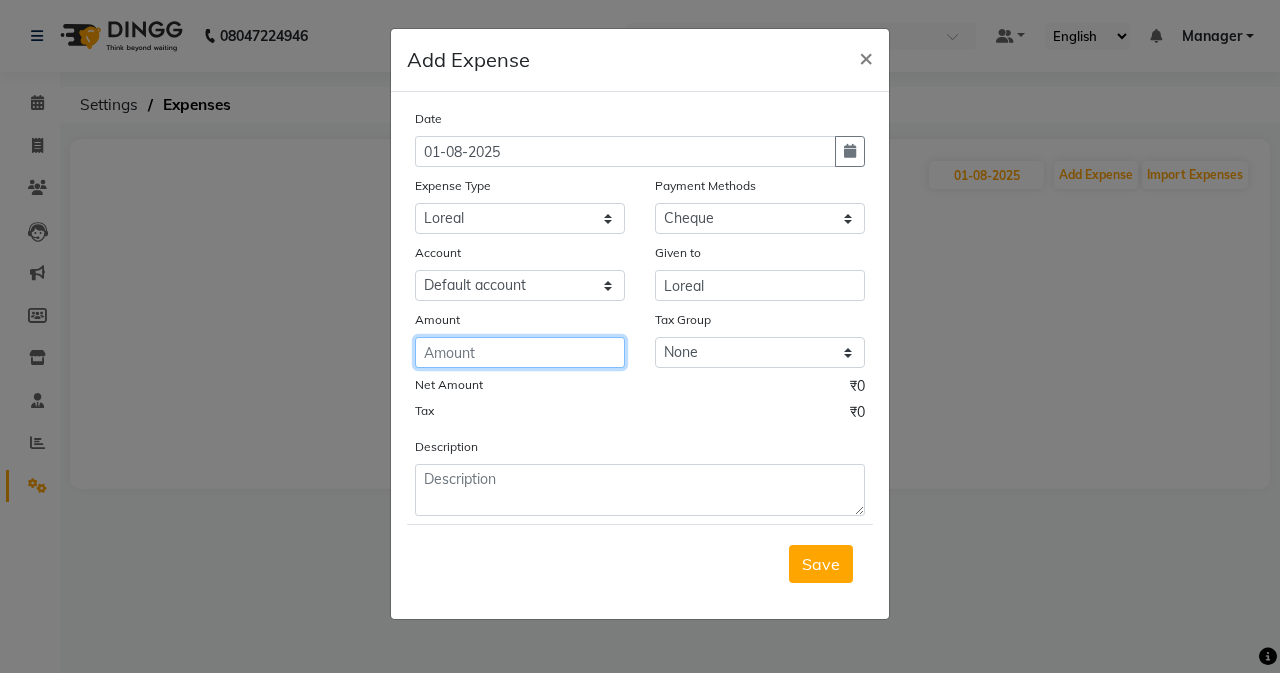 click 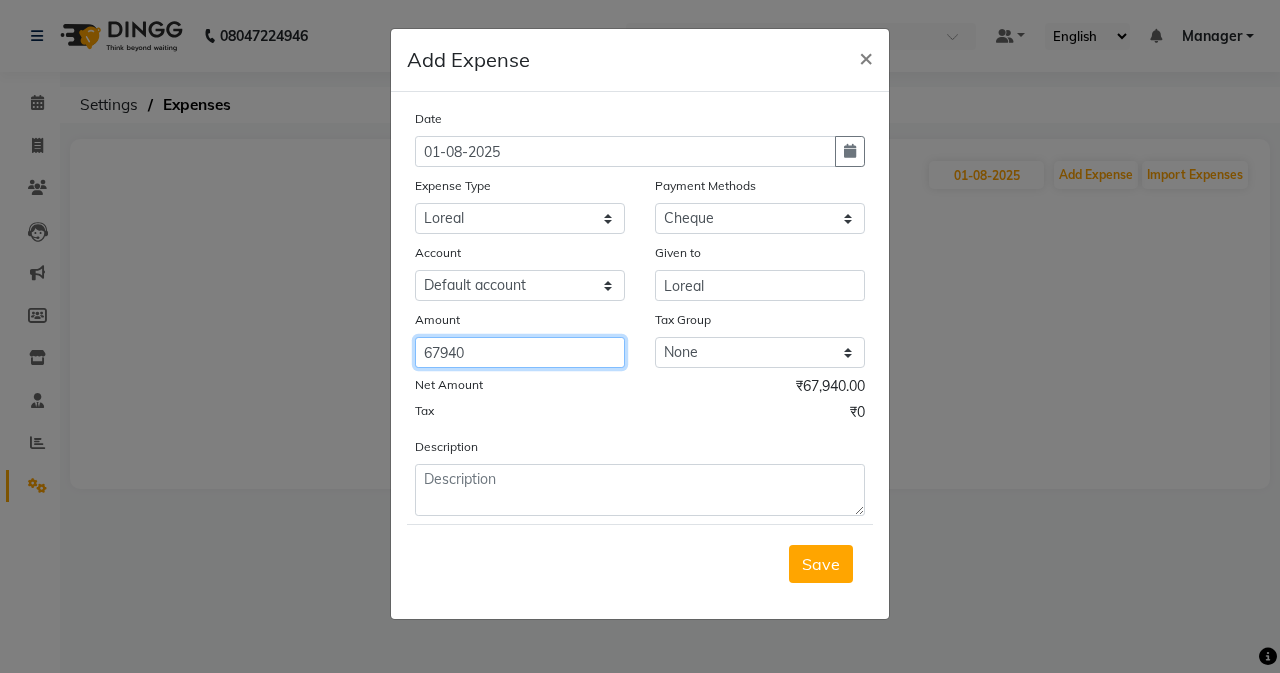 type on "67940" 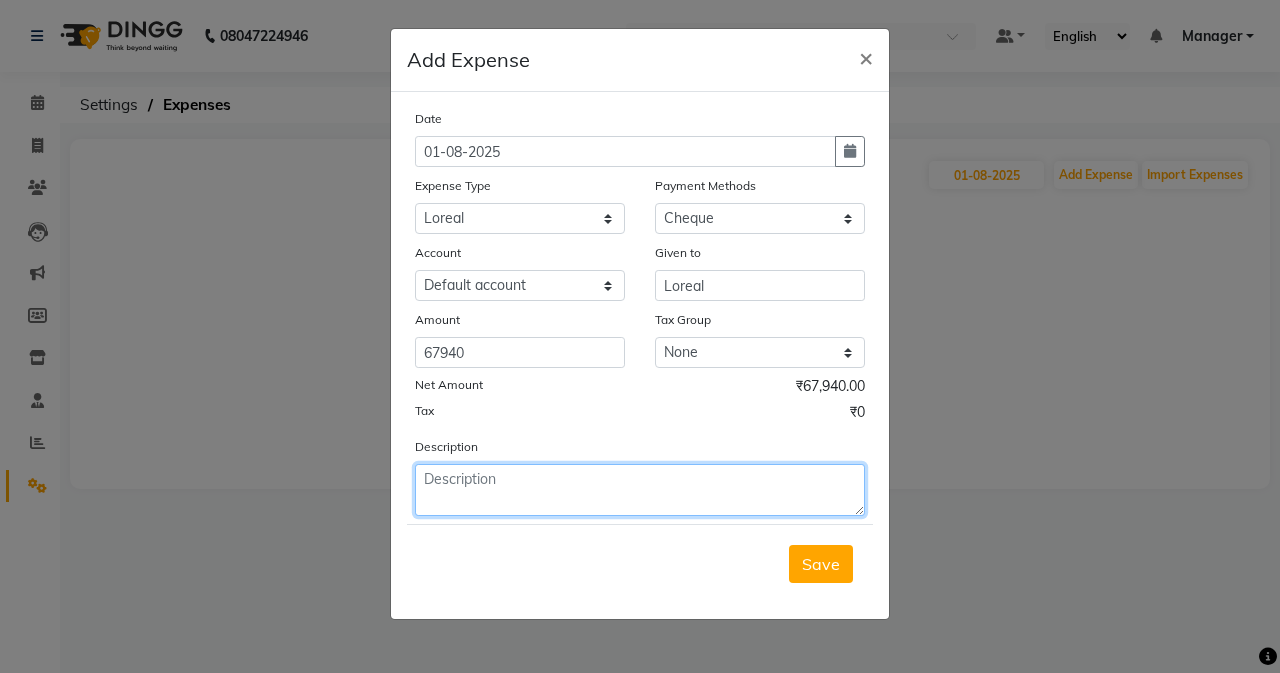 click 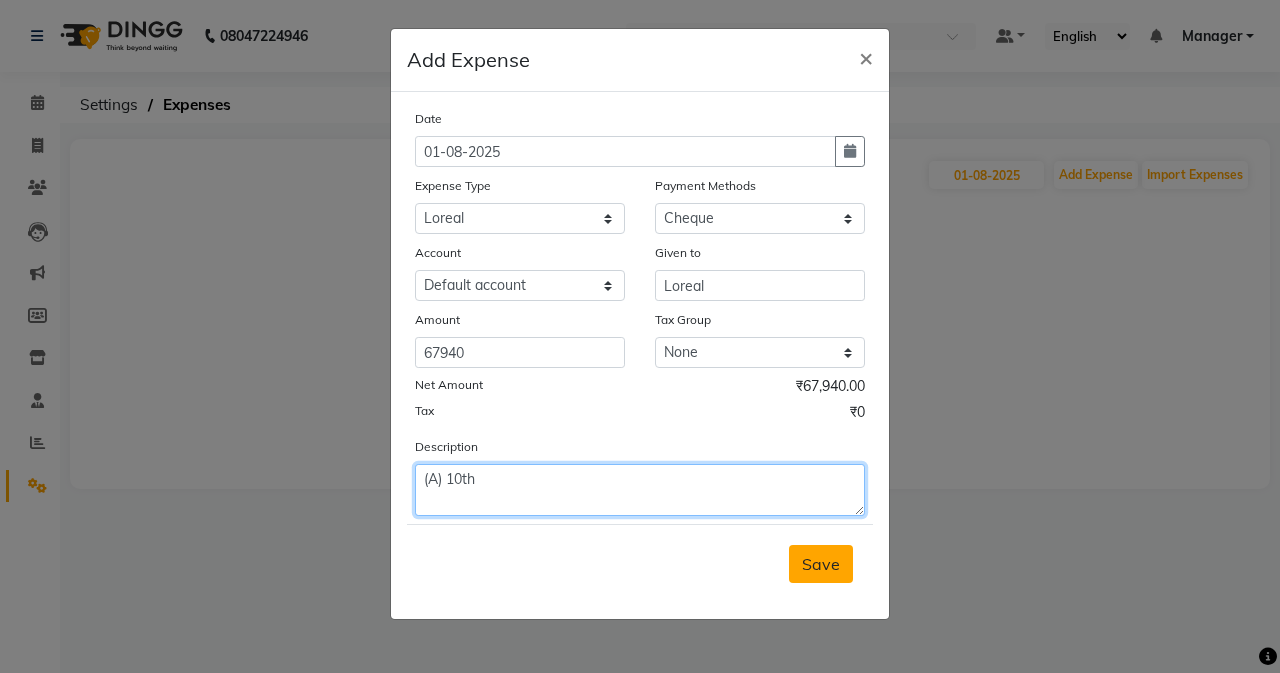 type on "(A) 10th" 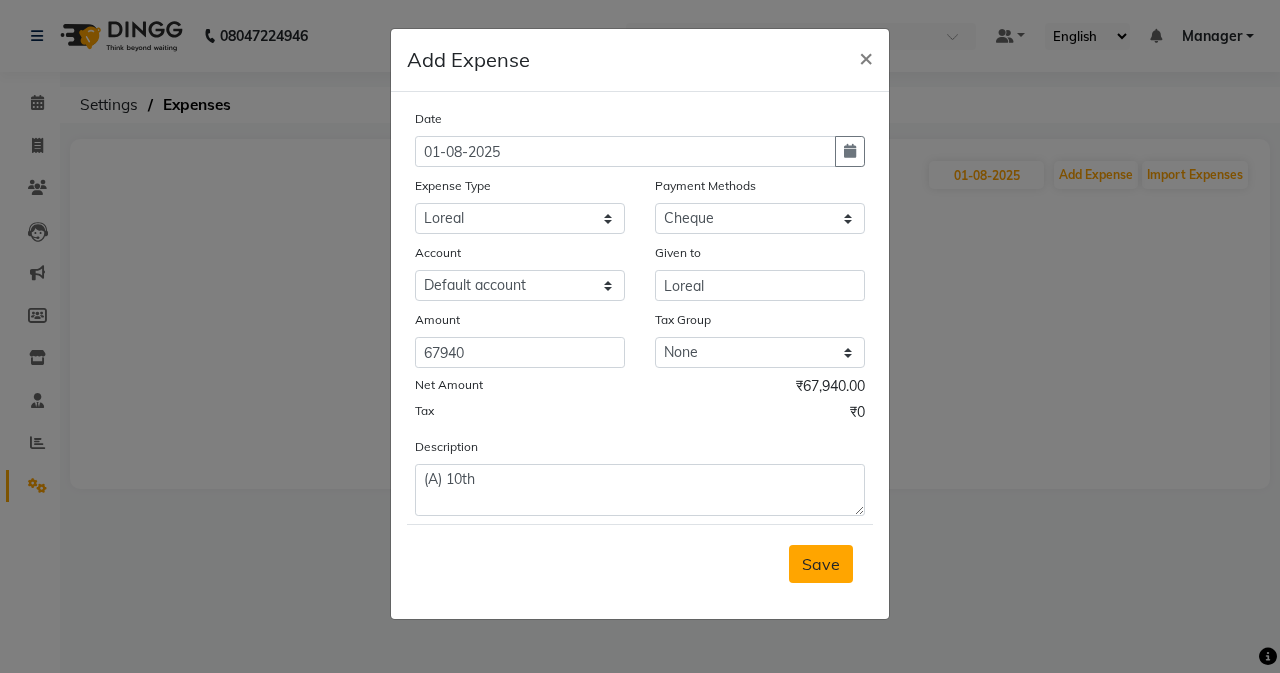 click on "Save" at bounding box center (821, 564) 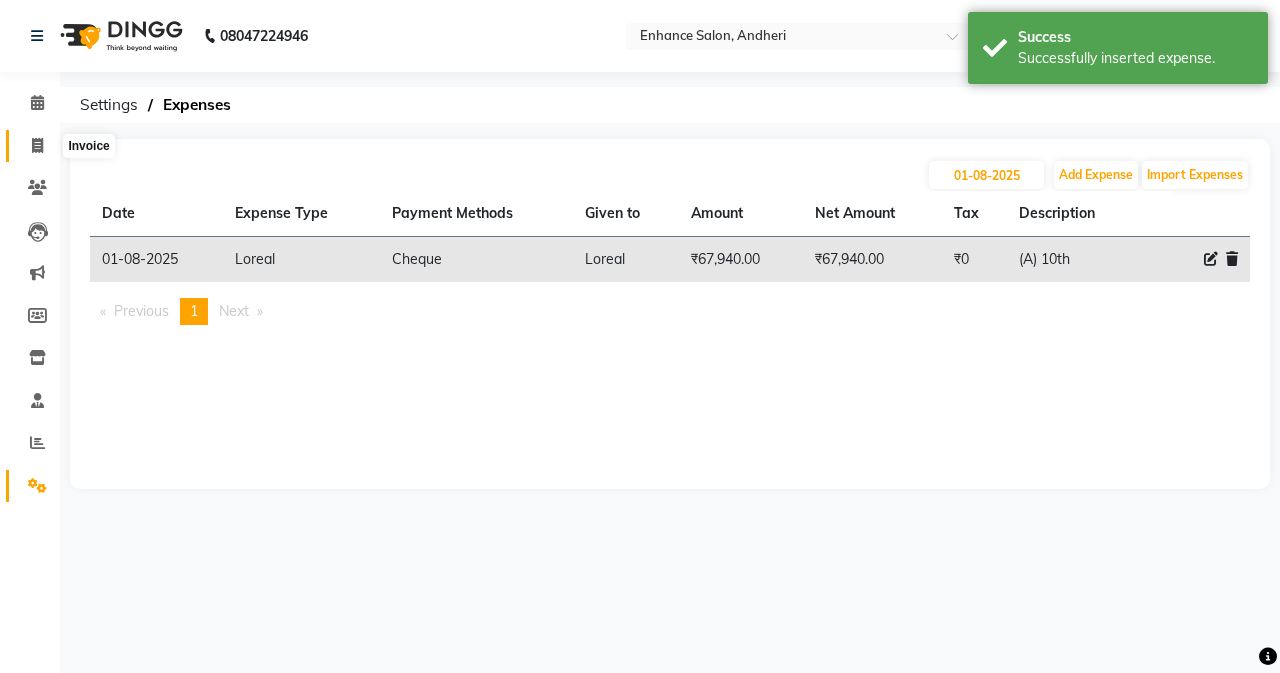 click 